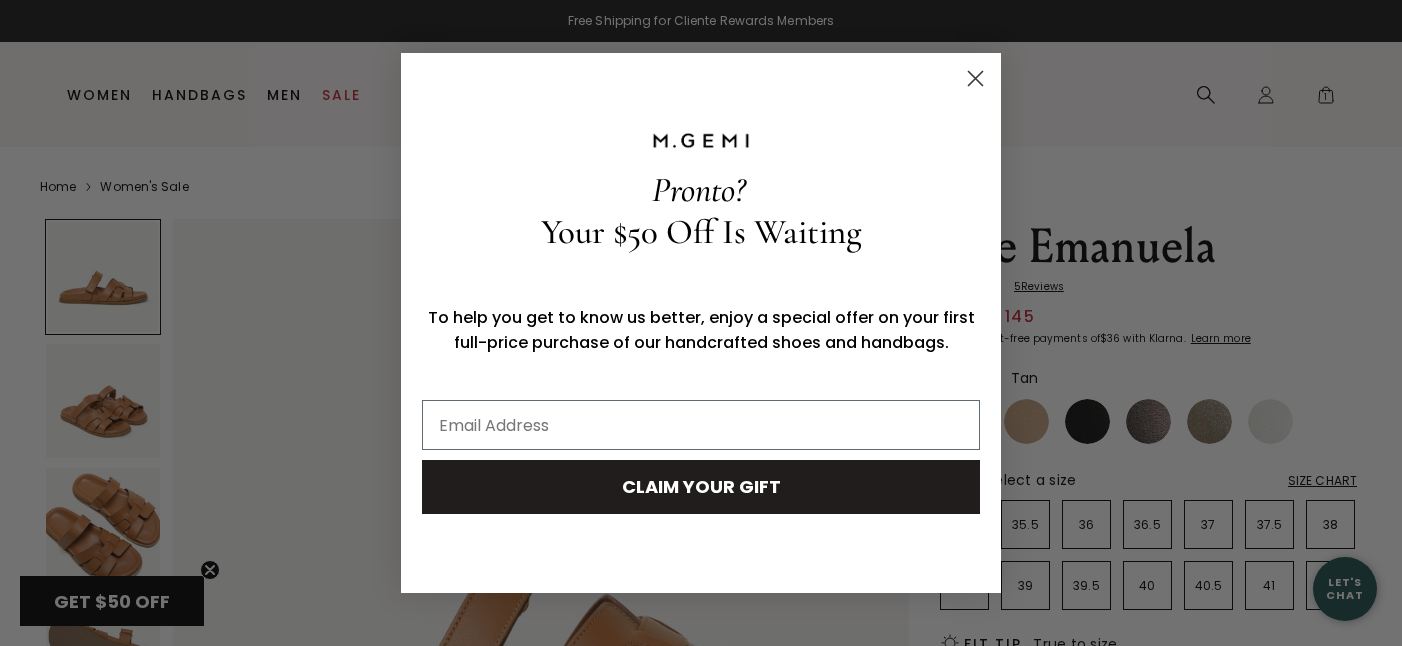 scroll, scrollTop: 0, scrollLeft: 0, axis: both 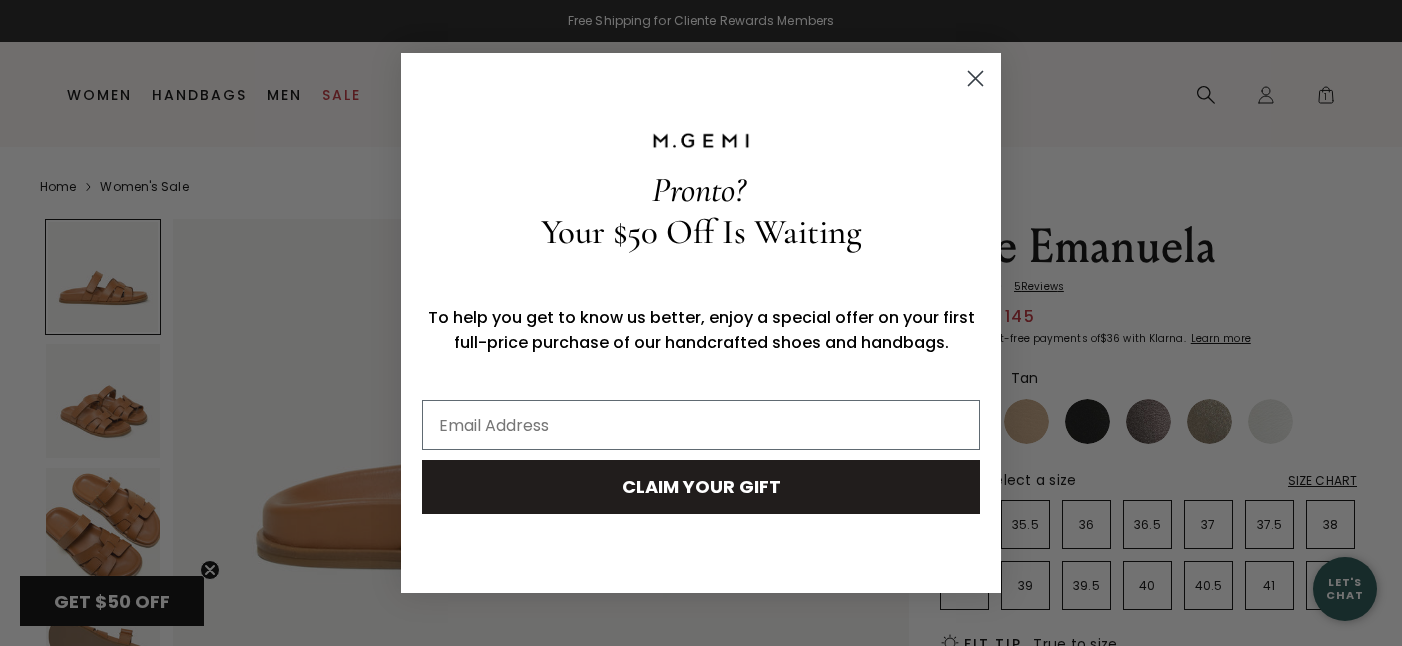 click 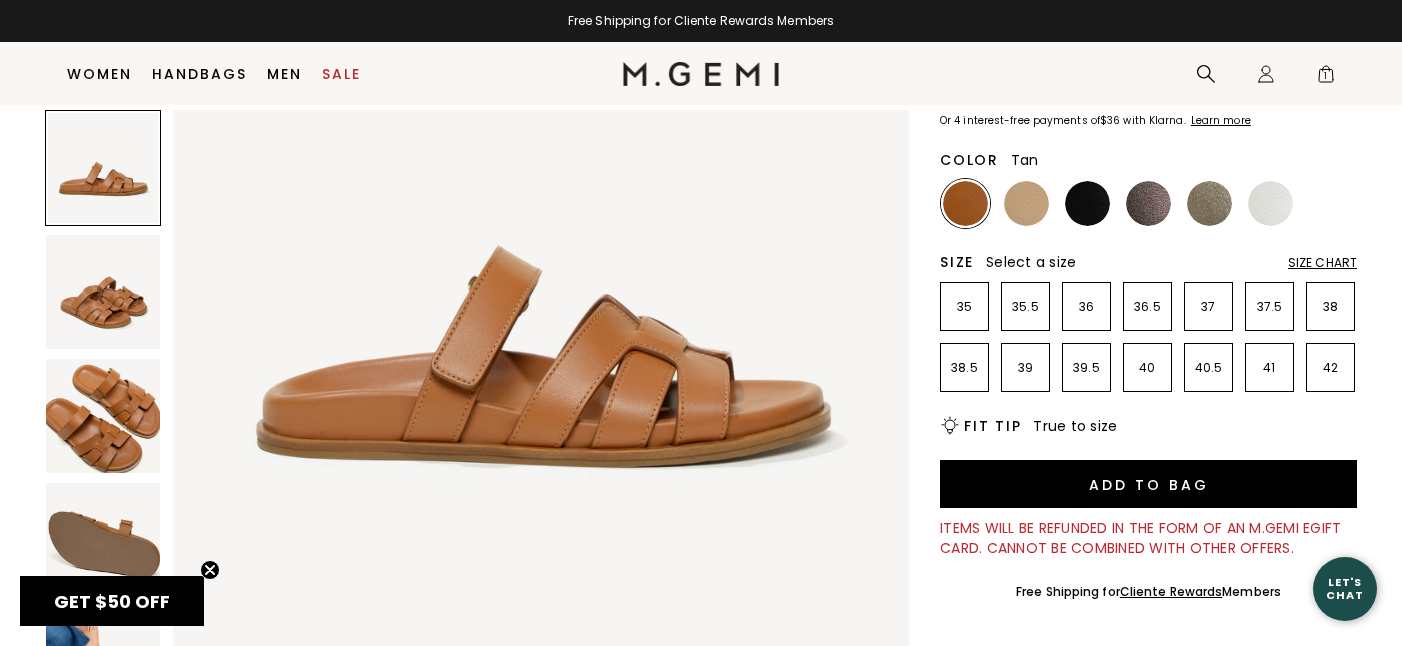 scroll, scrollTop: 200, scrollLeft: 0, axis: vertical 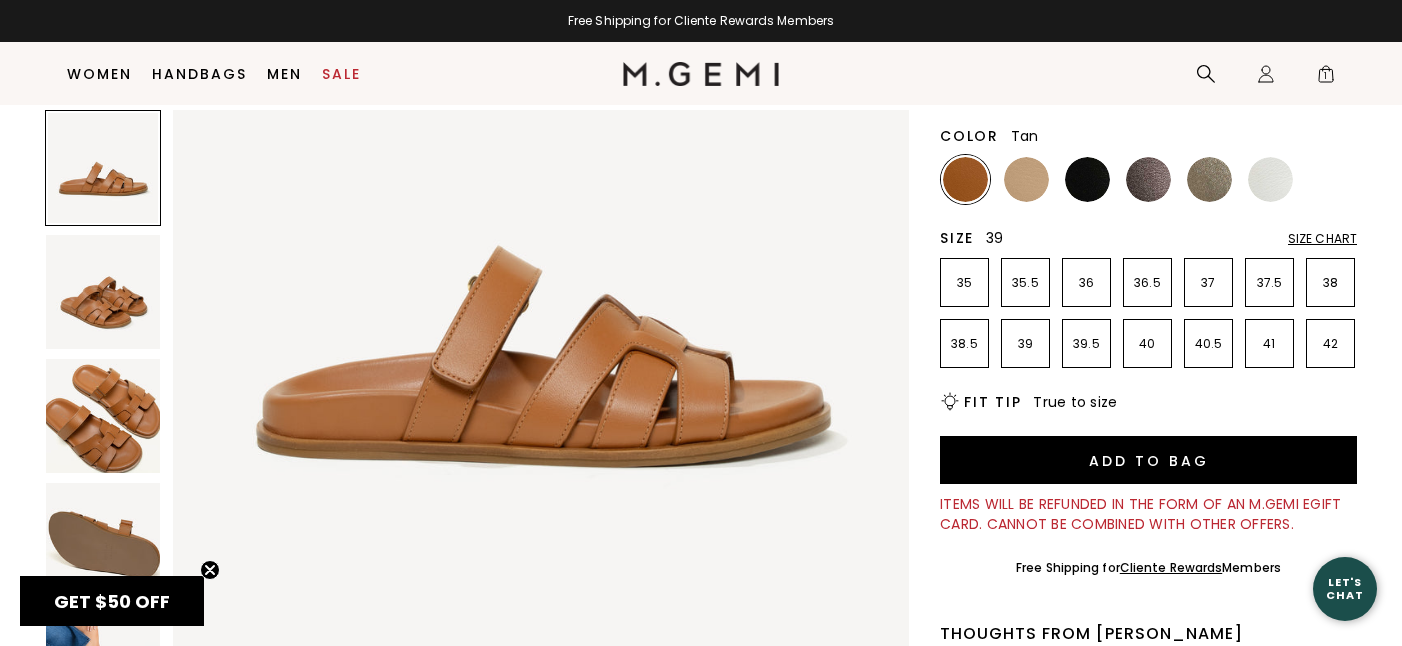 click on "39" at bounding box center (1025, 343) 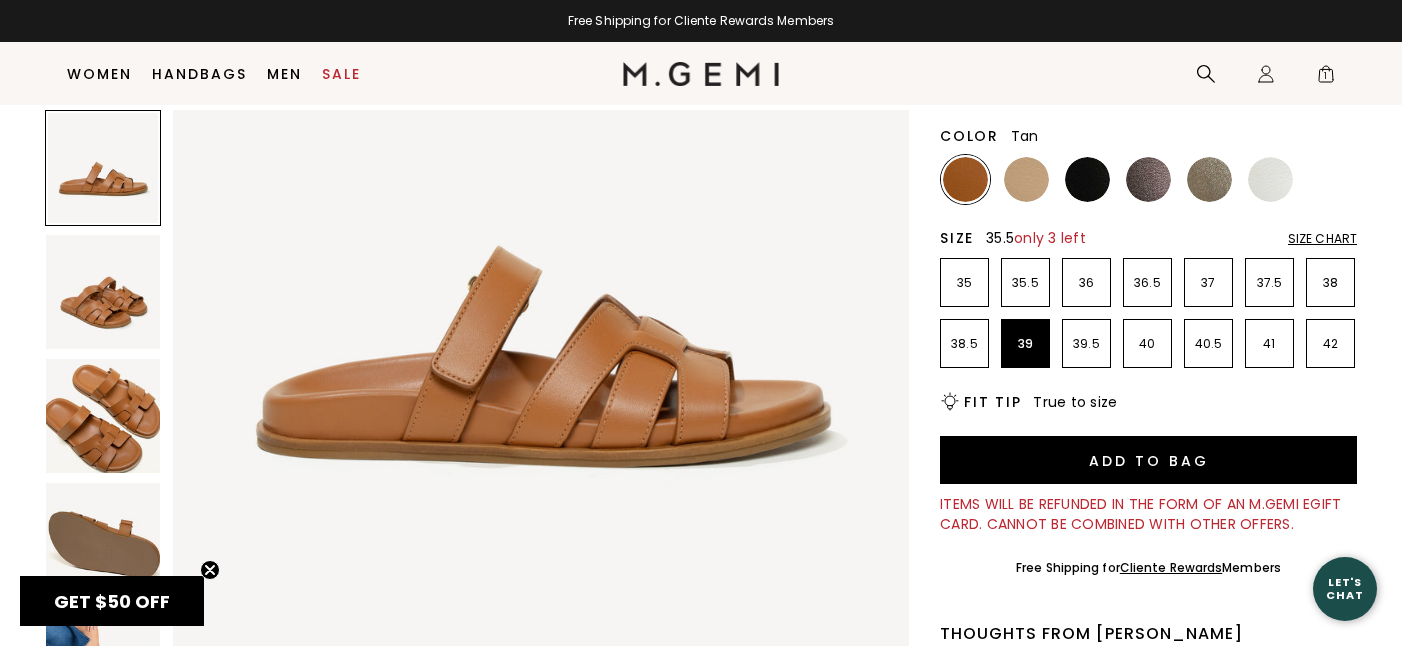 scroll, scrollTop: 0, scrollLeft: 0, axis: both 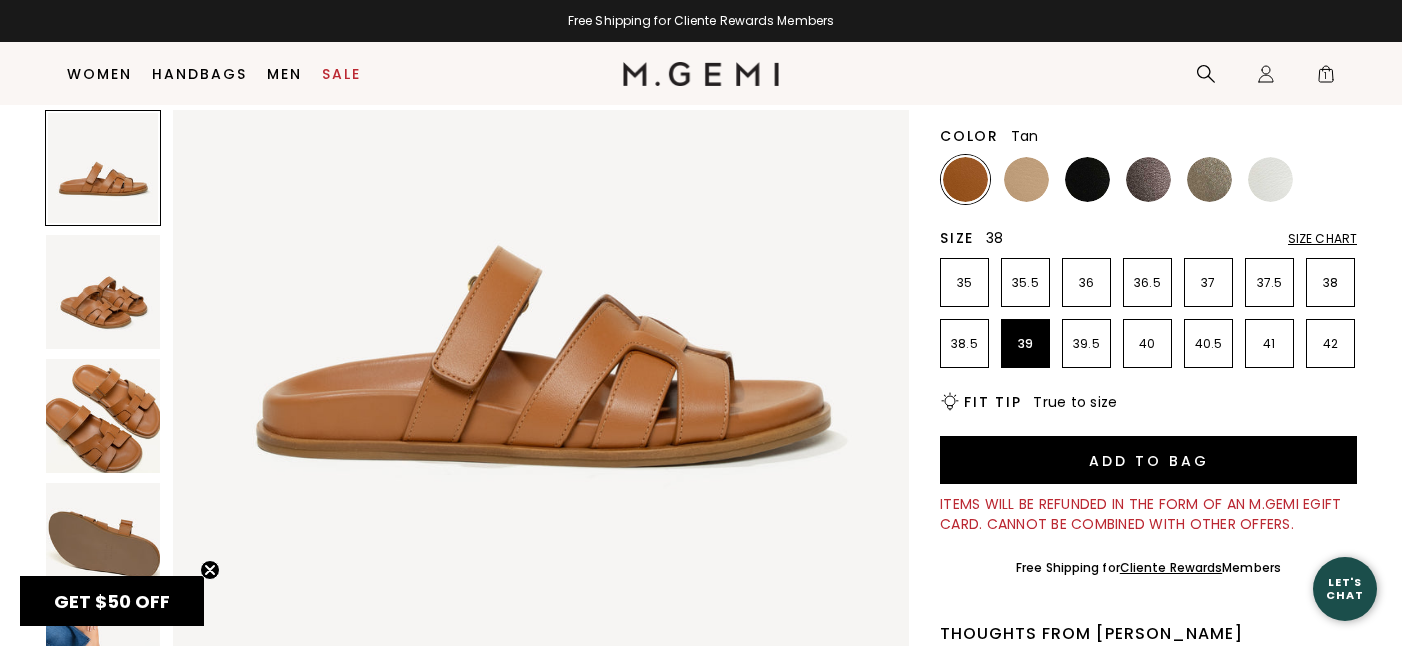 click on "38" at bounding box center [1330, 283] 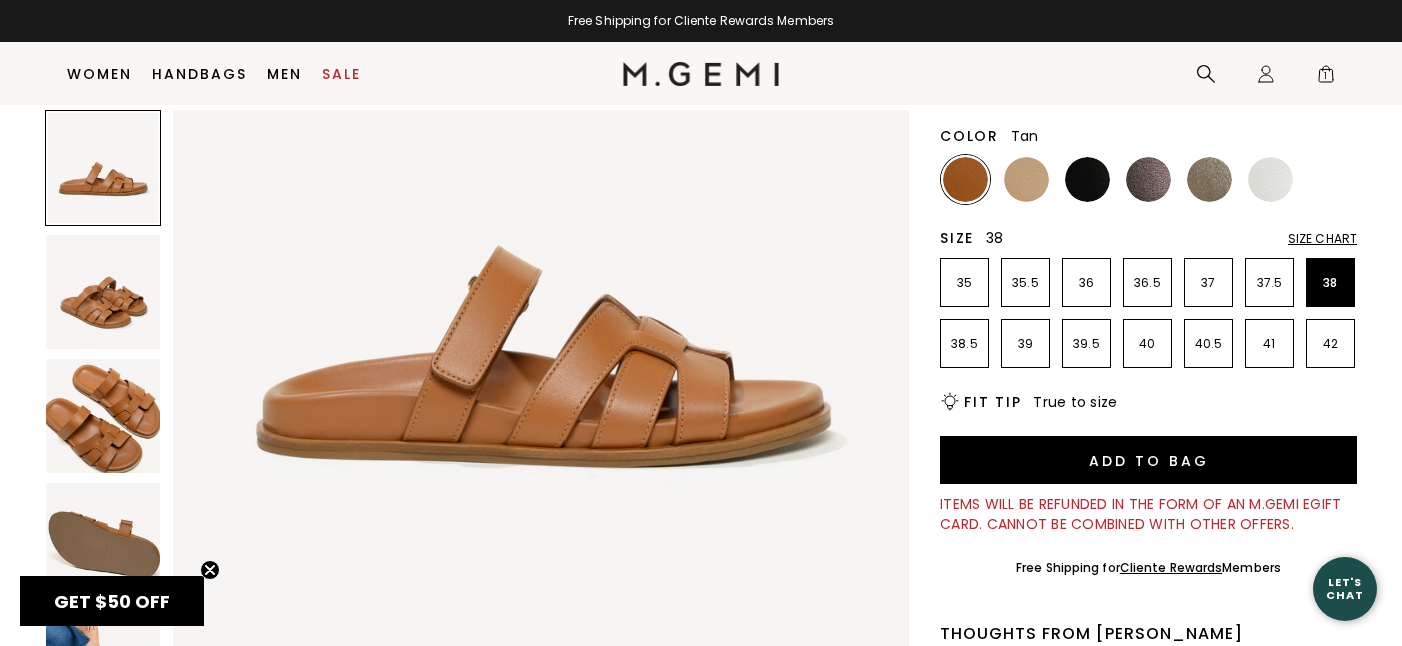 scroll, scrollTop: 0, scrollLeft: 0, axis: both 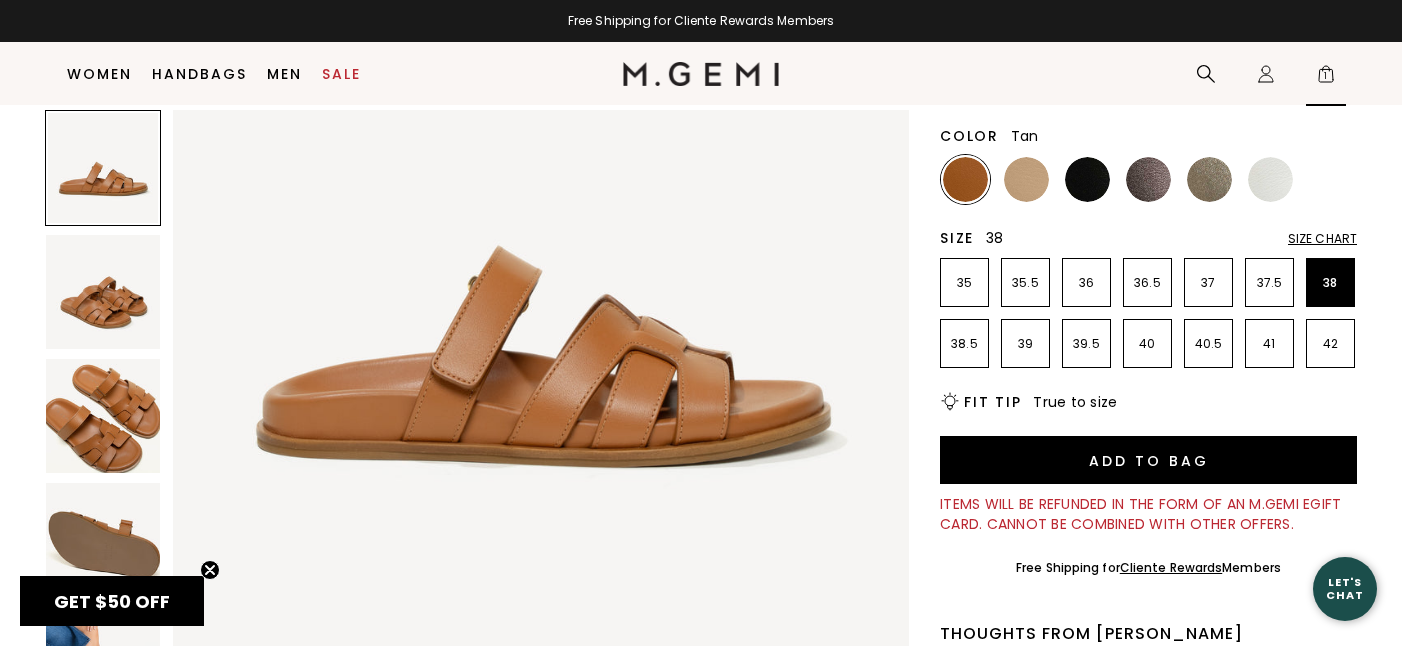 click on "1" at bounding box center [1326, 78] 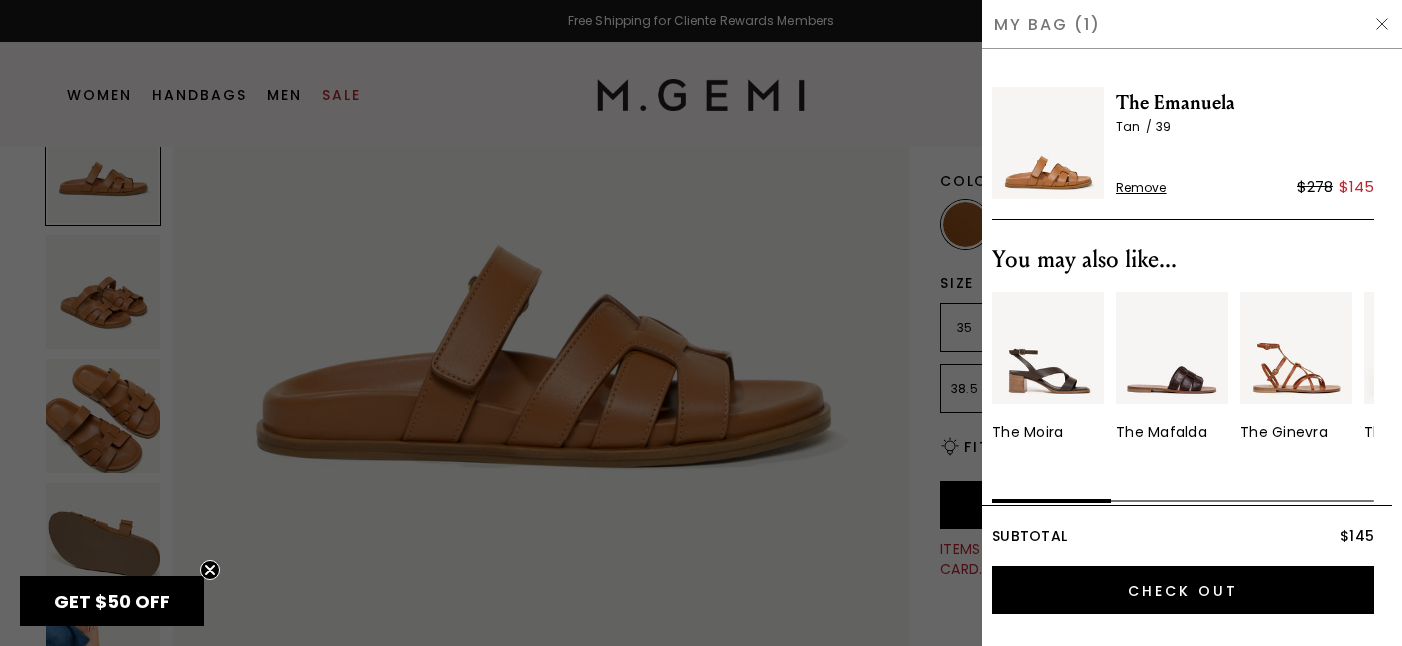 scroll, scrollTop: 0, scrollLeft: 0, axis: both 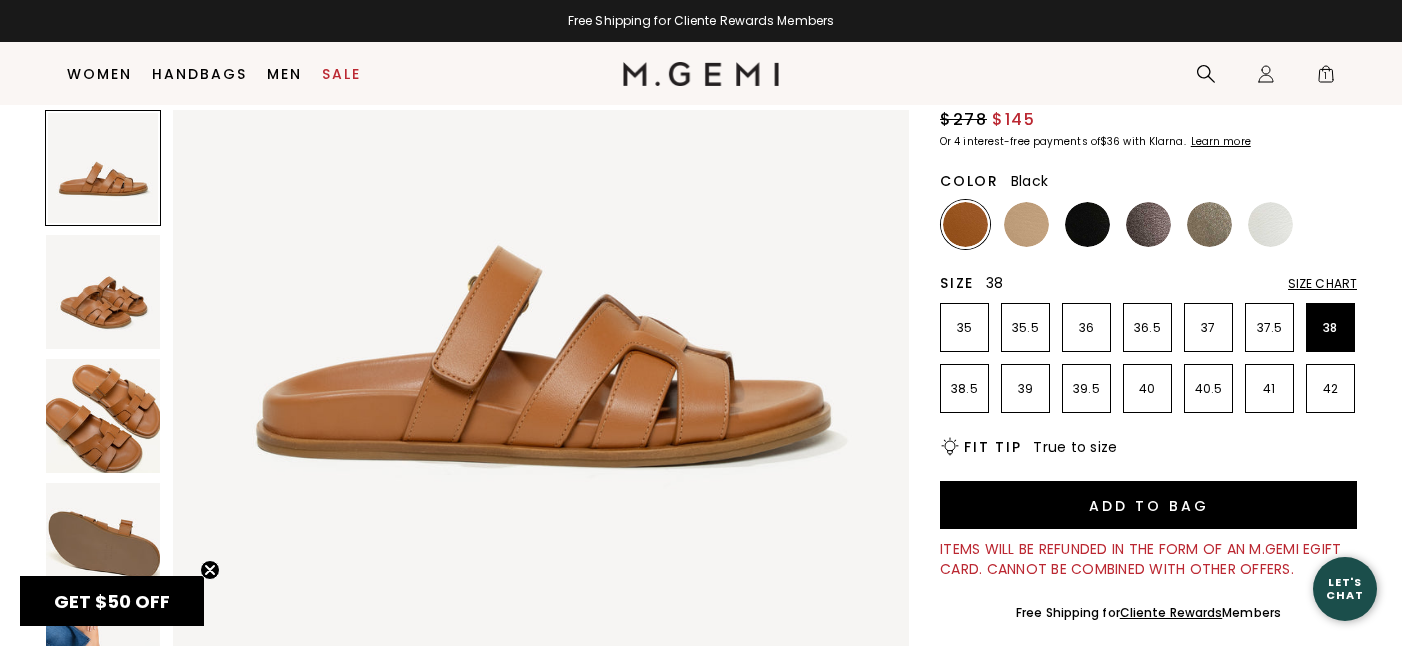 click at bounding box center (1087, 224) 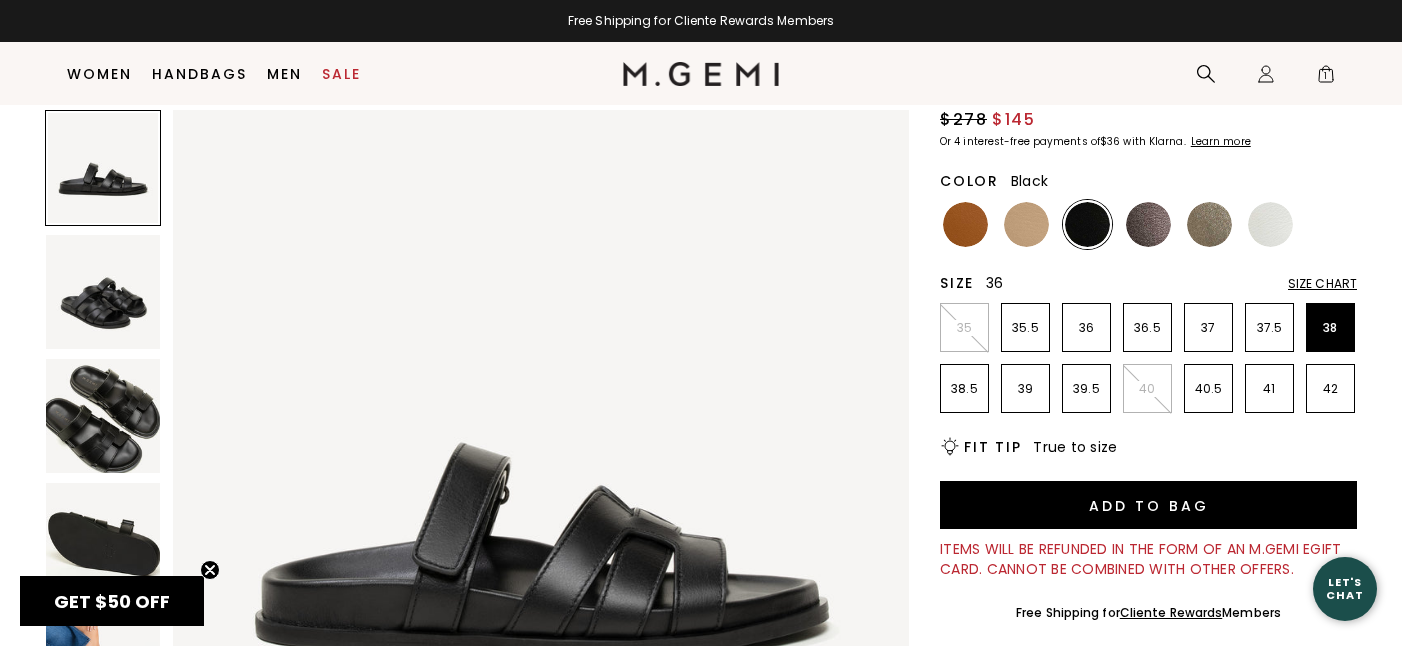 scroll, scrollTop: 0, scrollLeft: 0, axis: both 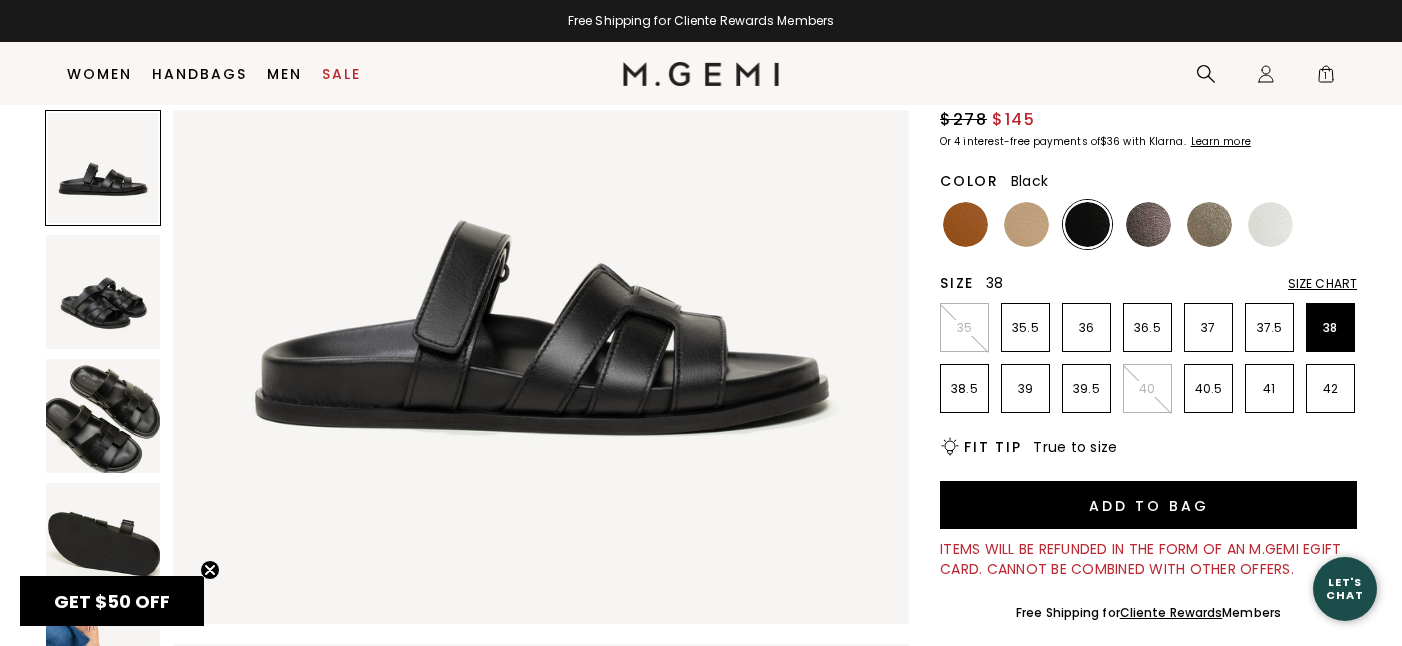 click at bounding box center (103, 292) 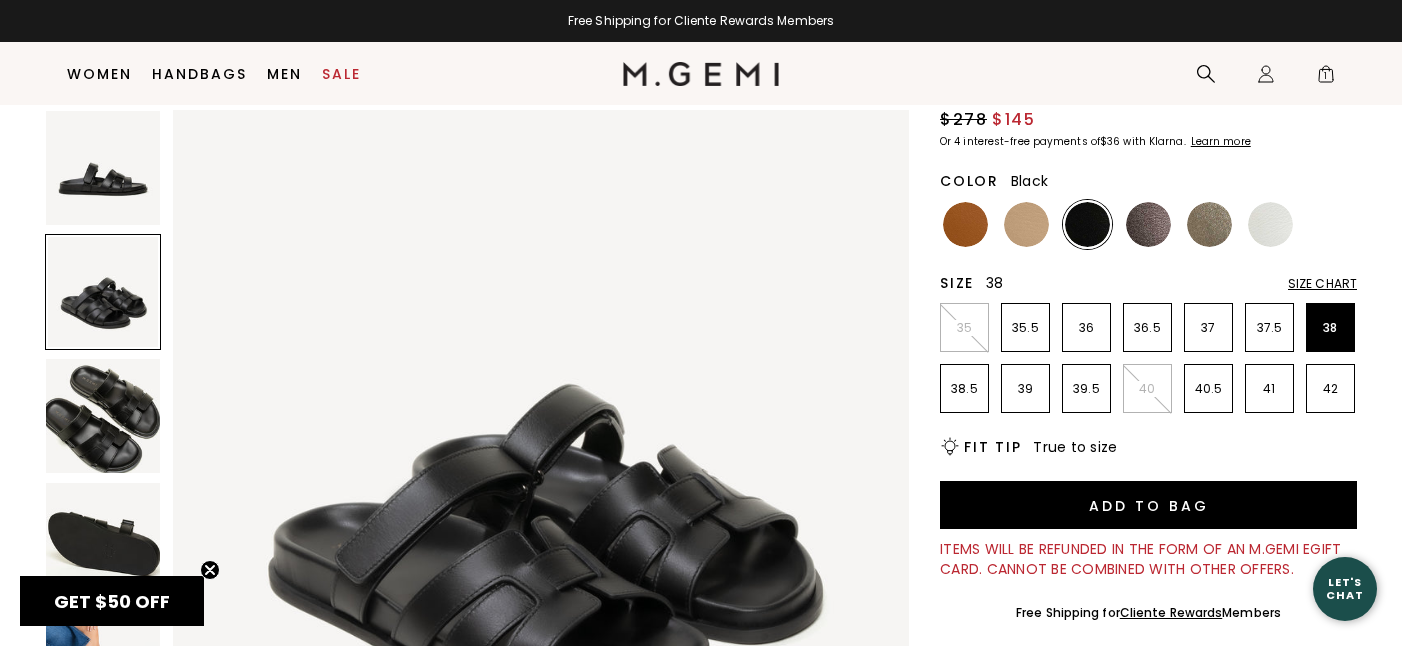 click at bounding box center [103, 416] 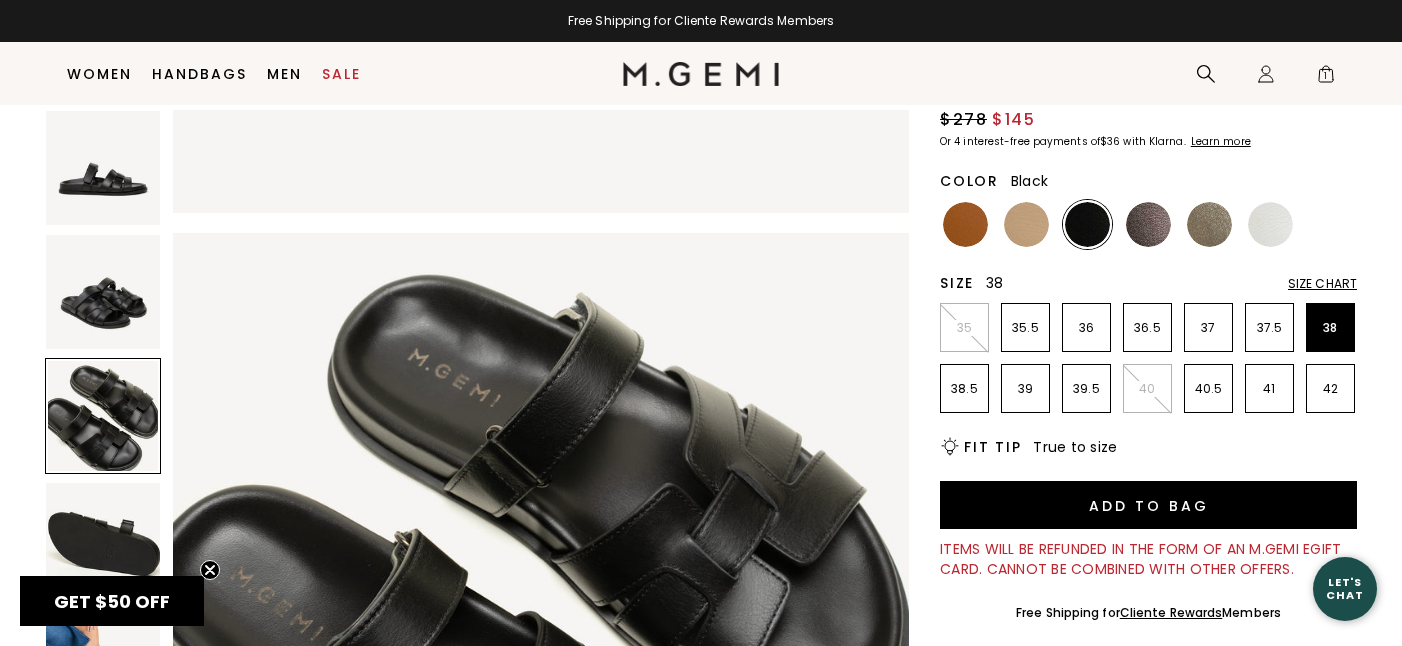 scroll, scrollTop: 1512, scrollLeft: 0, axis: vertical 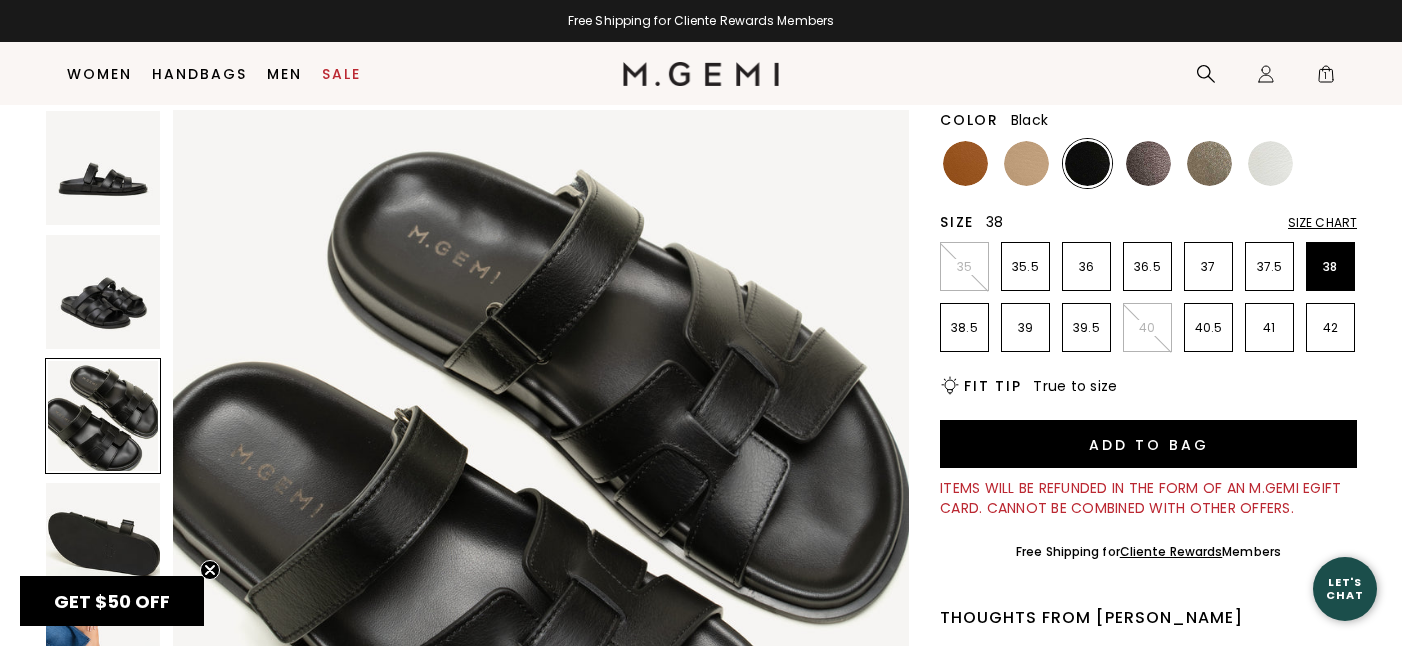 click at bounding box center (103, 540) 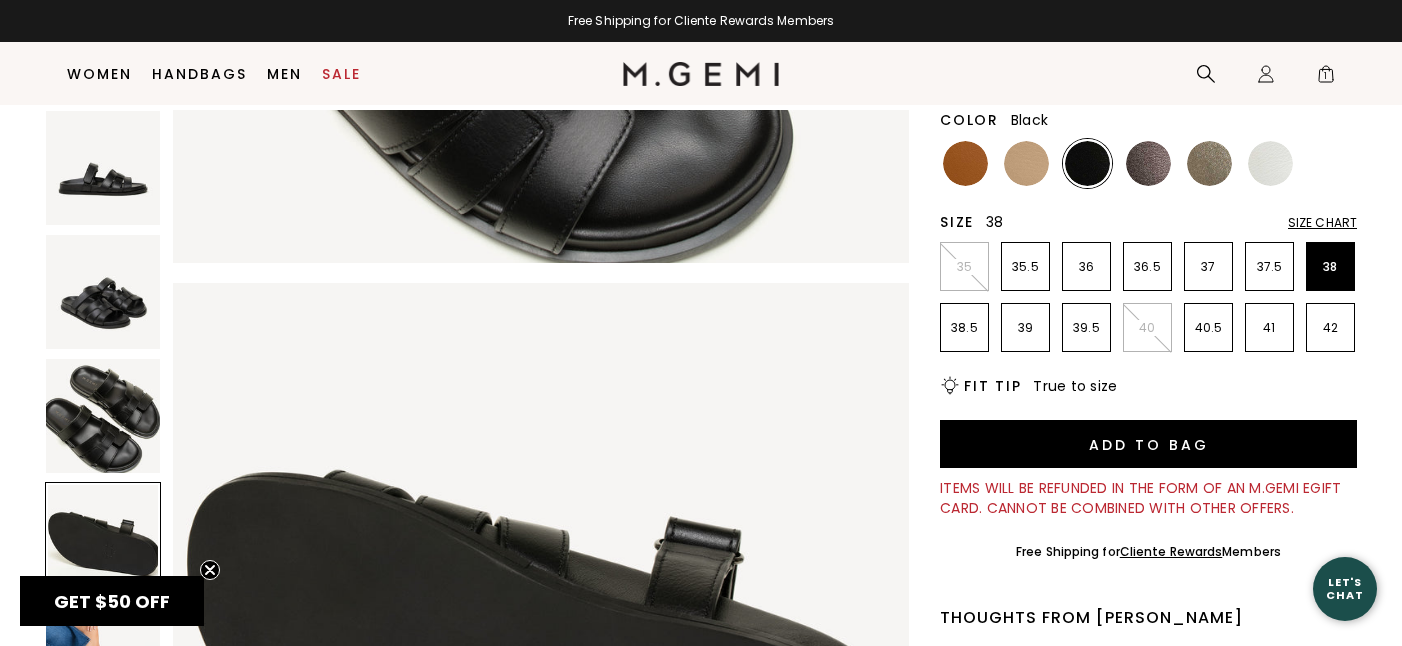 scroll, scrollTop: 2268, scrollLeft: 0, axis: vertical 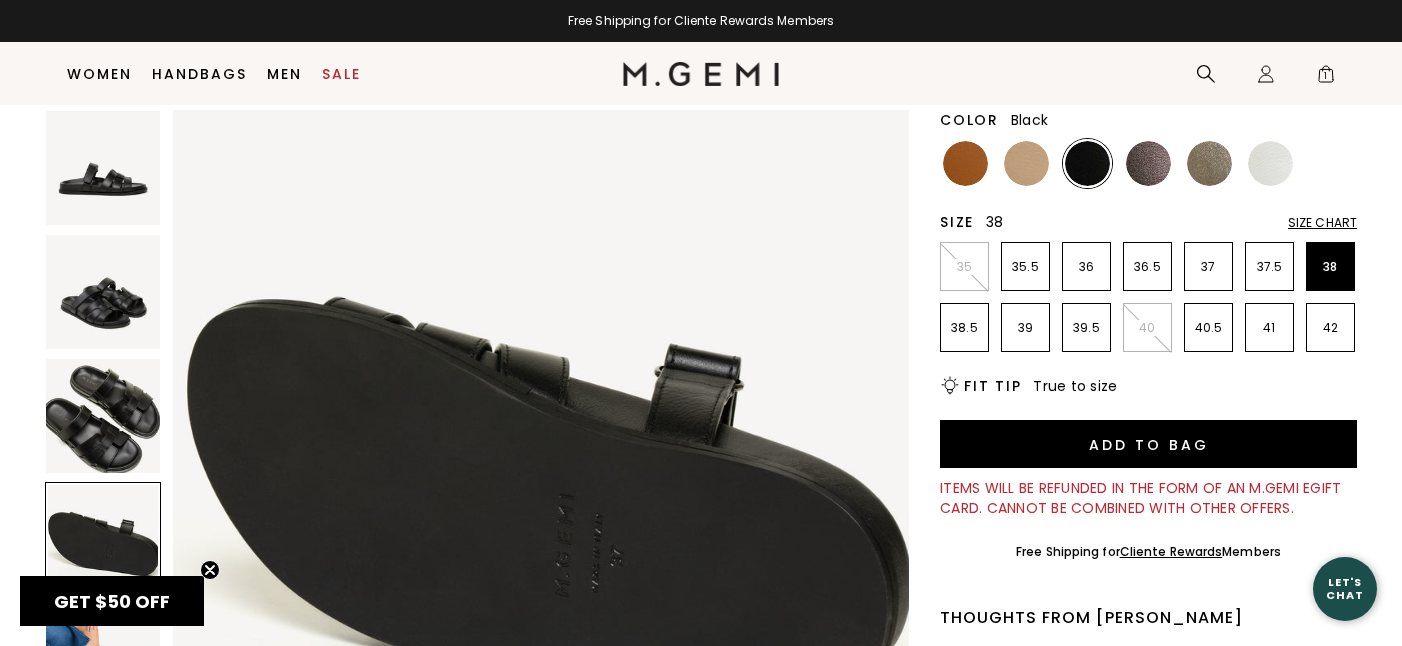 click 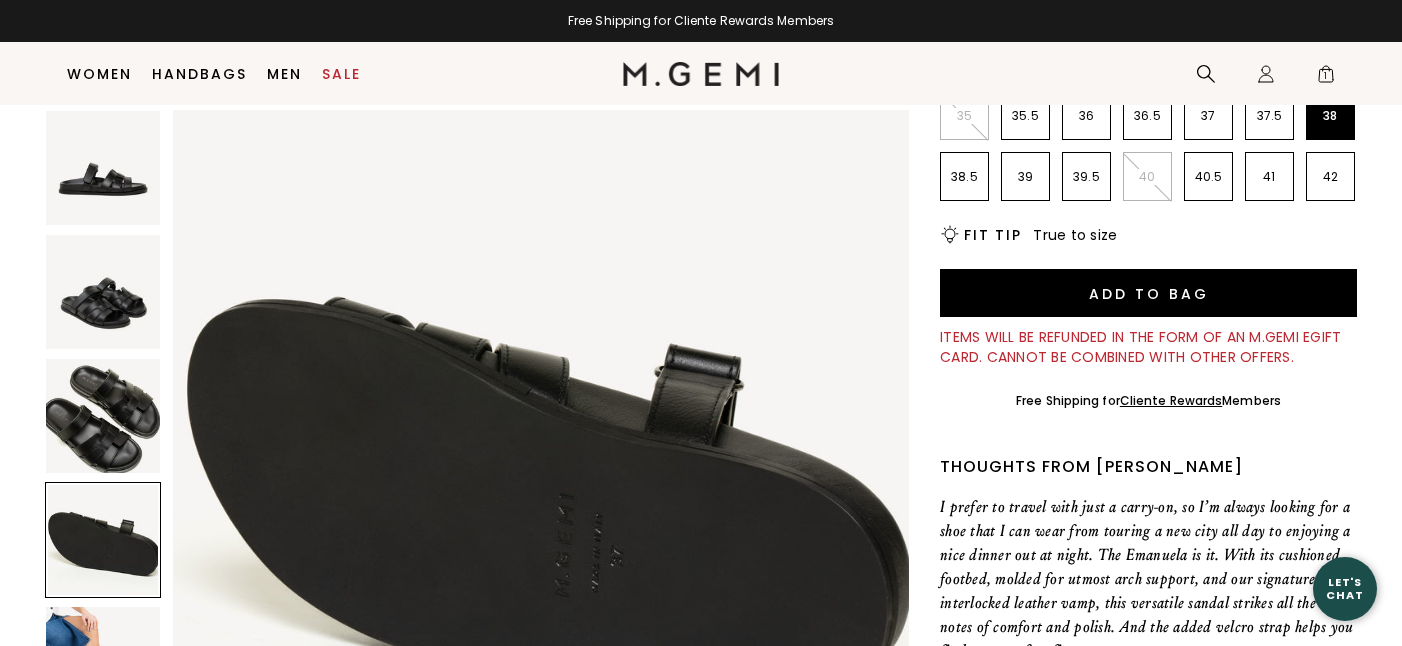 scroll, scrollTop: 374, scrollLeft: 0, axis: vertical 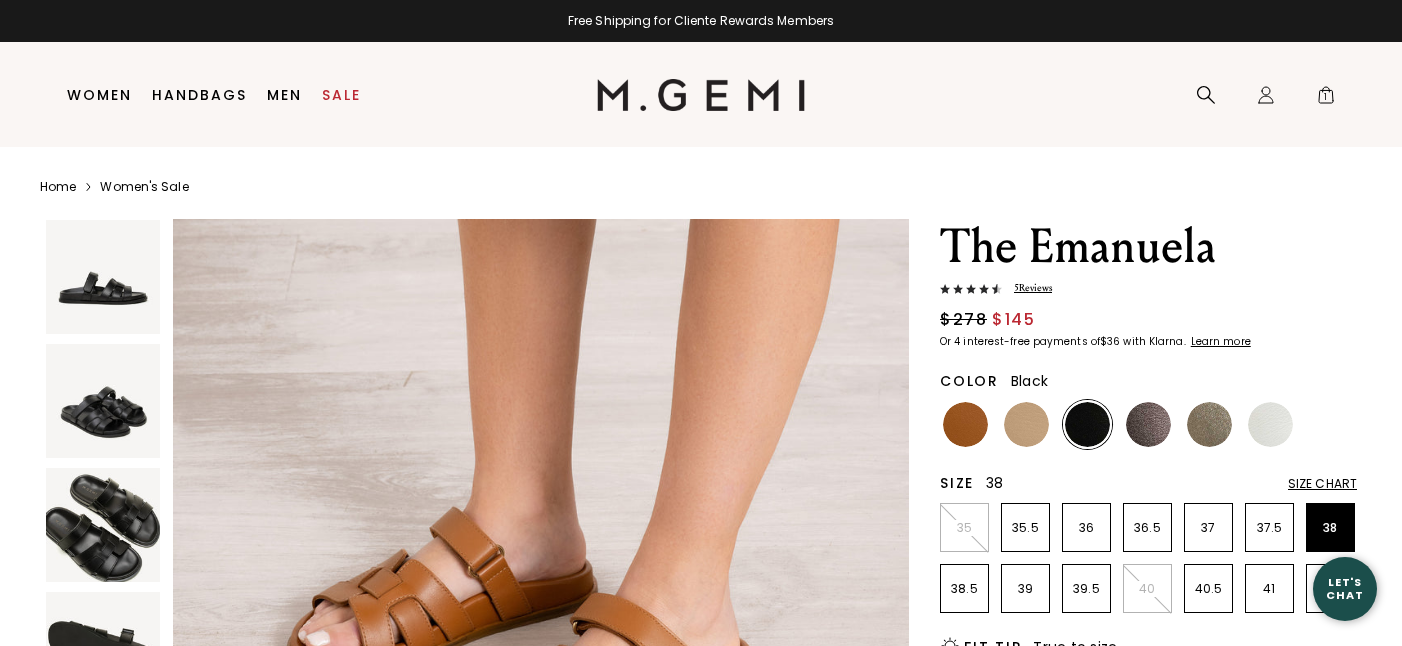 click at bounding box center (965, 424) 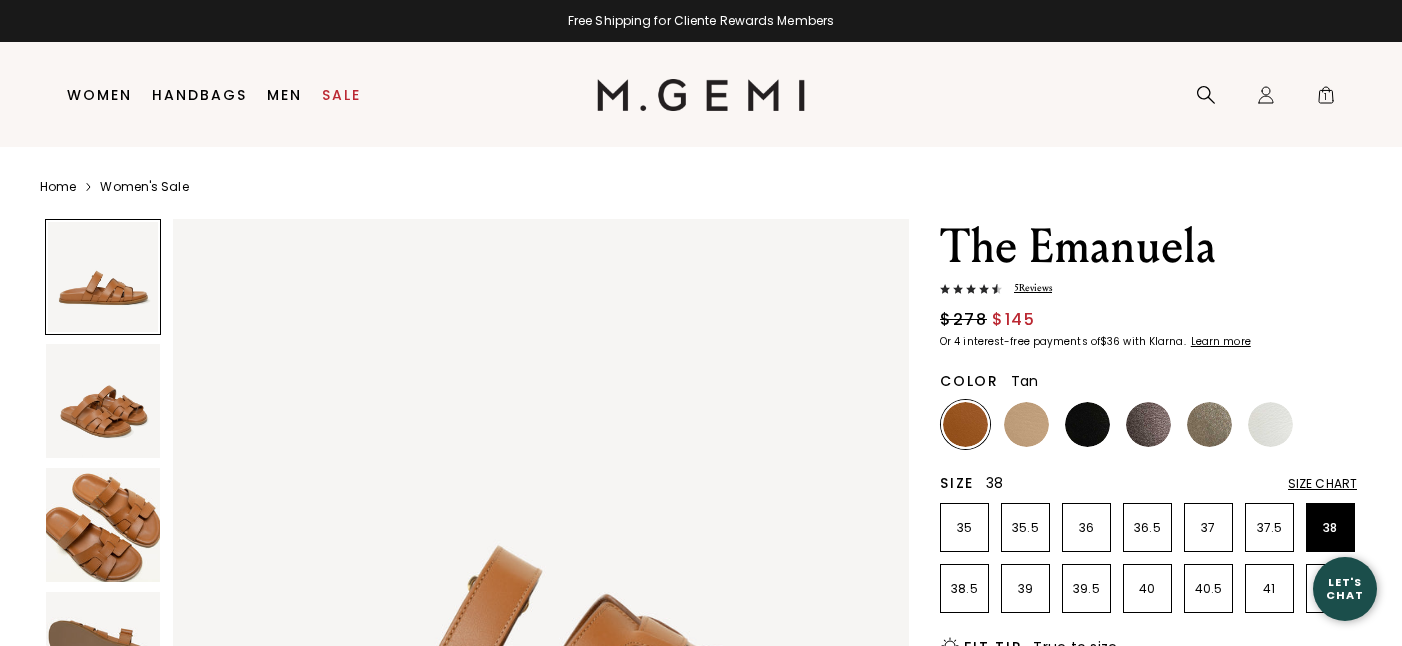 scroll, scrollTop: 0, scrollLeft: 0, axis: both 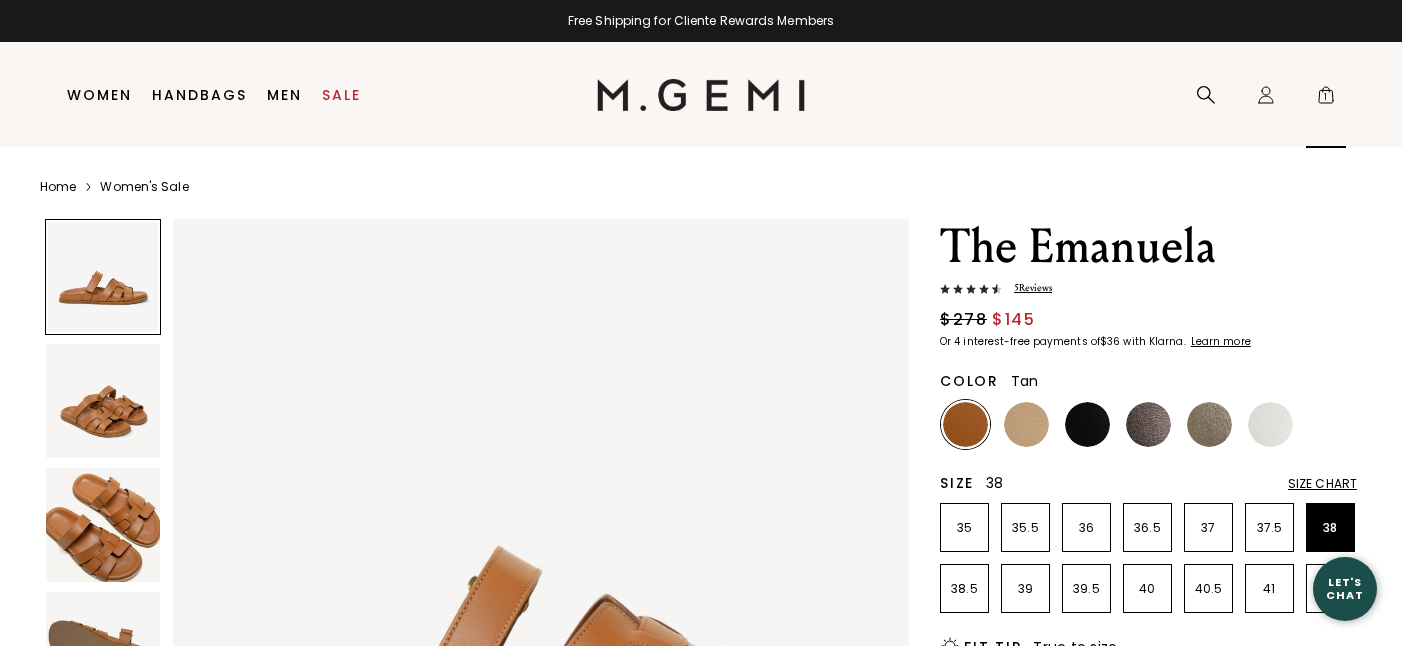 click on "1" at bounding box center [1326, 99] 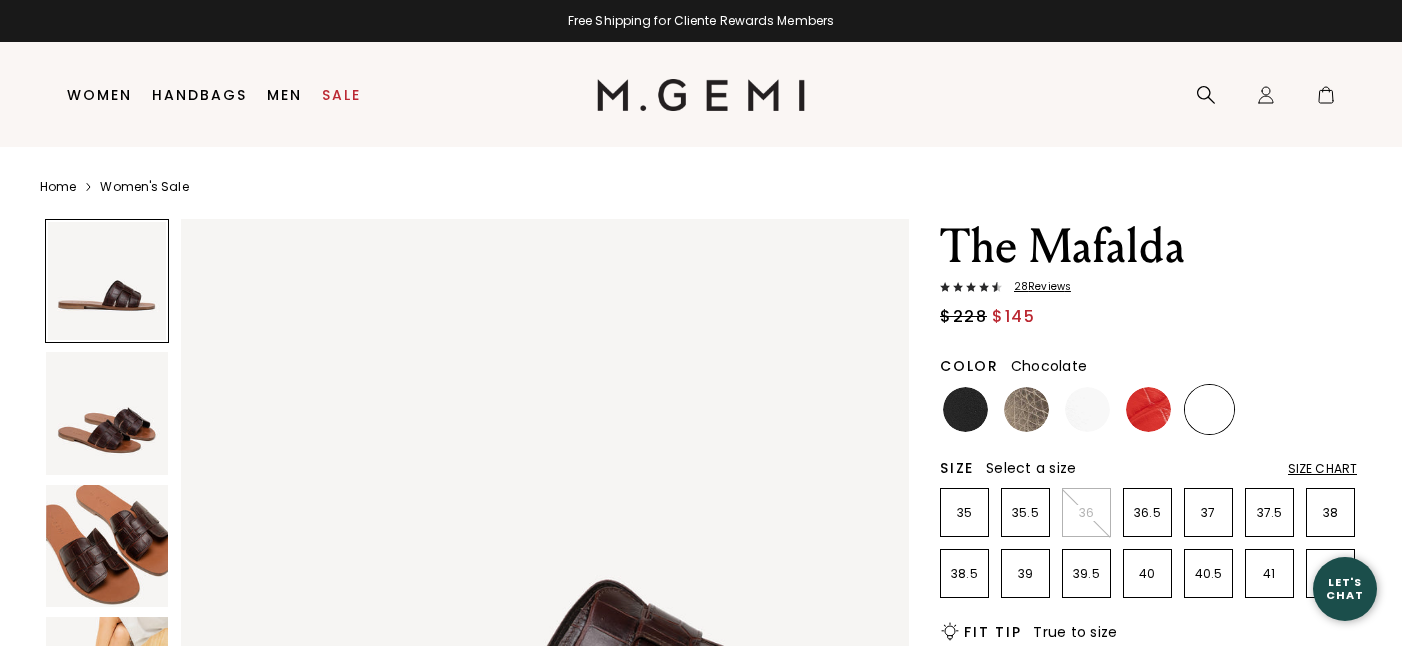 scroll, scrollTop: 0, scrollLeft: 0, axis: both 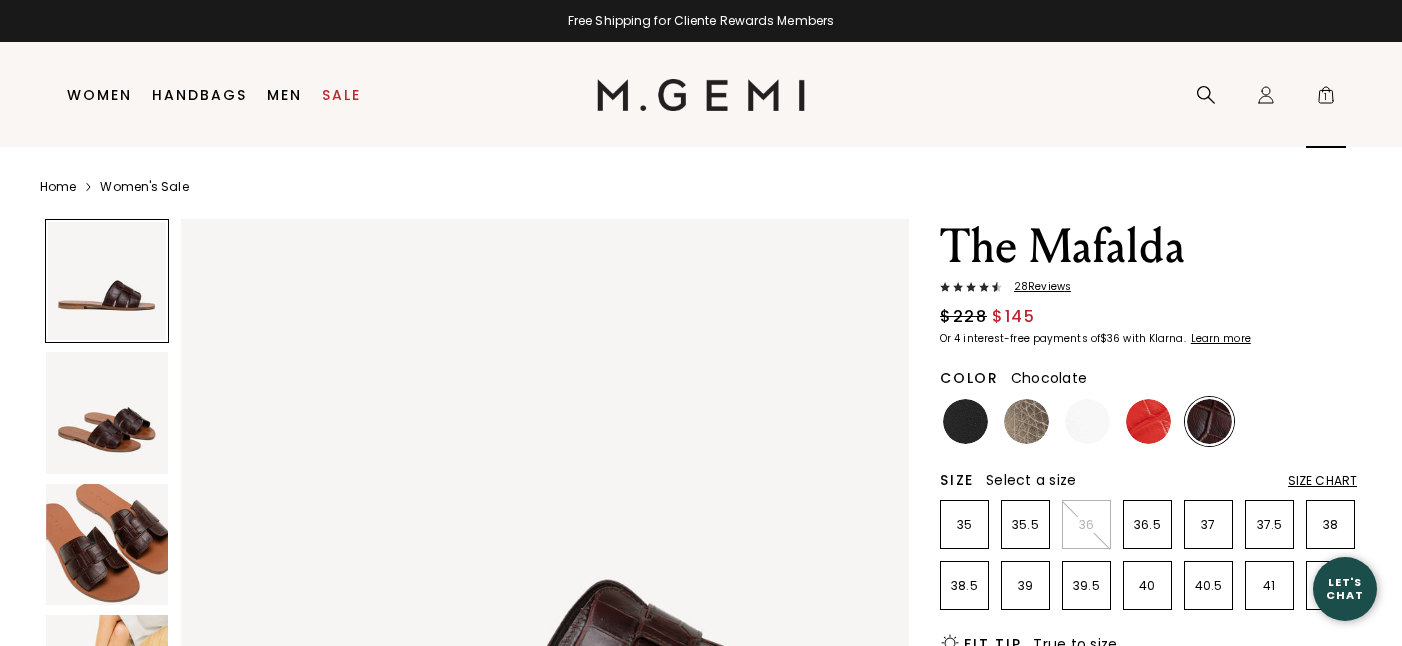 click on "1" at bounding box center (1326, 99) 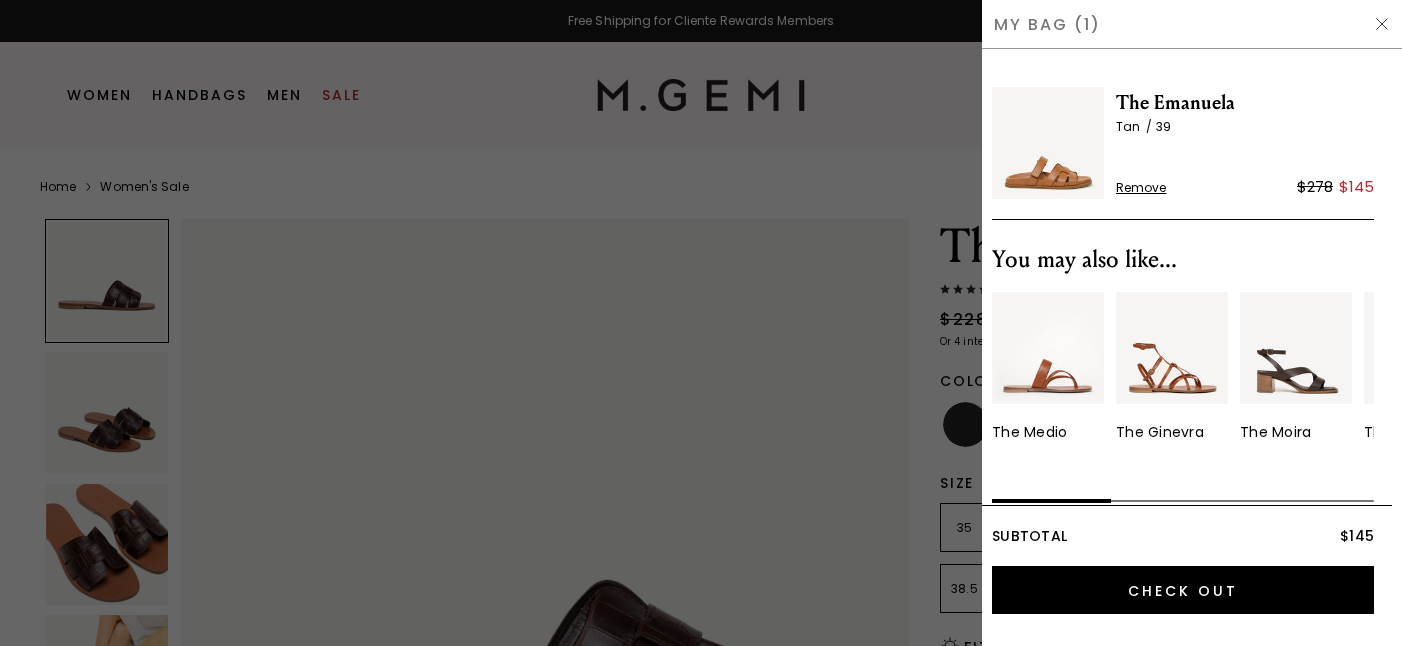 scroll, scrollTop: 0, scrollLeft: 0, axis: both 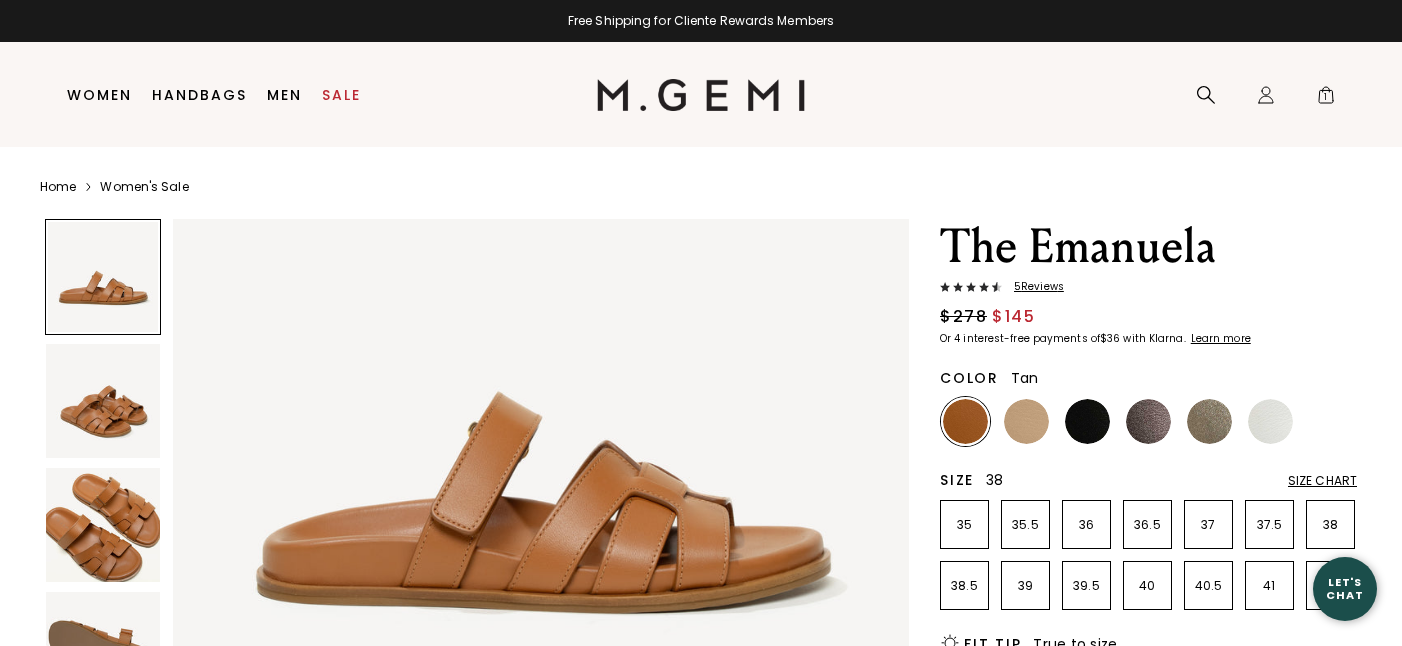 click on "38" at bounding box center (1330, 524) 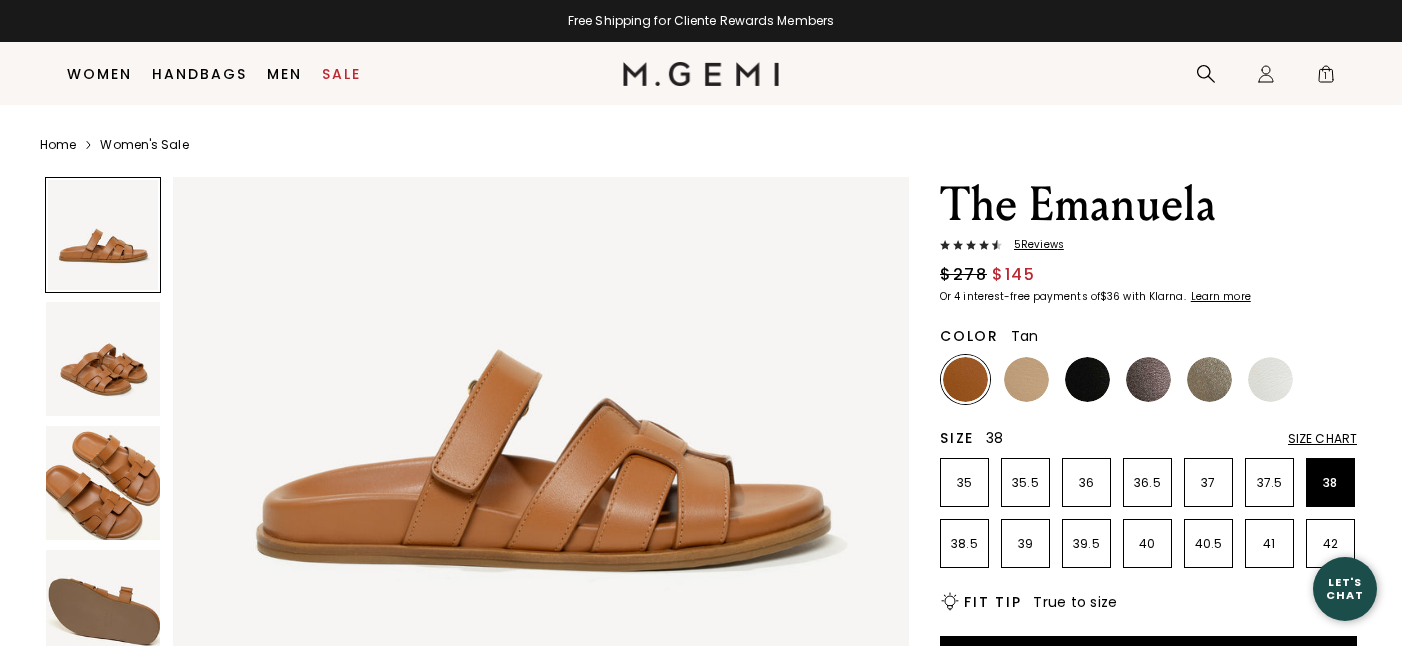scroll, scrollTop: 209, scrollLeft: 0, axis: vertical 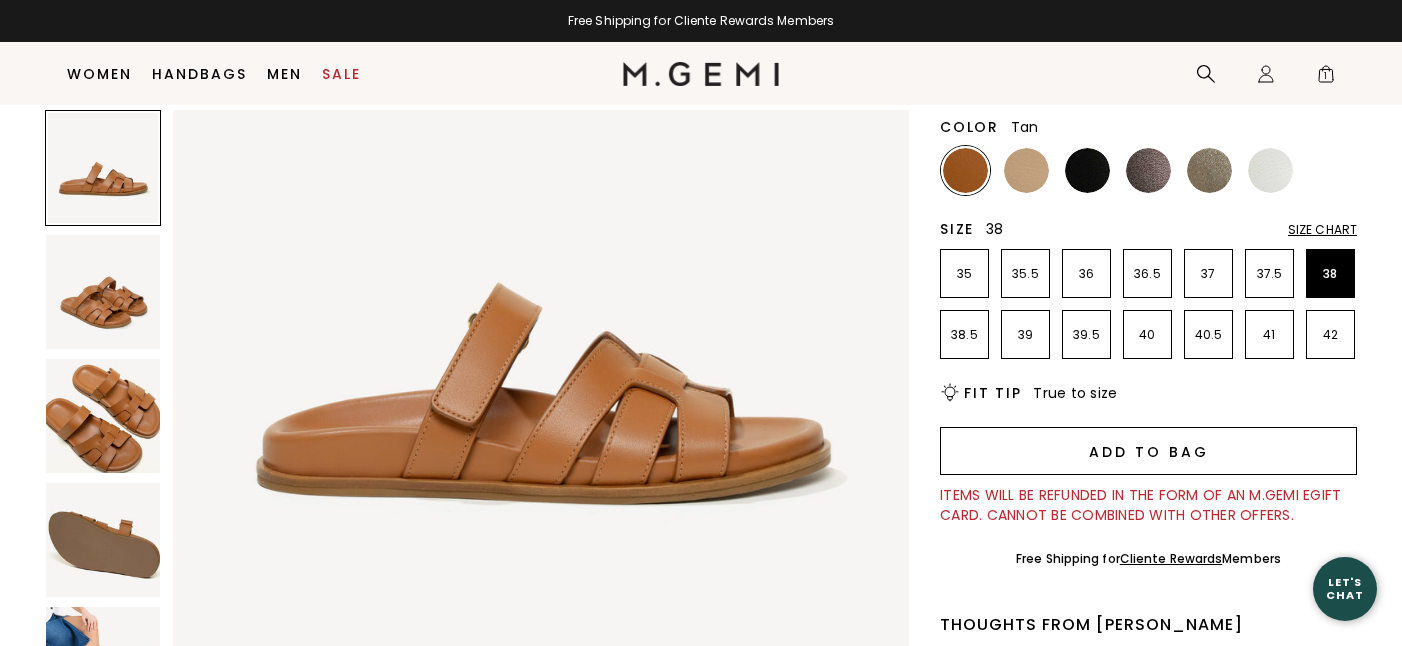 click on "Add to Bag" at bounding box center (1148, 451) 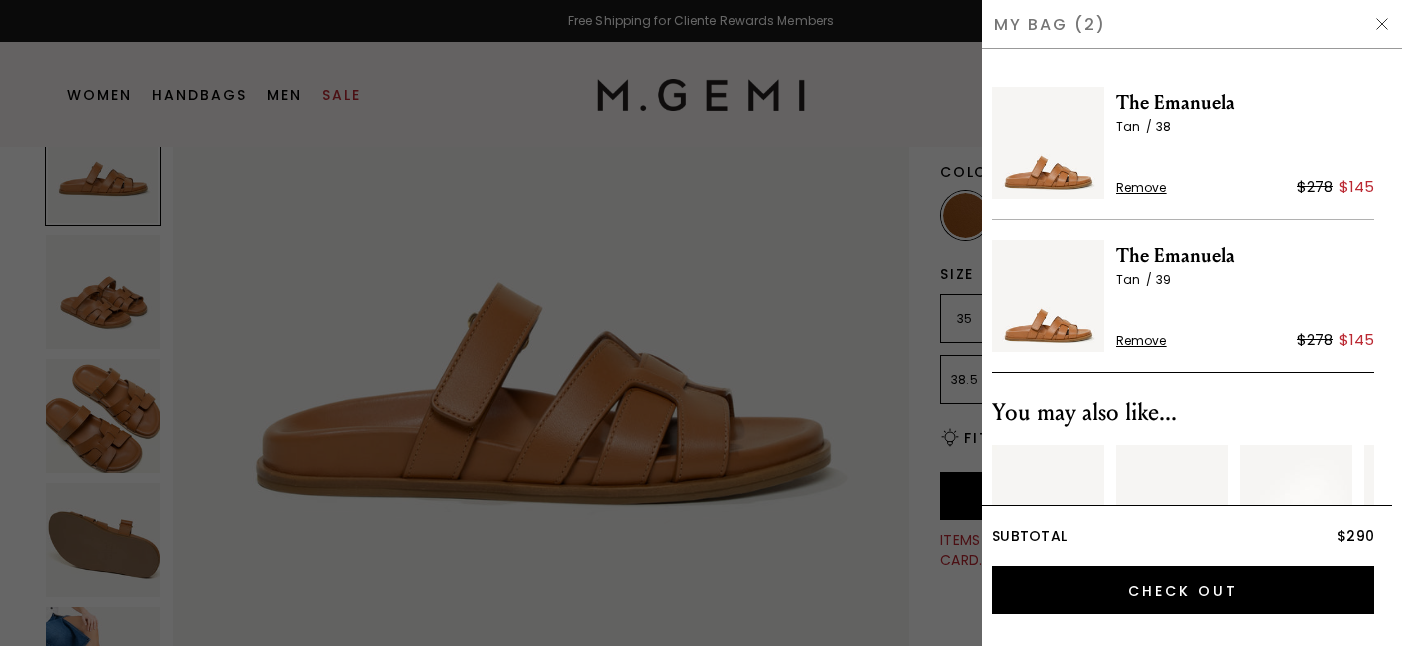 scroll, scrollTop: 0, scrollLeft: 0, axis: both 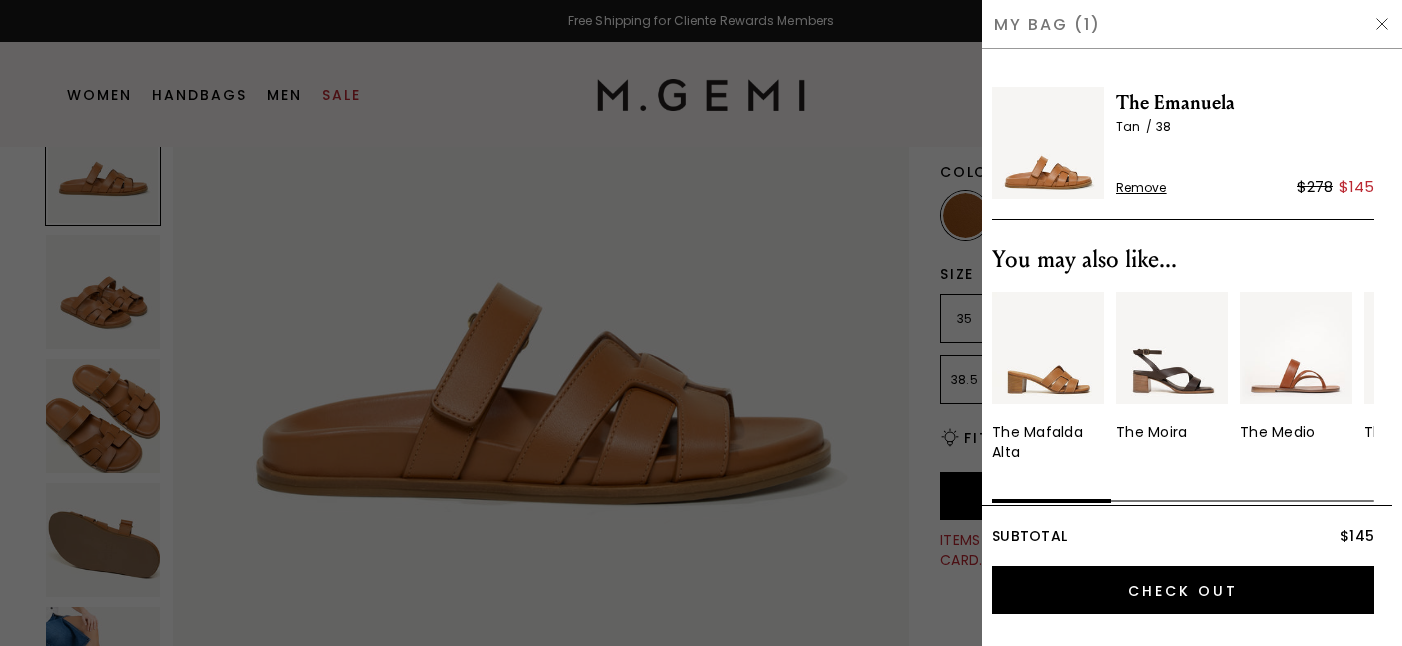 click at bounding box center (701, 323) 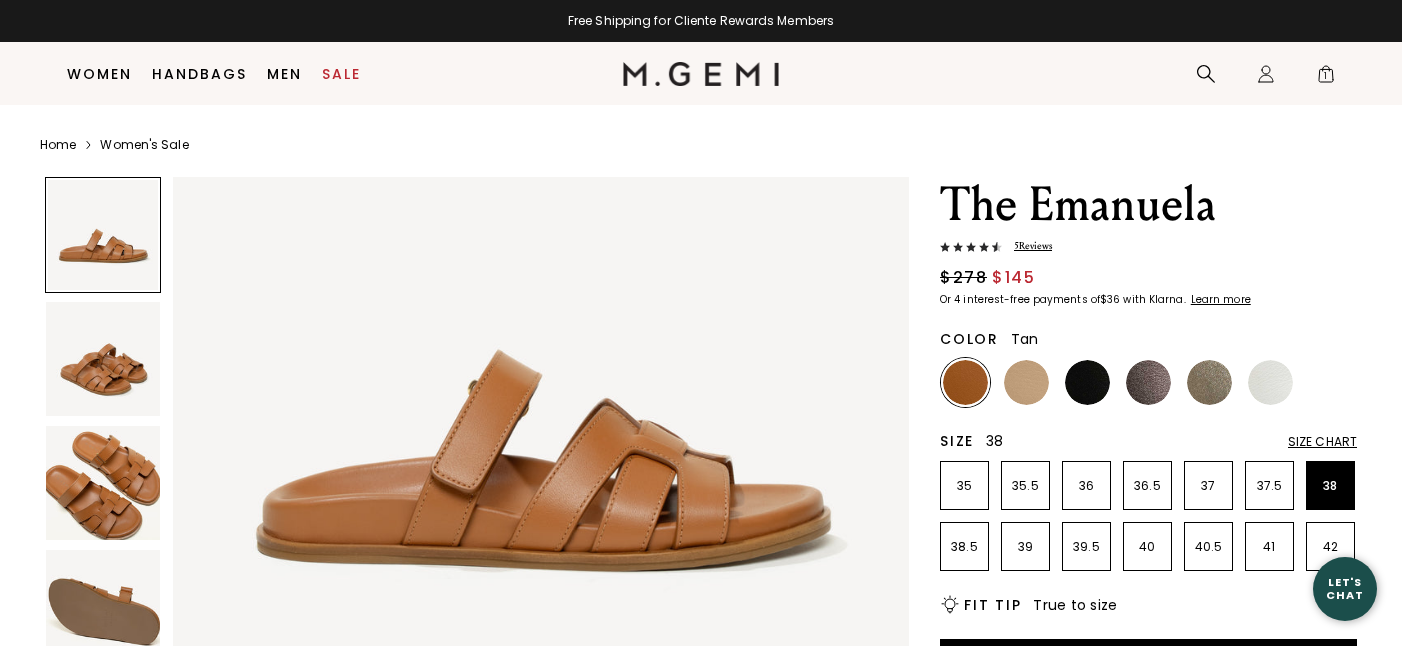 scroll, scrollTop: 167, scrollLeft: 0, axis: vertical 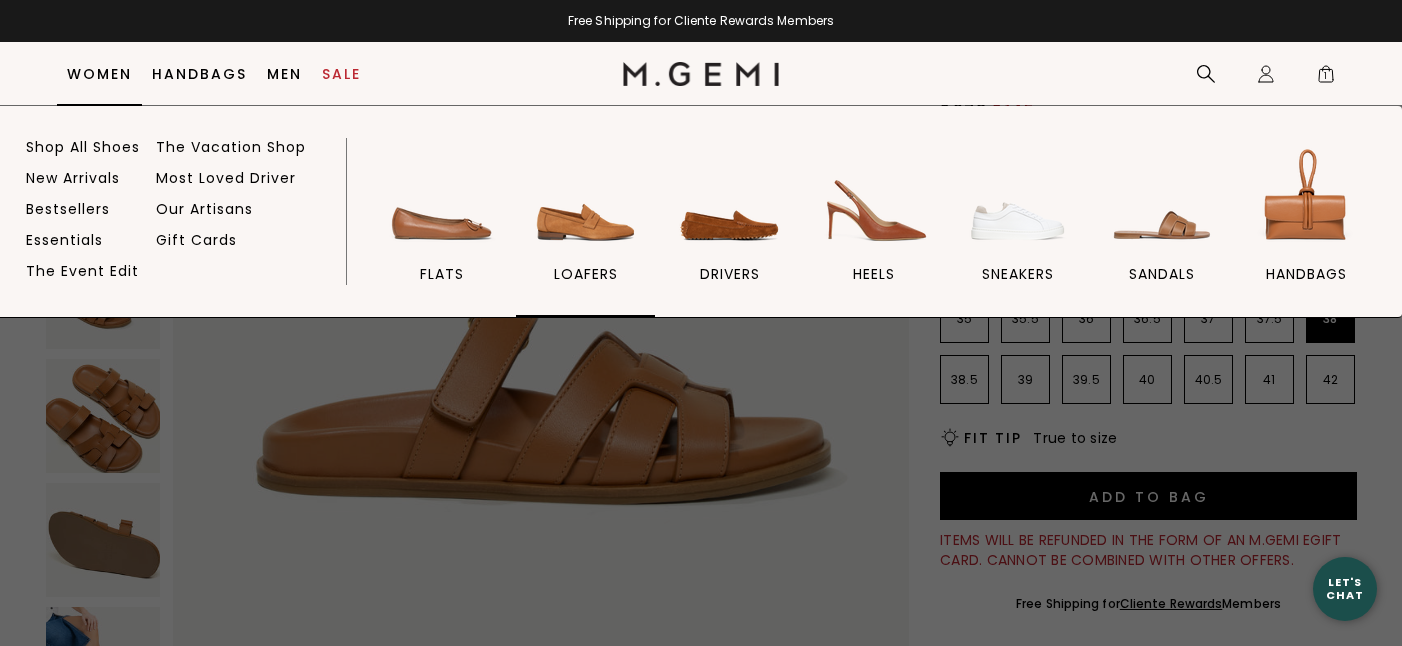 click on "loafers" at bounding box center [586, 274] 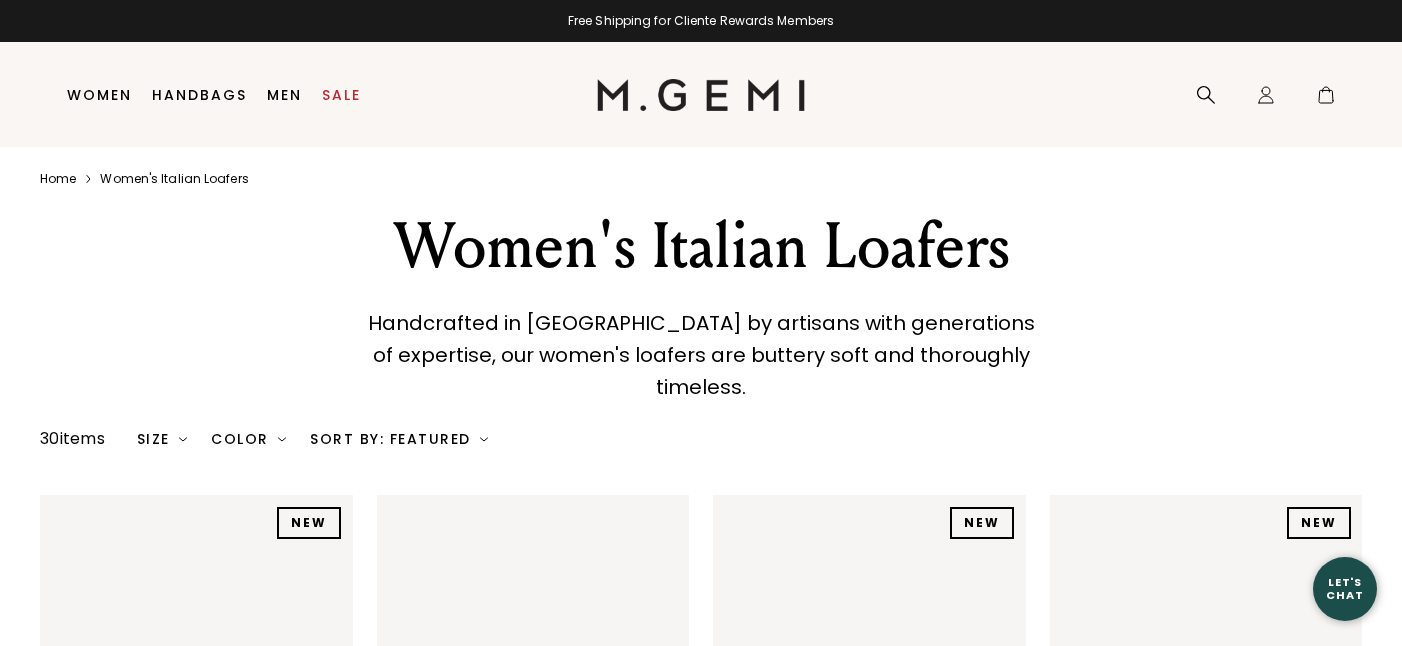 scroll, scrollTop: 0, scrollLeft: 0, axis: both 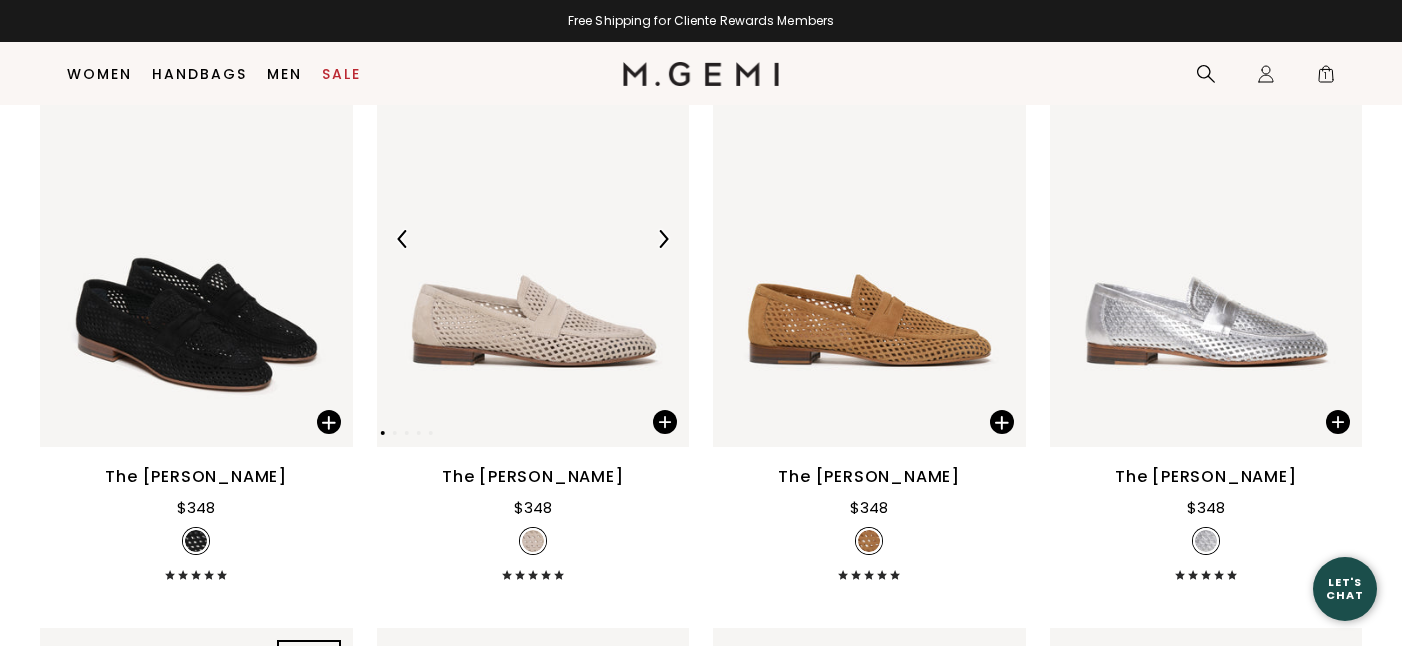 click at bounding box center (533, 238) 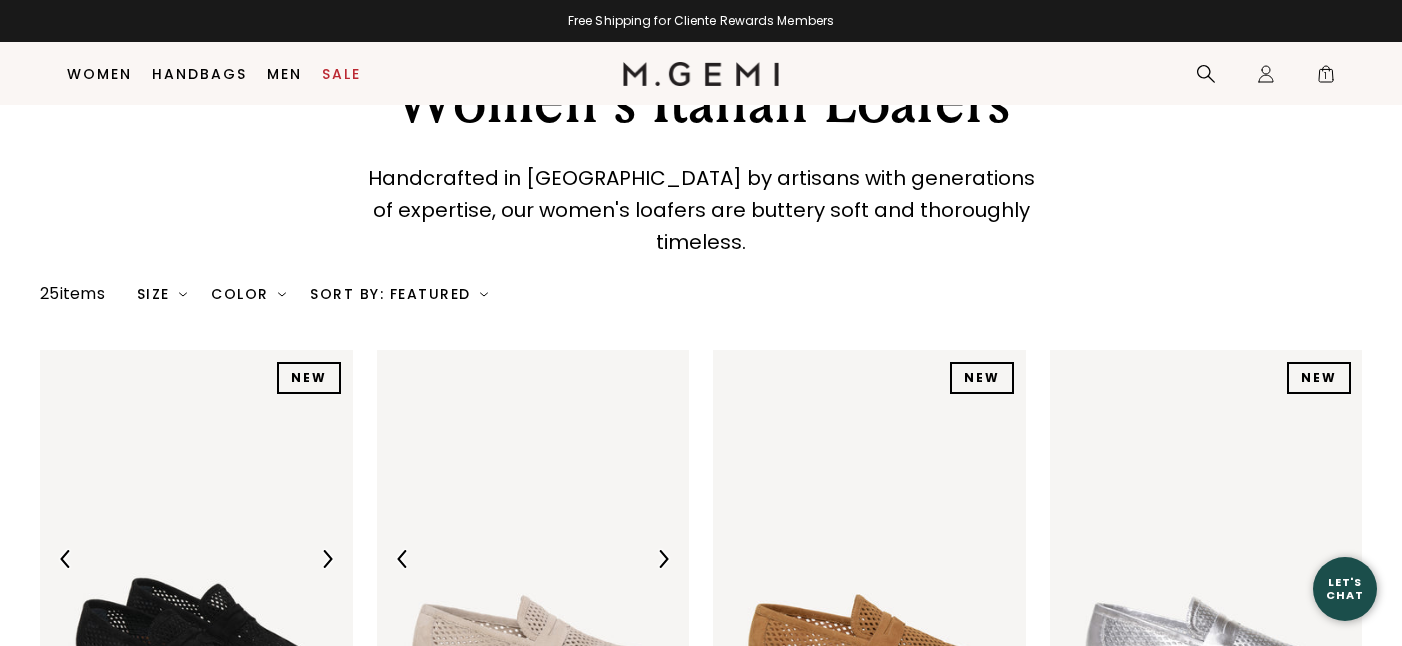 scroll, scrollTop: 0, scrollLeft: 0, axis: both 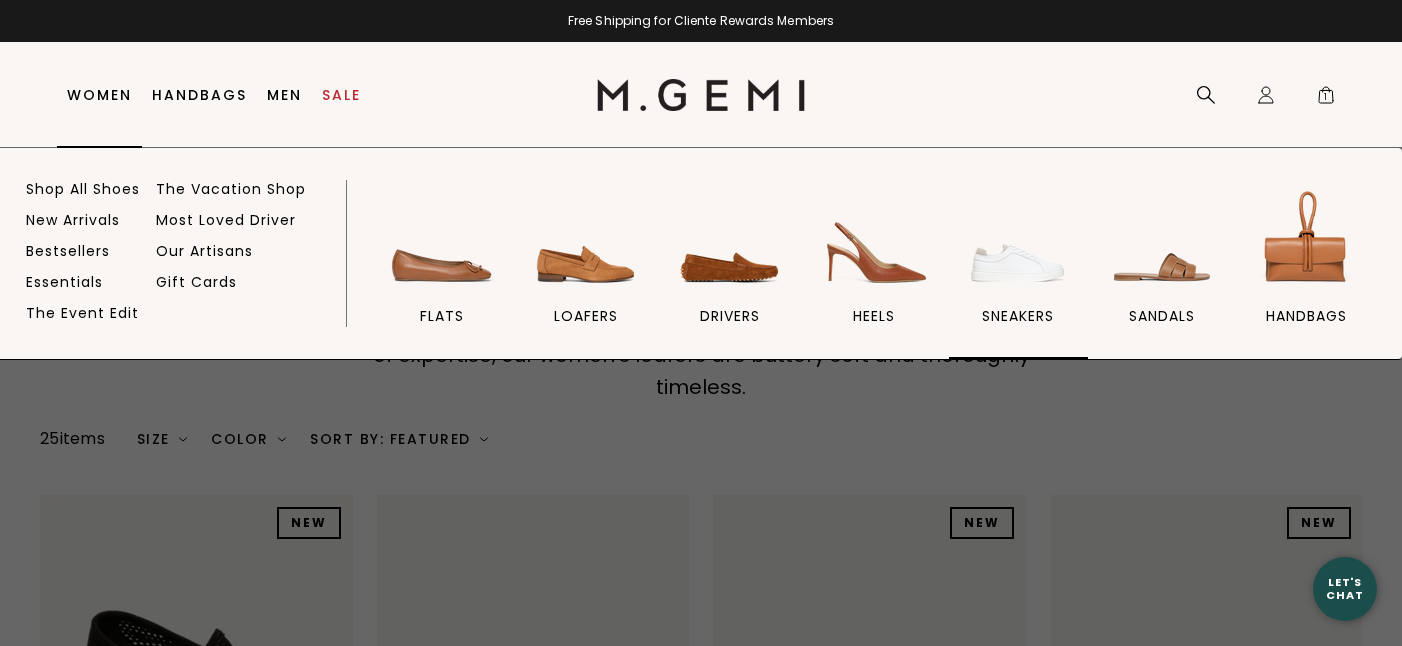 click at bounding box center [1018, 241] 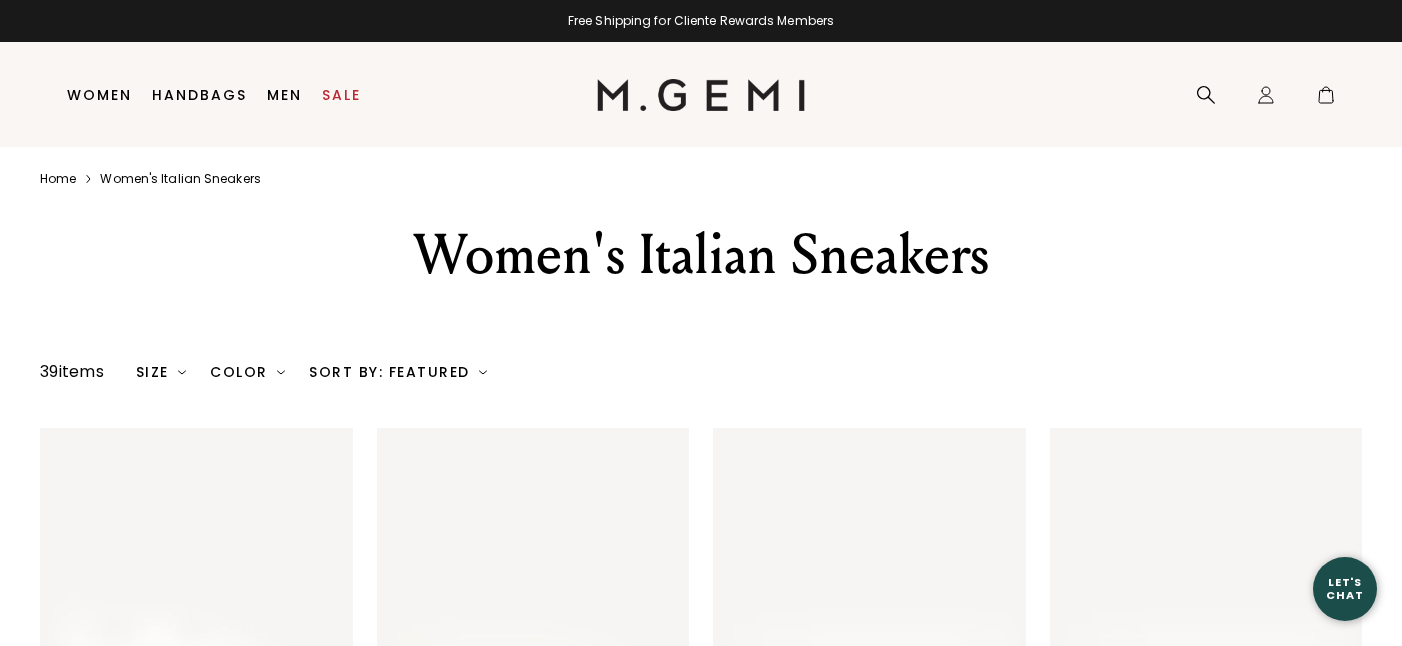 scroll, scrollTop: 0, scrollLeft: 0, axis: both 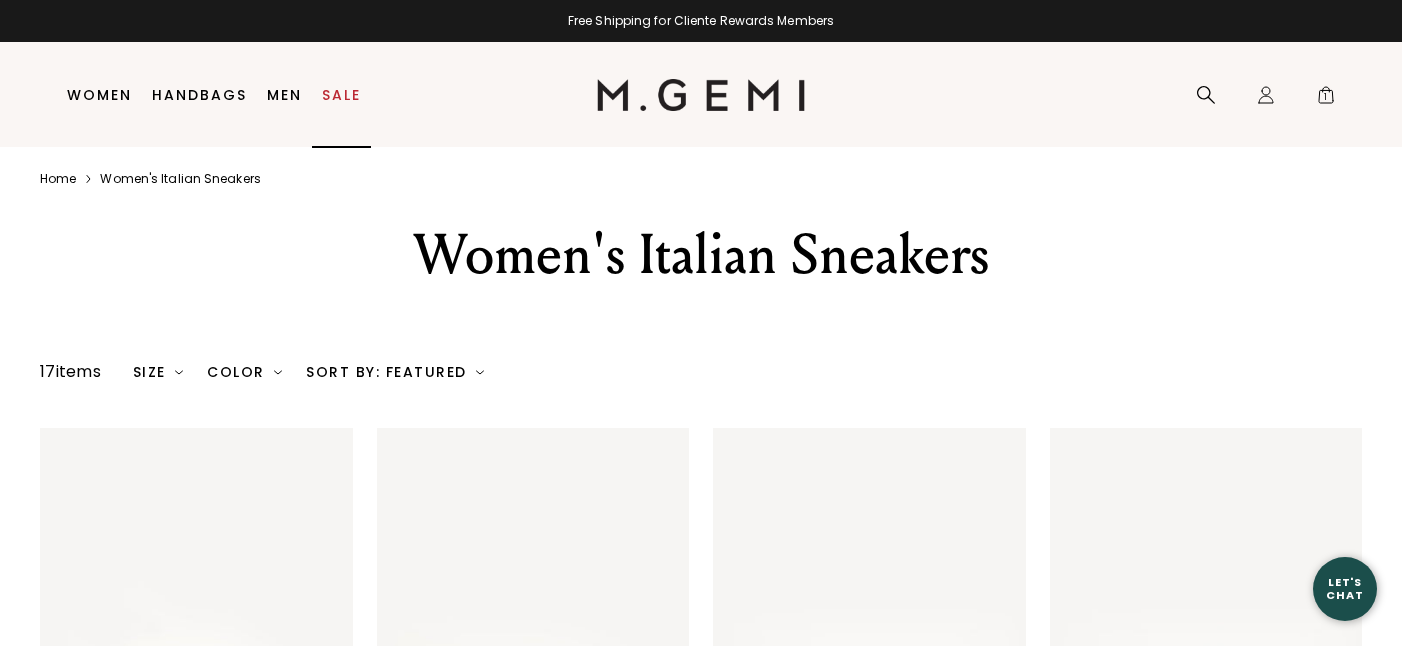 click on "Sale" at bounding box center [341, 95] 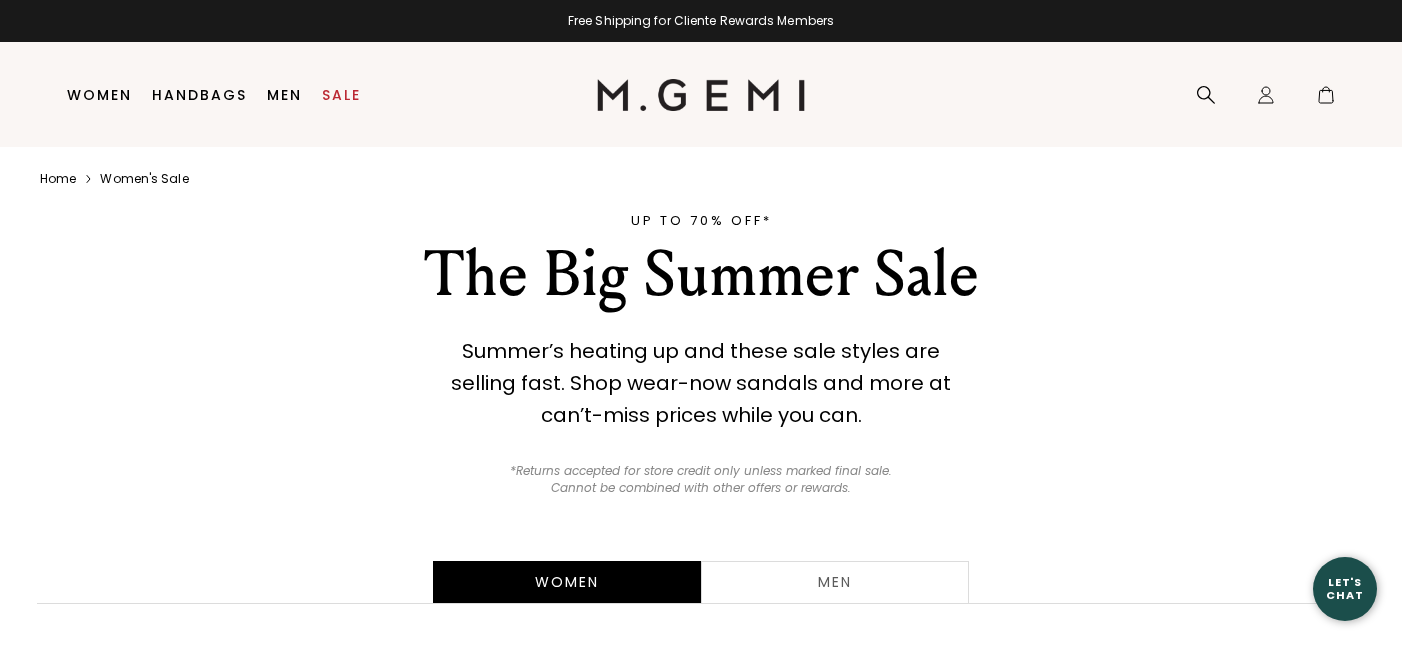 scroll, scrollTop: 0, scrollLeft: 0, axis: both 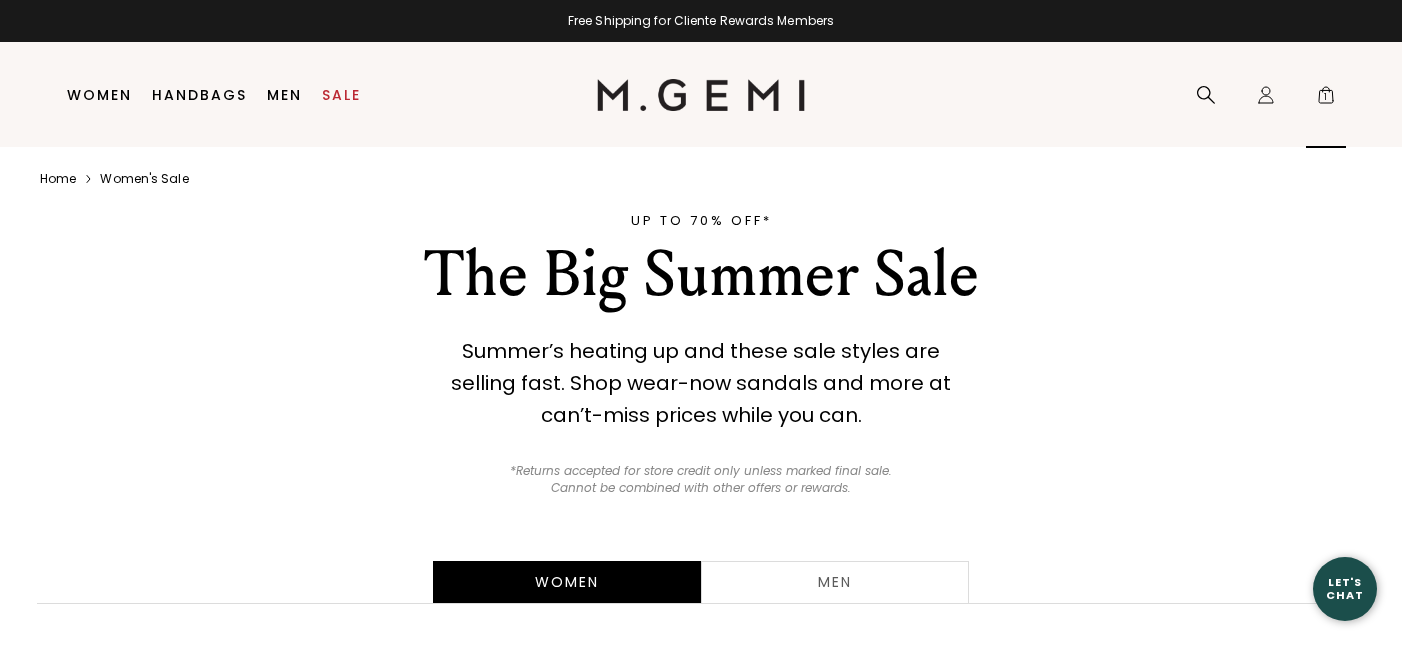 click on "Icons/20x20/bag@2x" 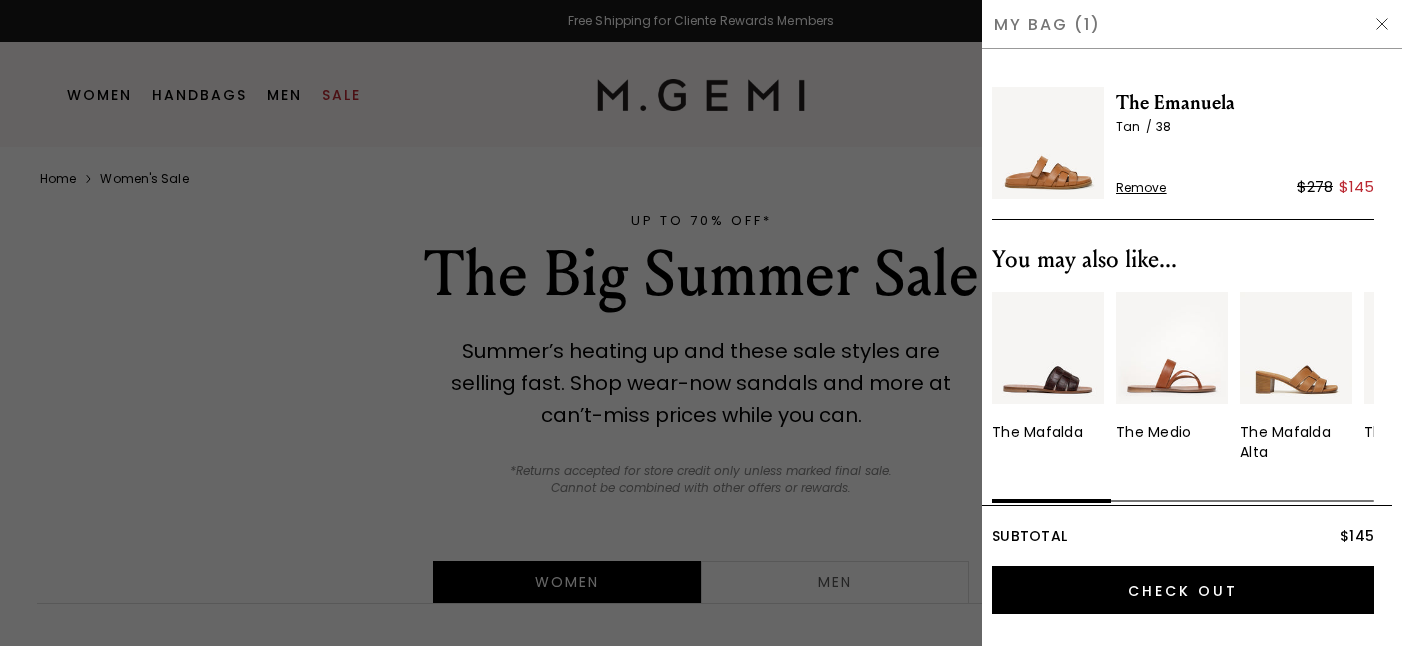 click at bounding box center (1048, 143) 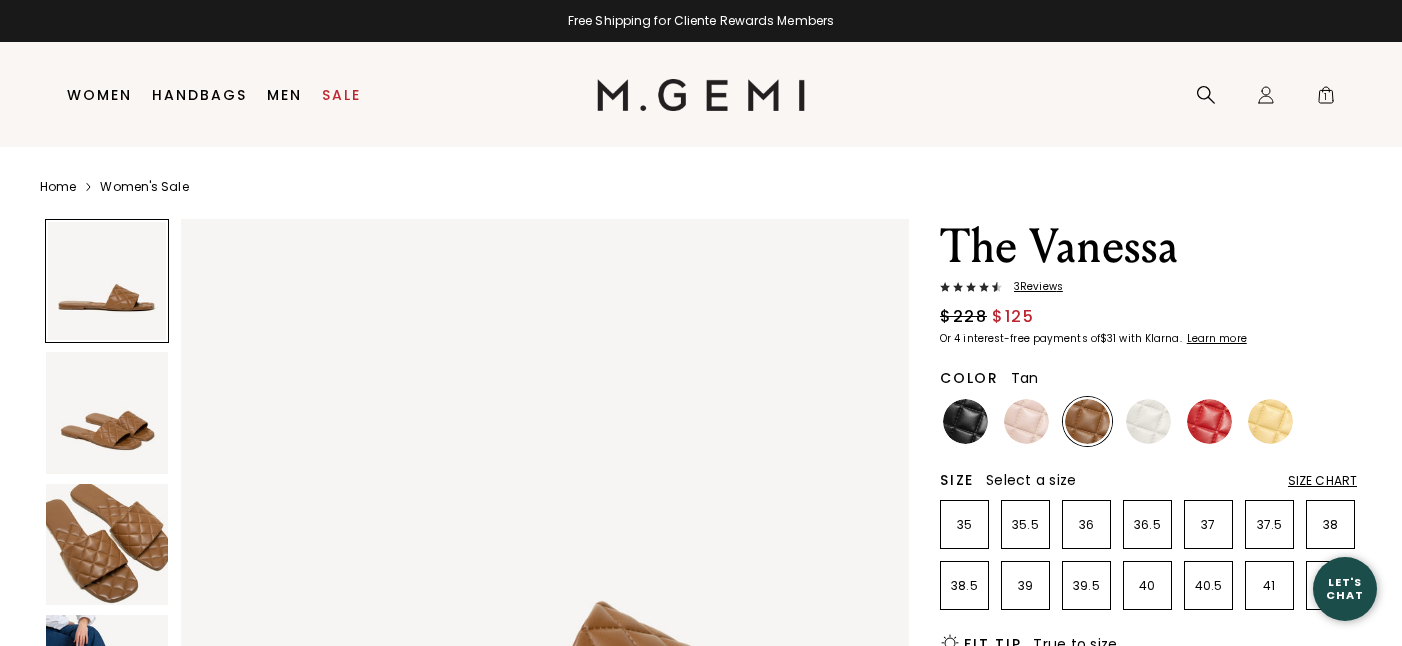 scroll, scrollTop: 0, scrollLeft: 0, axis: both 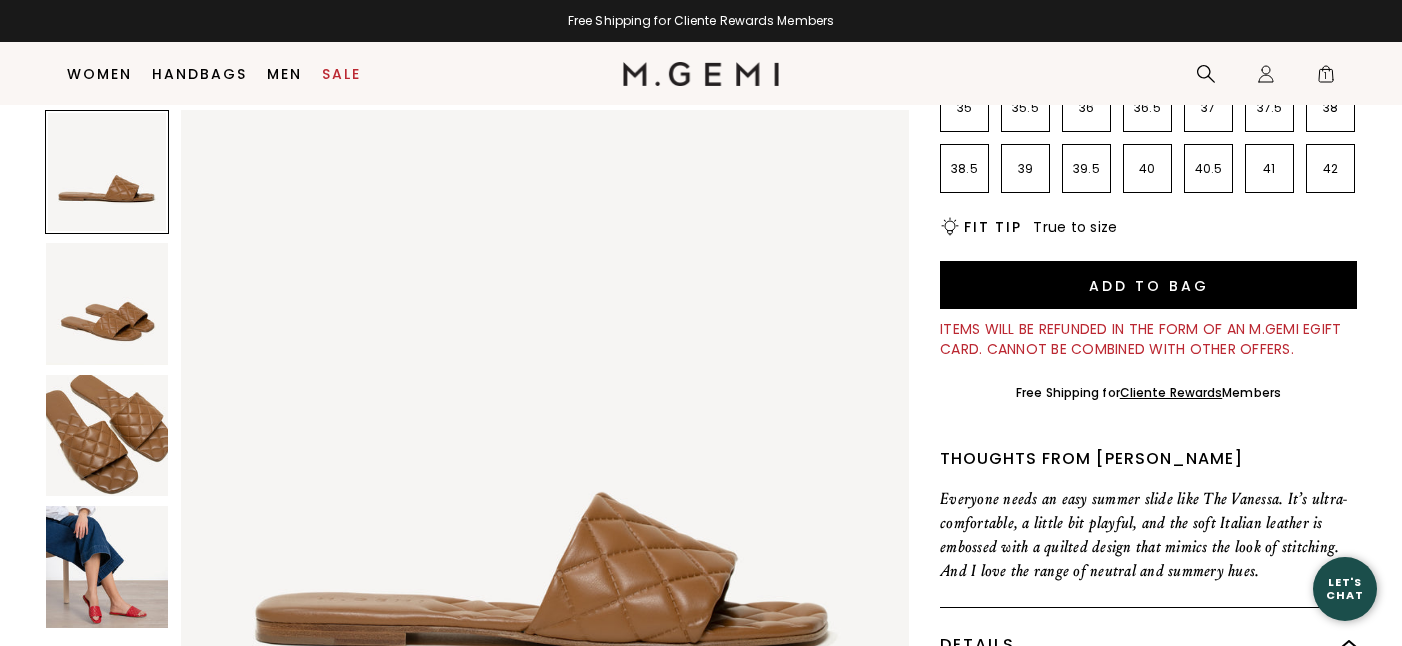 click at bounding box center [107, 436] 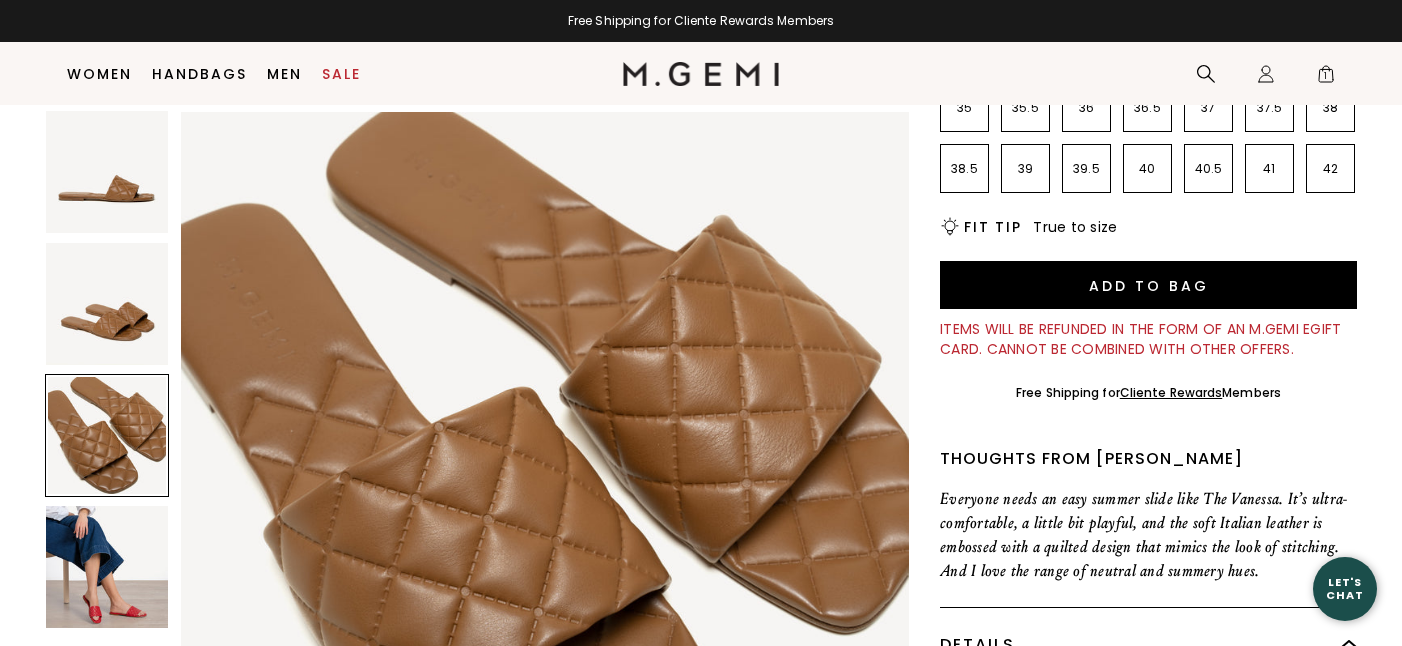 scroll, scrollTop: 1496, scrollLeft: 0, axis: vertical 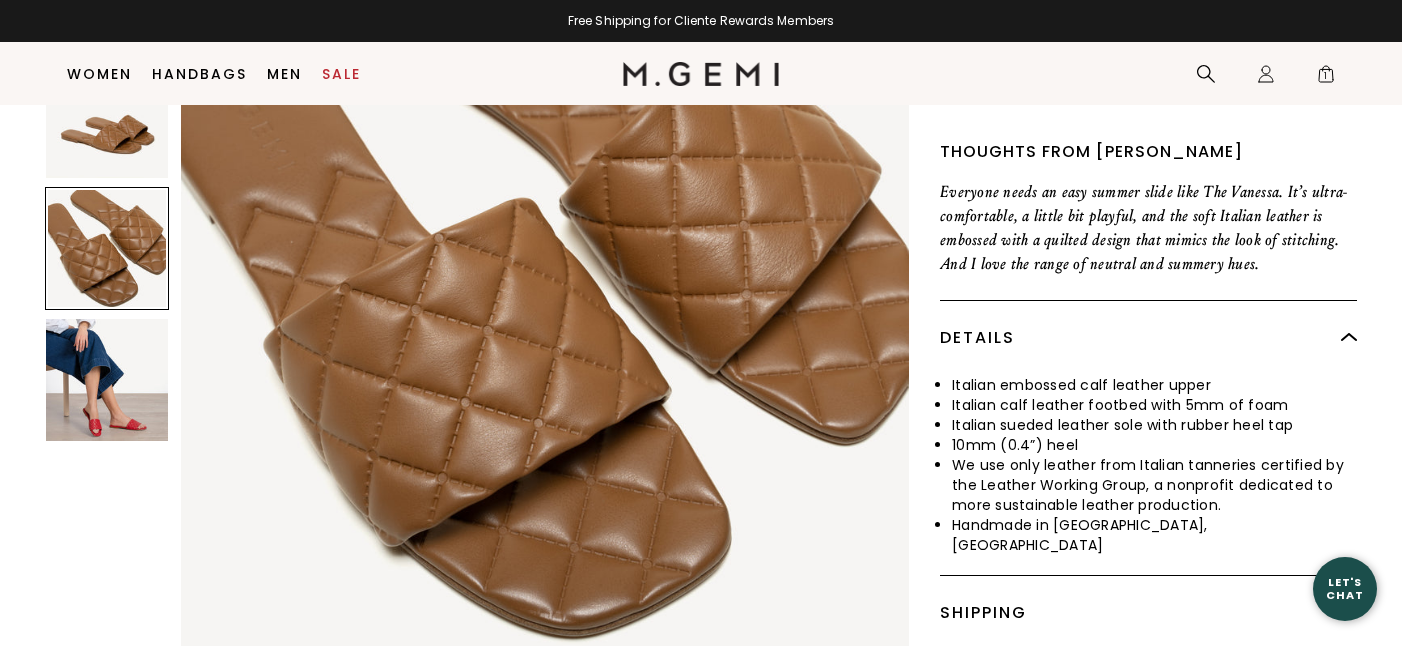 click at bounding box center (107, 381) 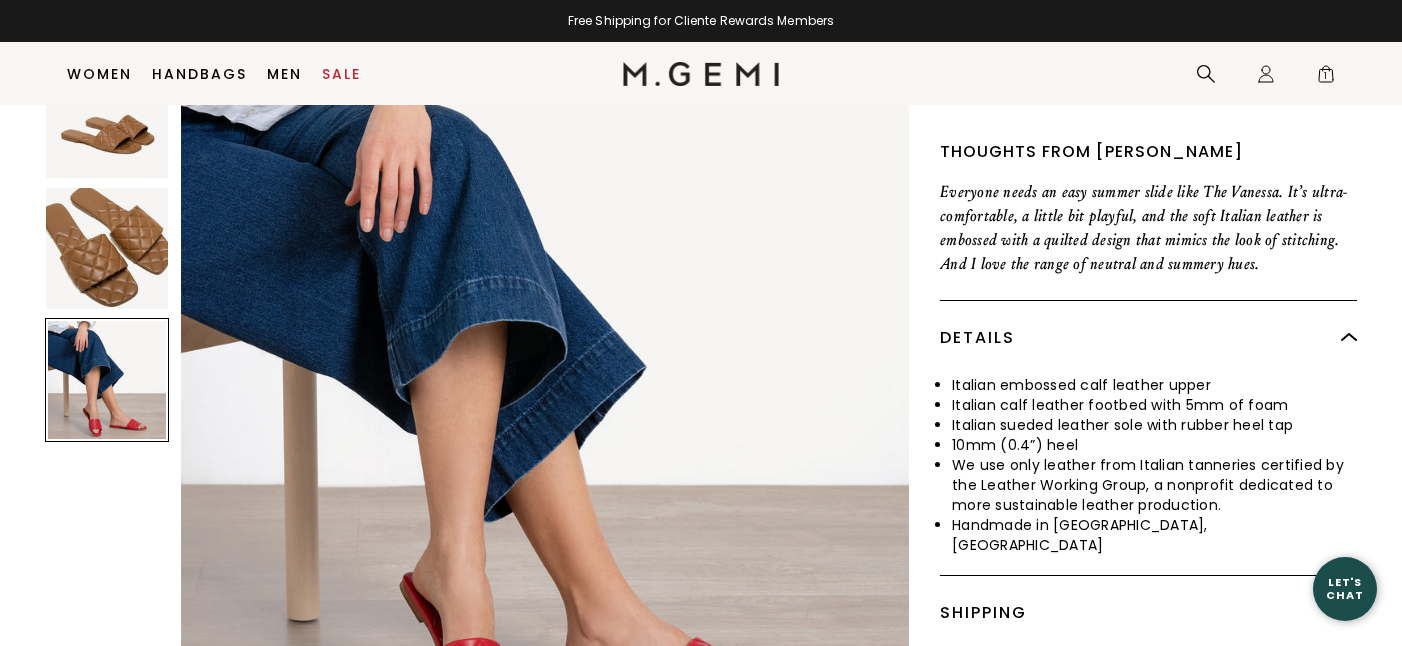 scroll, scrollTop: 2245, scrollLeft: 0, axis: vertical 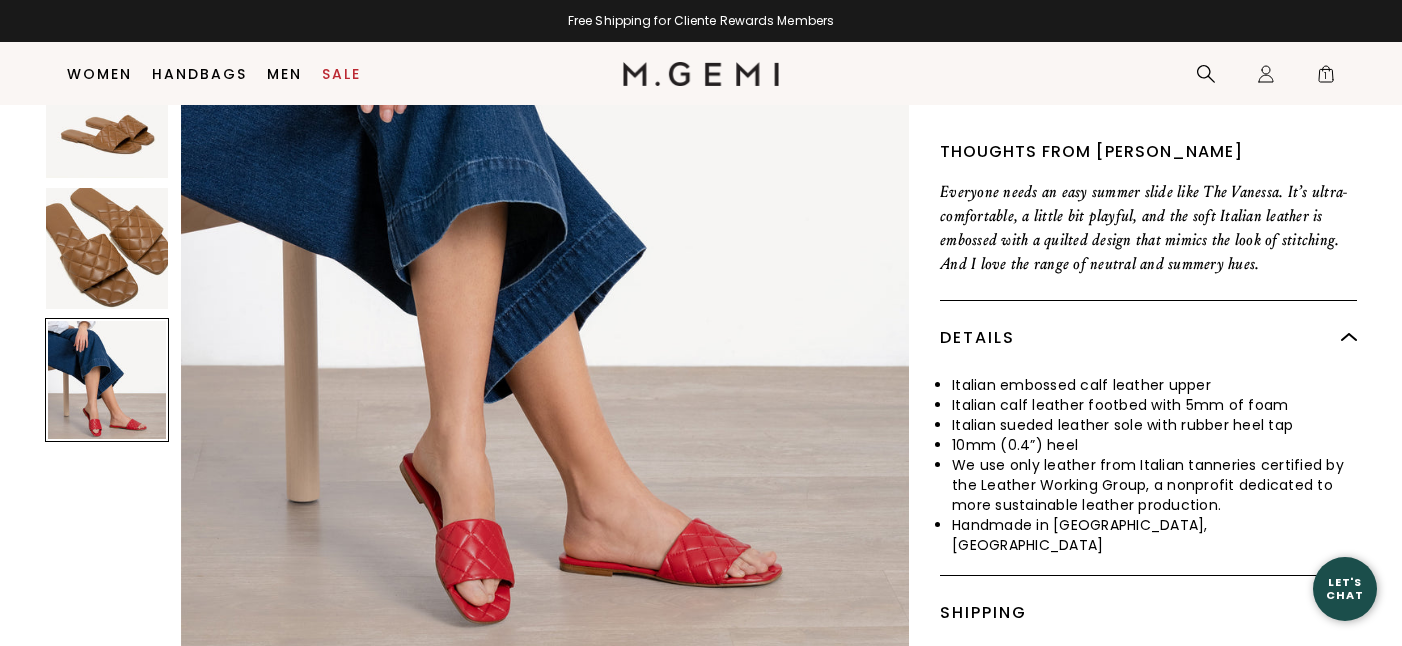 click at bounding box center (107, 249) 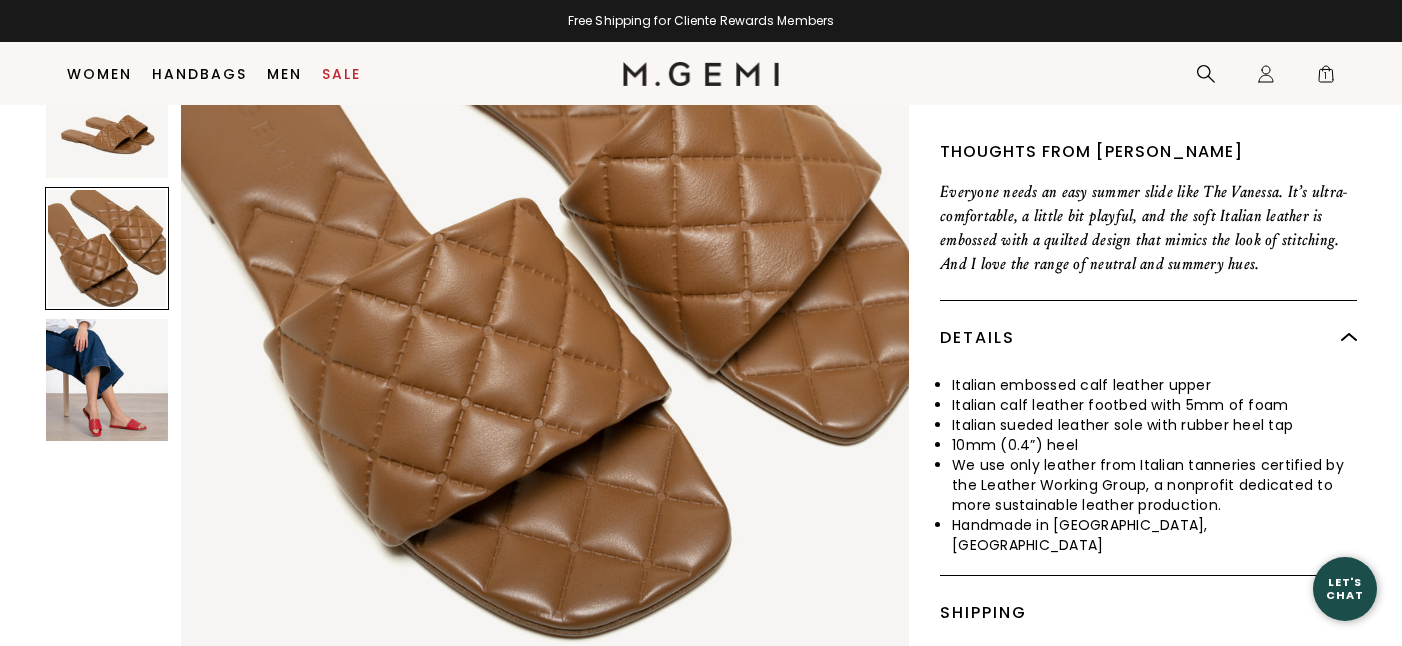 click at bounding box center [107, 381] 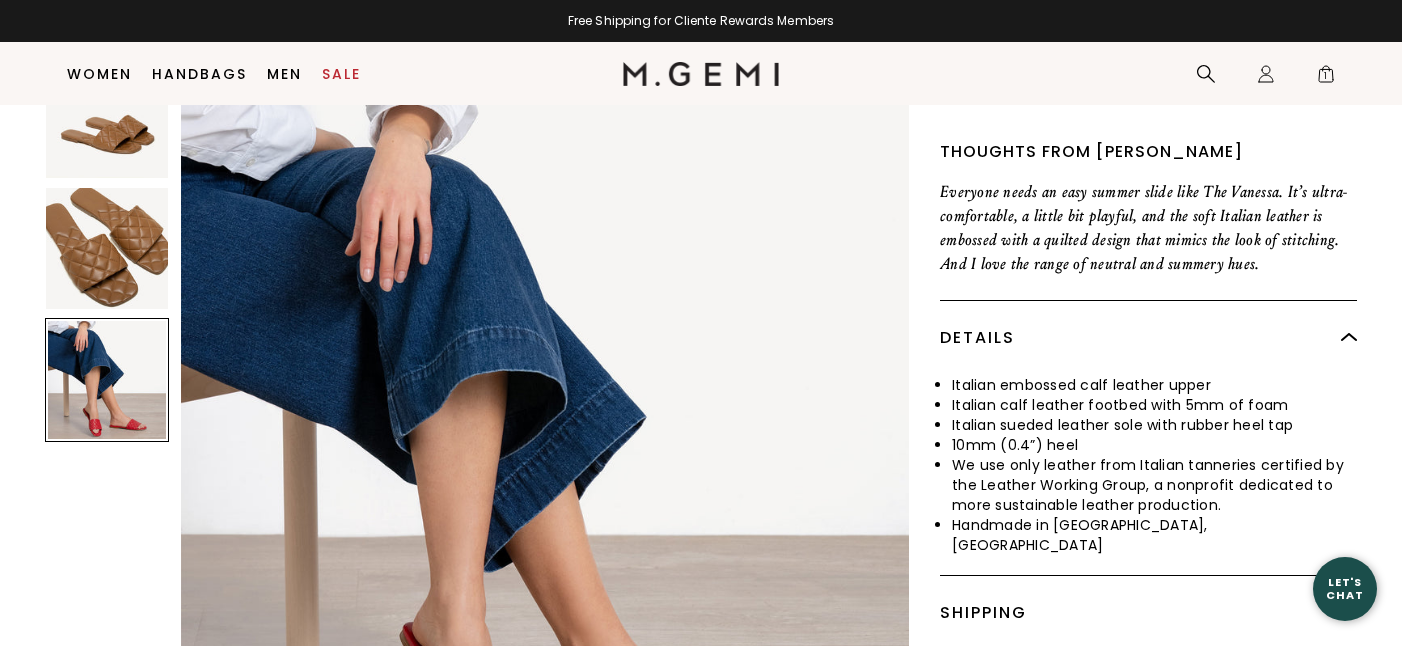 scroll, scrollTop: 2245, scrollLeft: 0, axis: vertical 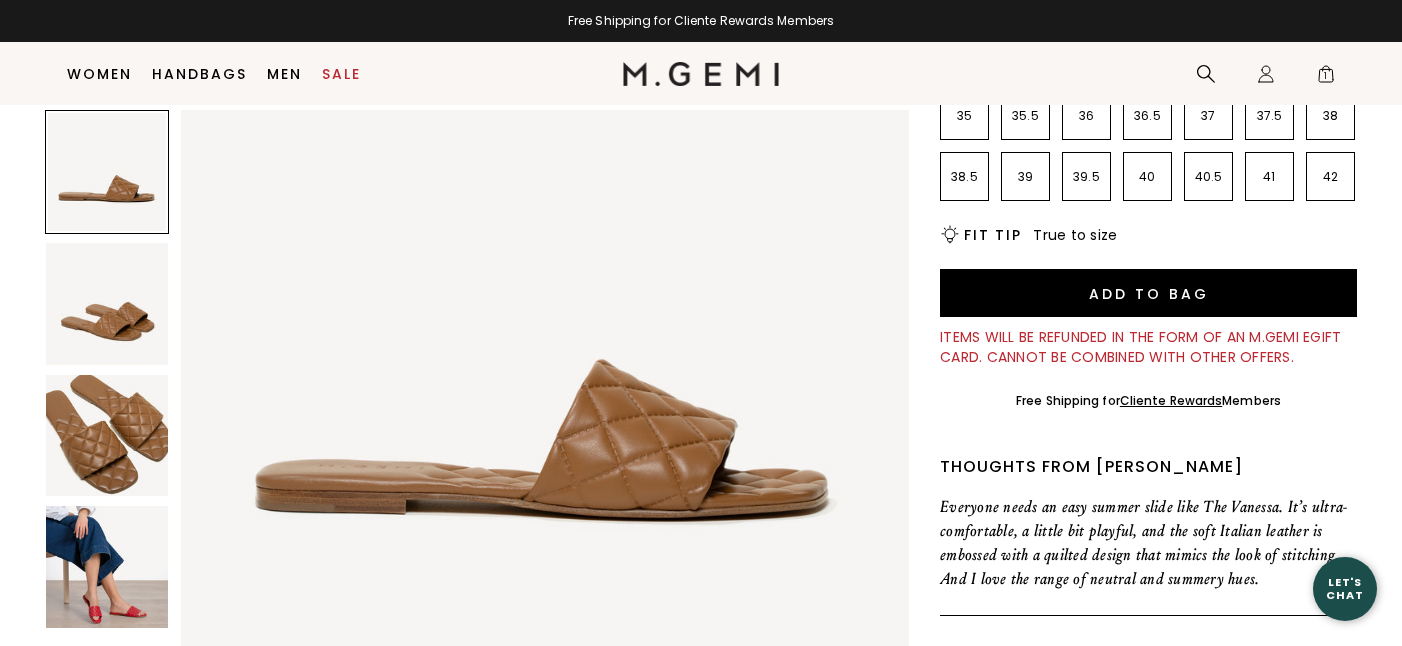 click at bounding box center [107, 304] 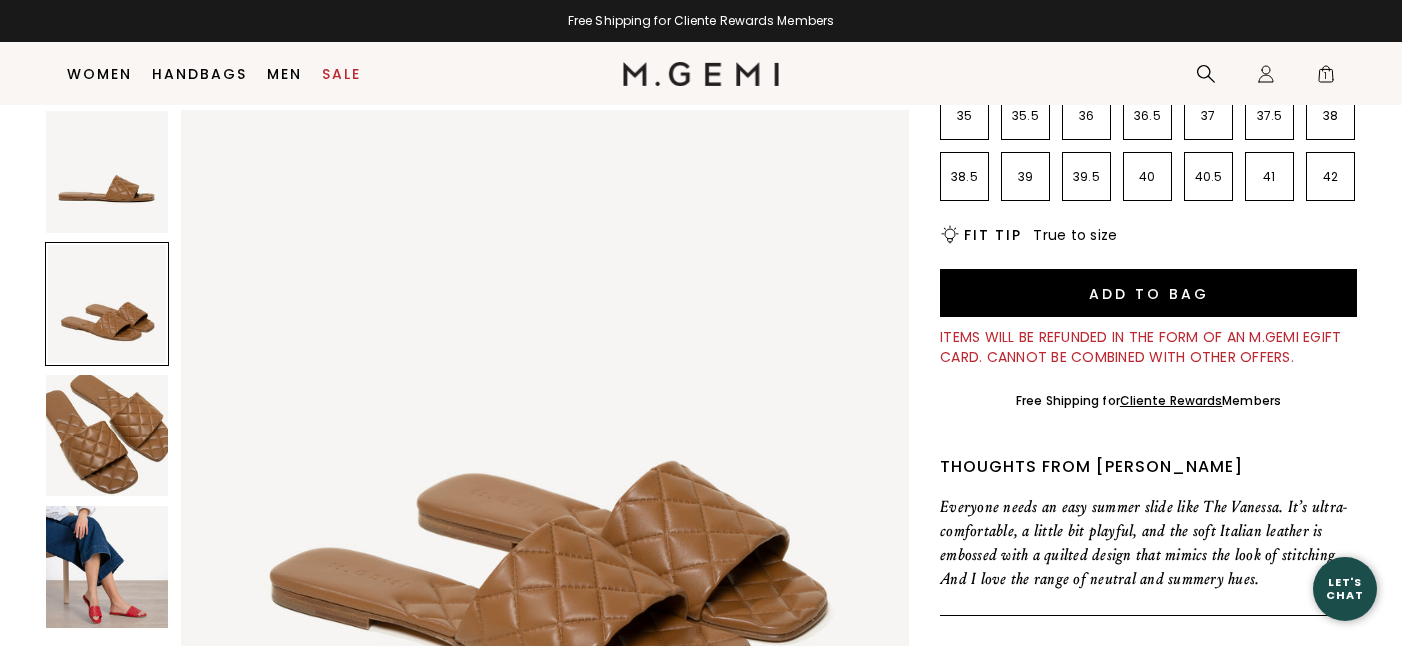 click at bounding box center (107, 172) 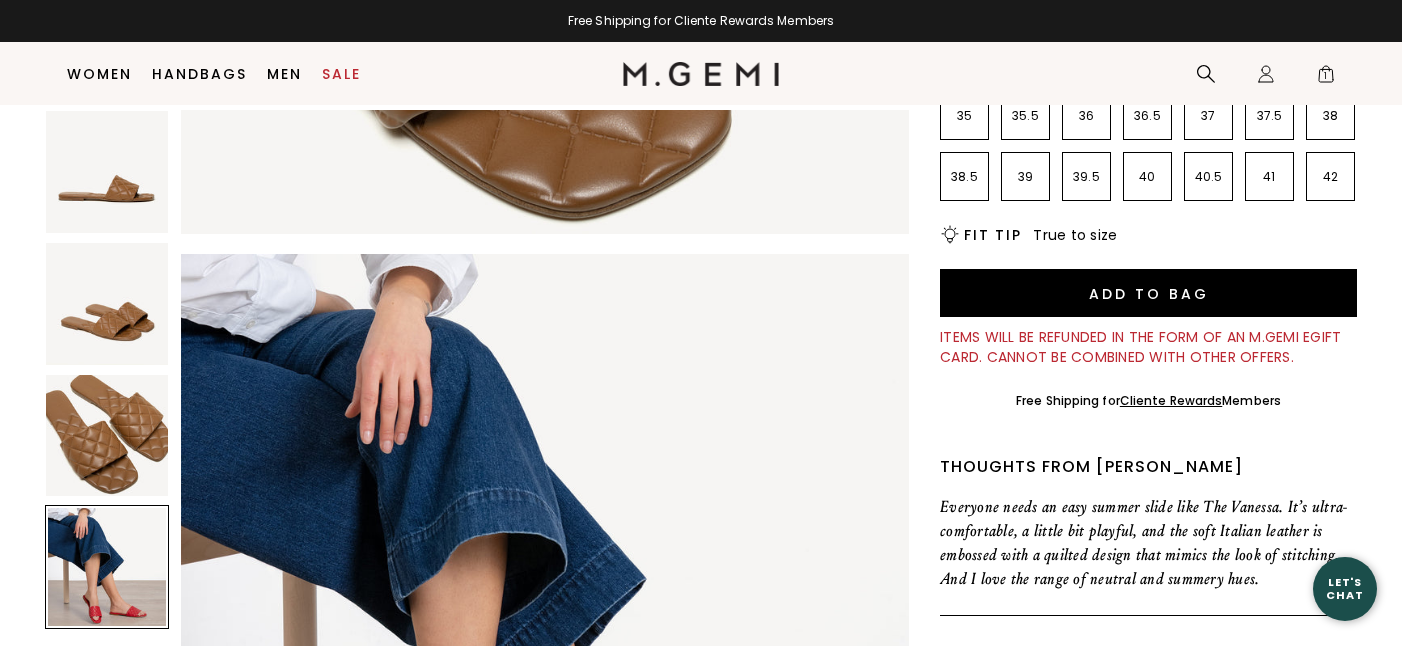 scroll, scrollTop: 2265, scrollLeft: 0, axis: vertical 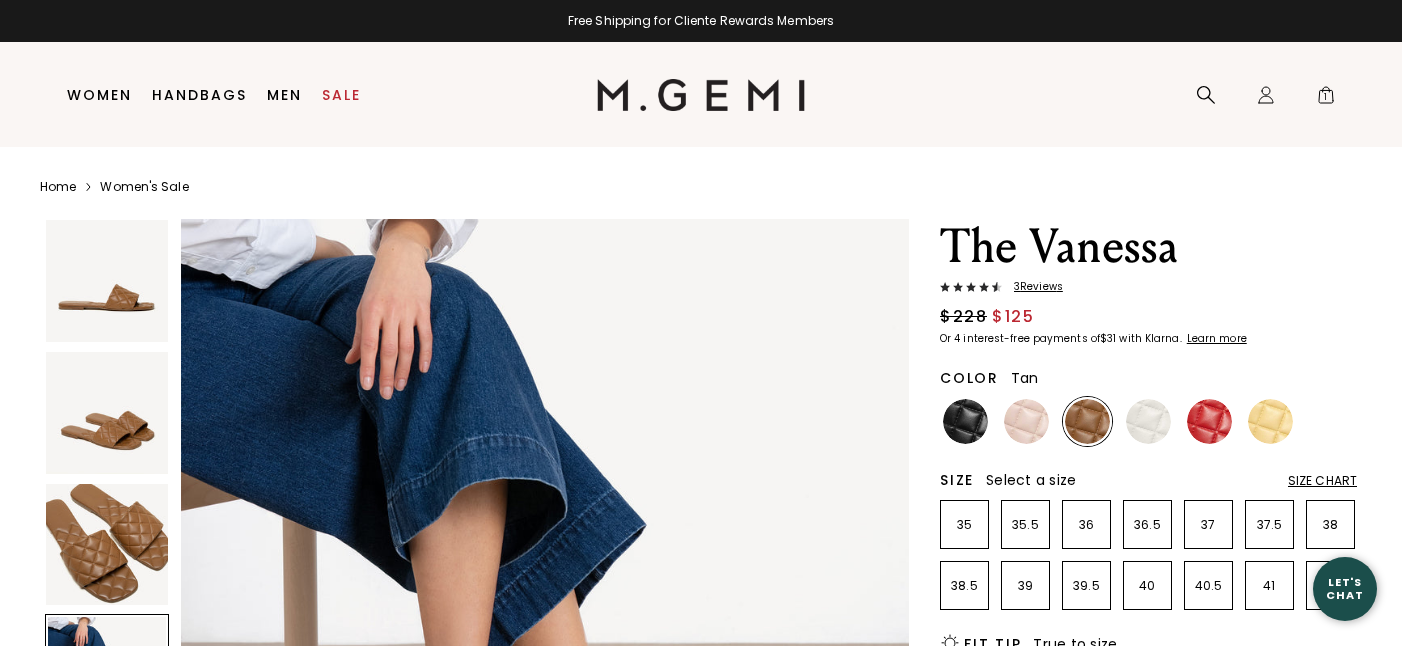 click at bounding box center [107, 281] 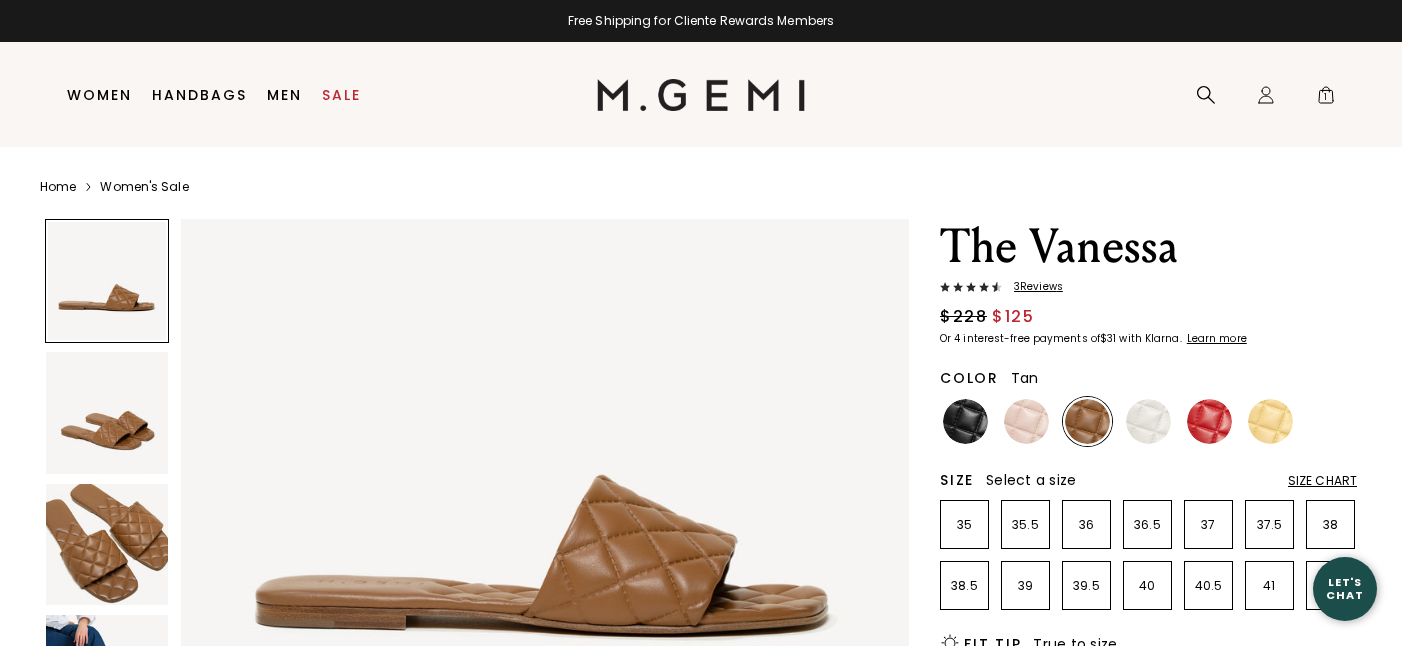 scroll, scrollTop: 0, scrollLeft: 0, axis: both 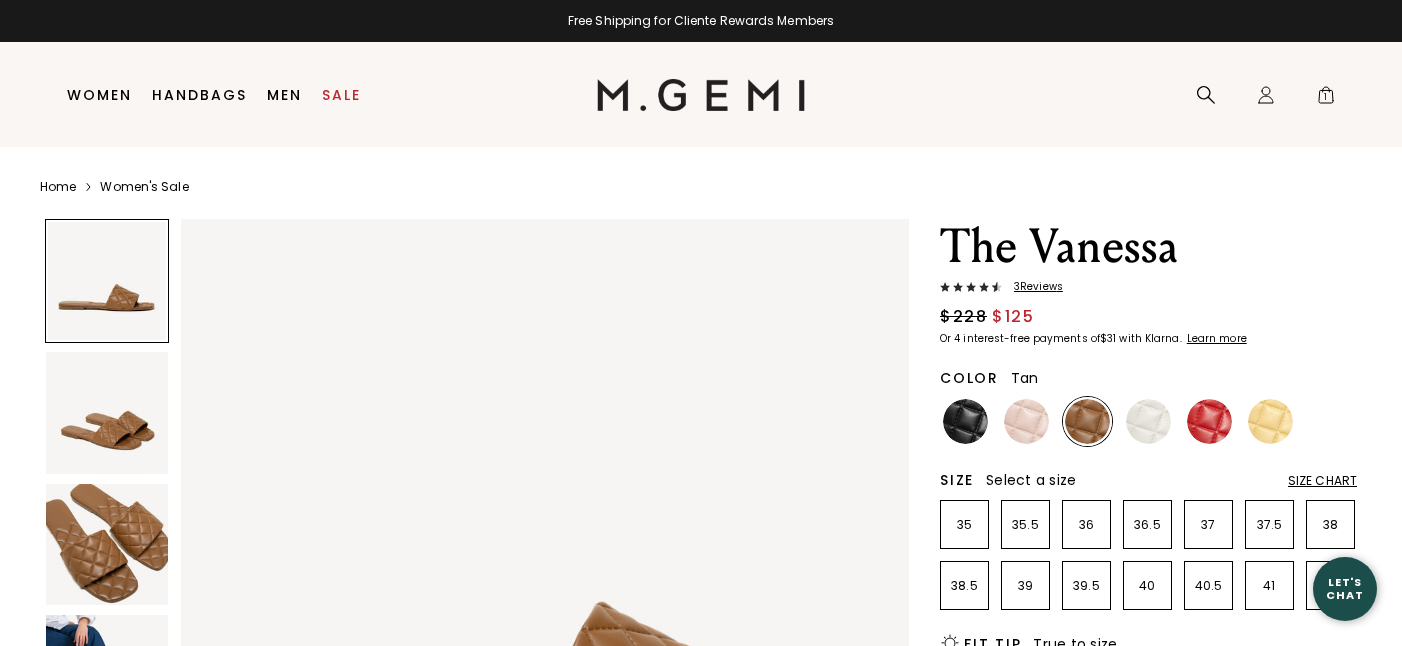 click at bounding box center [107, 413] 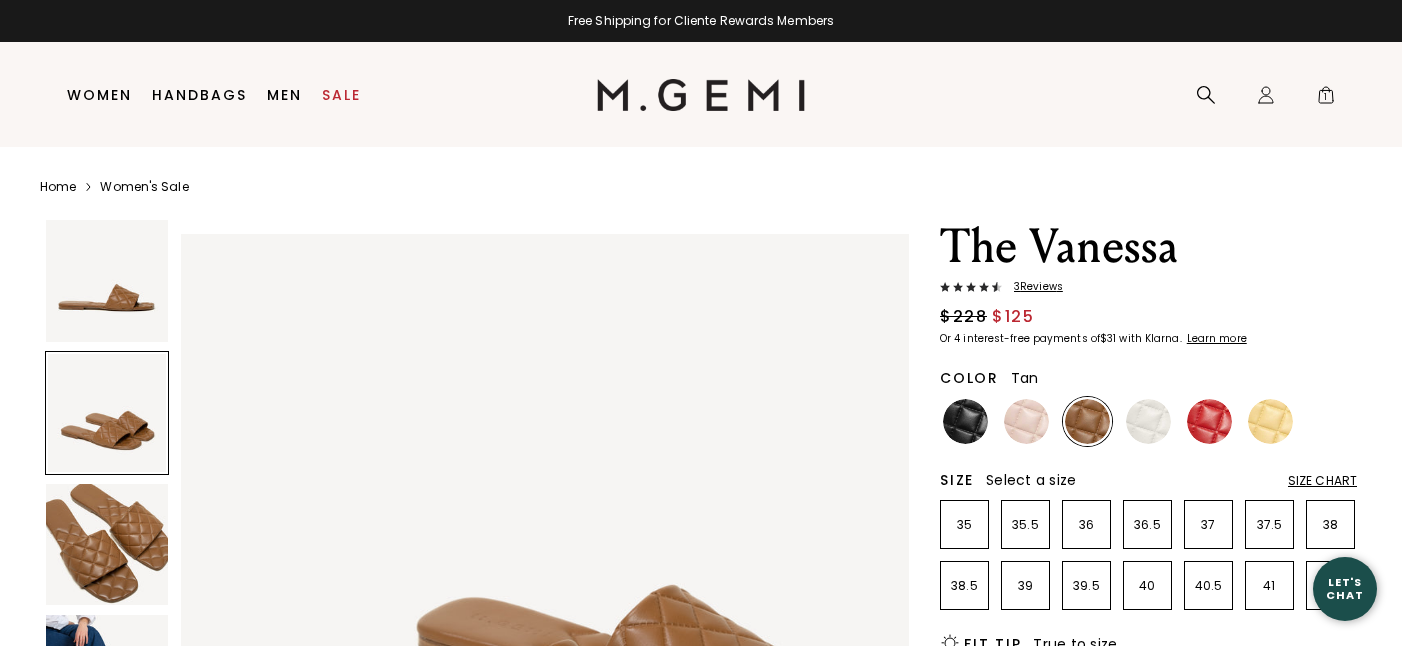 scroll, scrollTop: 748, scrollLeft: 0, axis: vertical 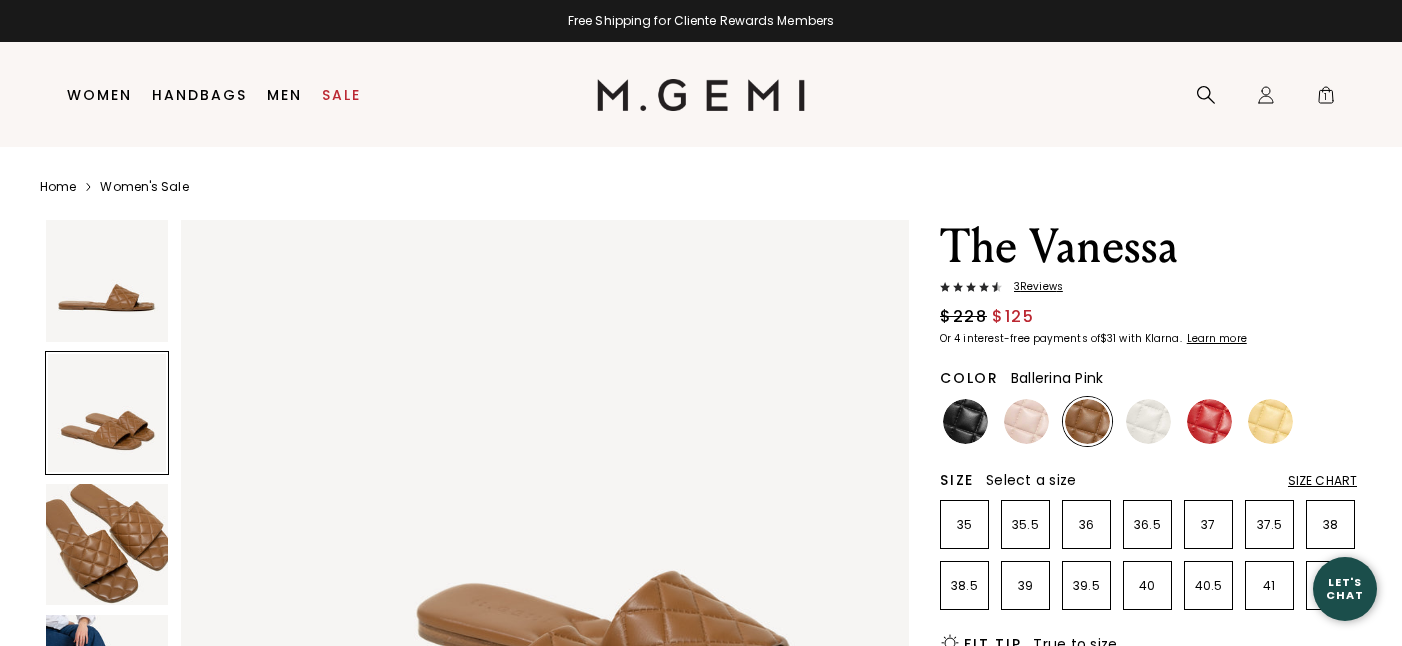 click at bounding box center (1026, 421) 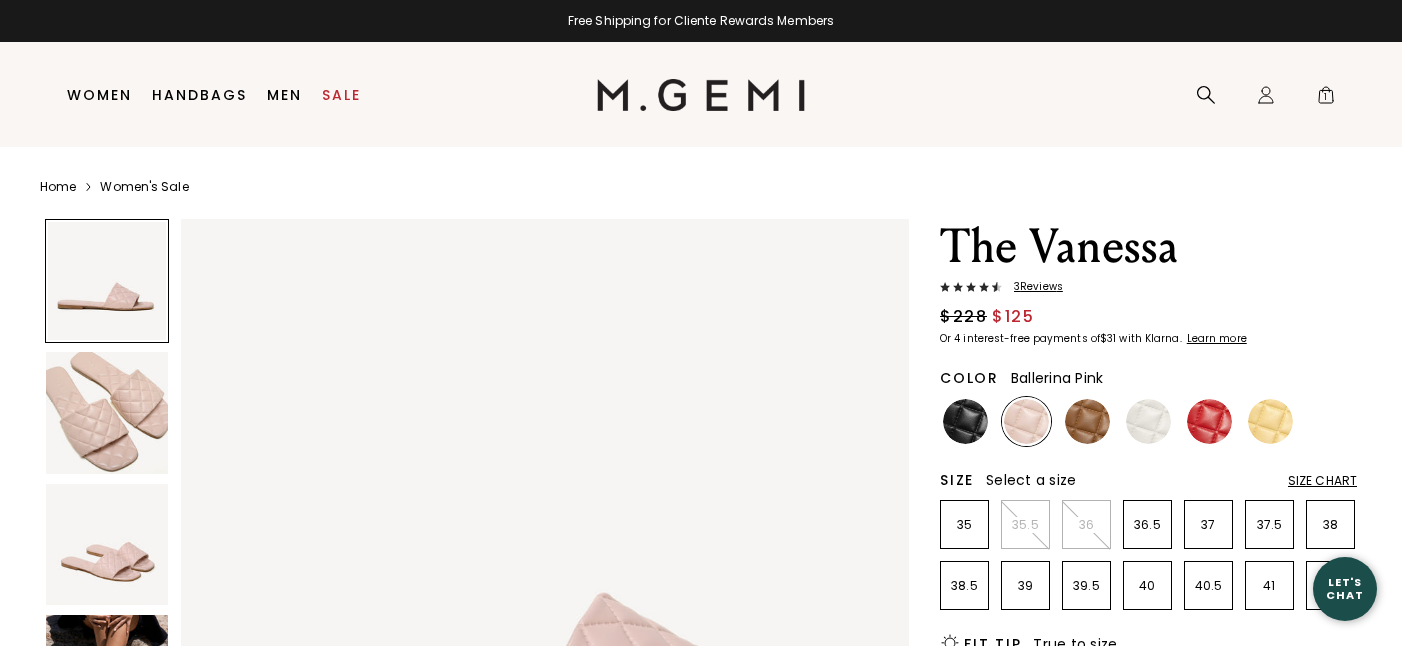 scroll, scrollTop: 0, scrollLeft: 0, axis: both 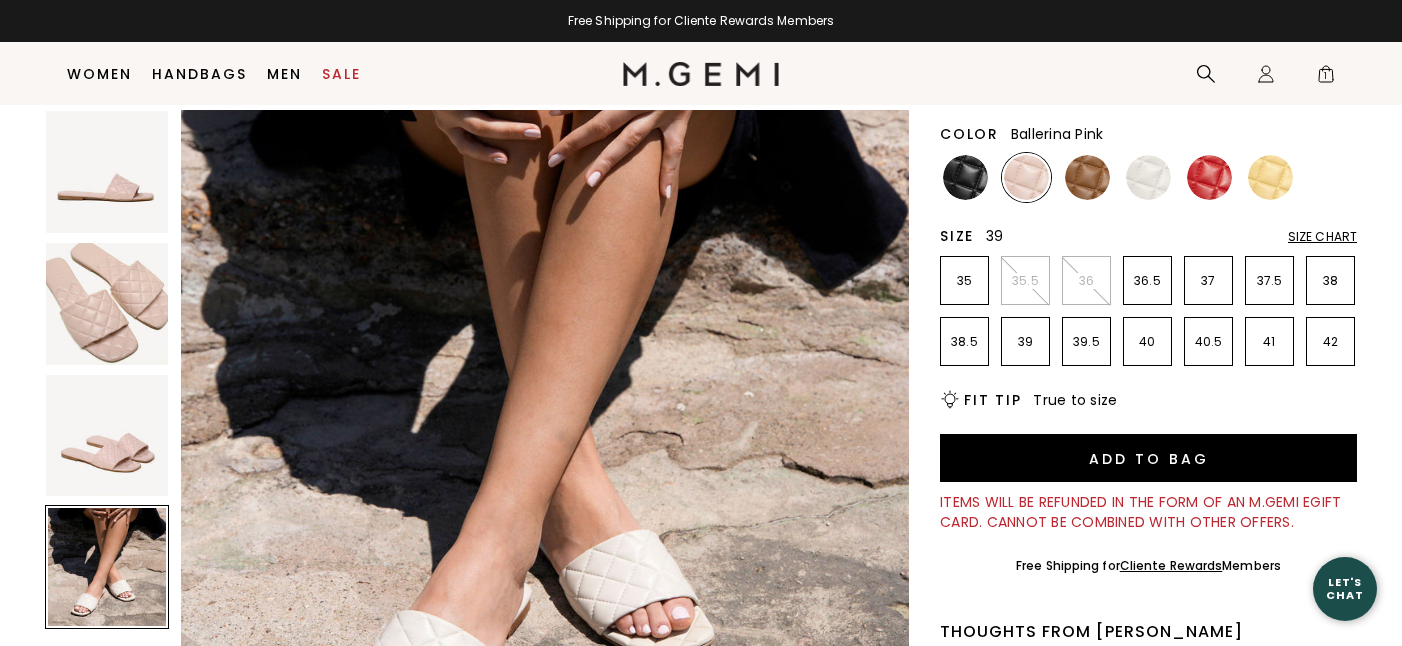 click on "39" at bounding box center [1025, 341] 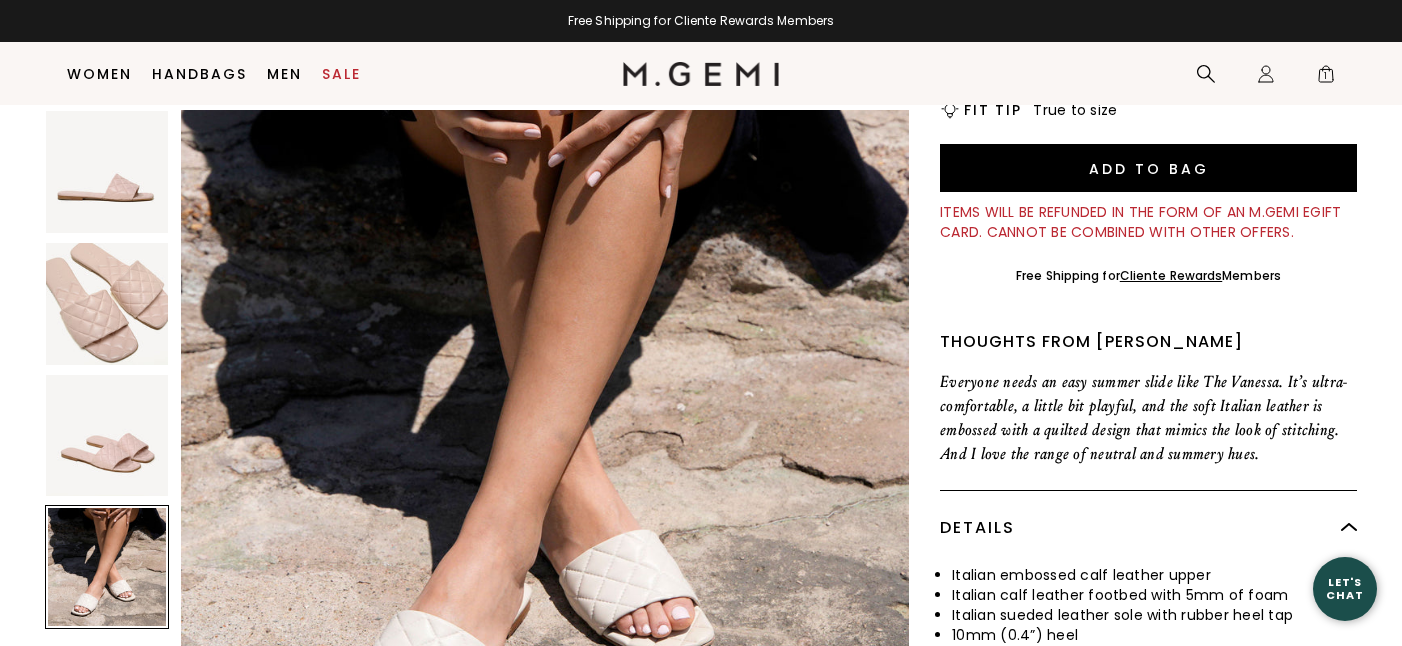 scroll, scrollTop: 585, scrollLeft: 0, axis: vertical 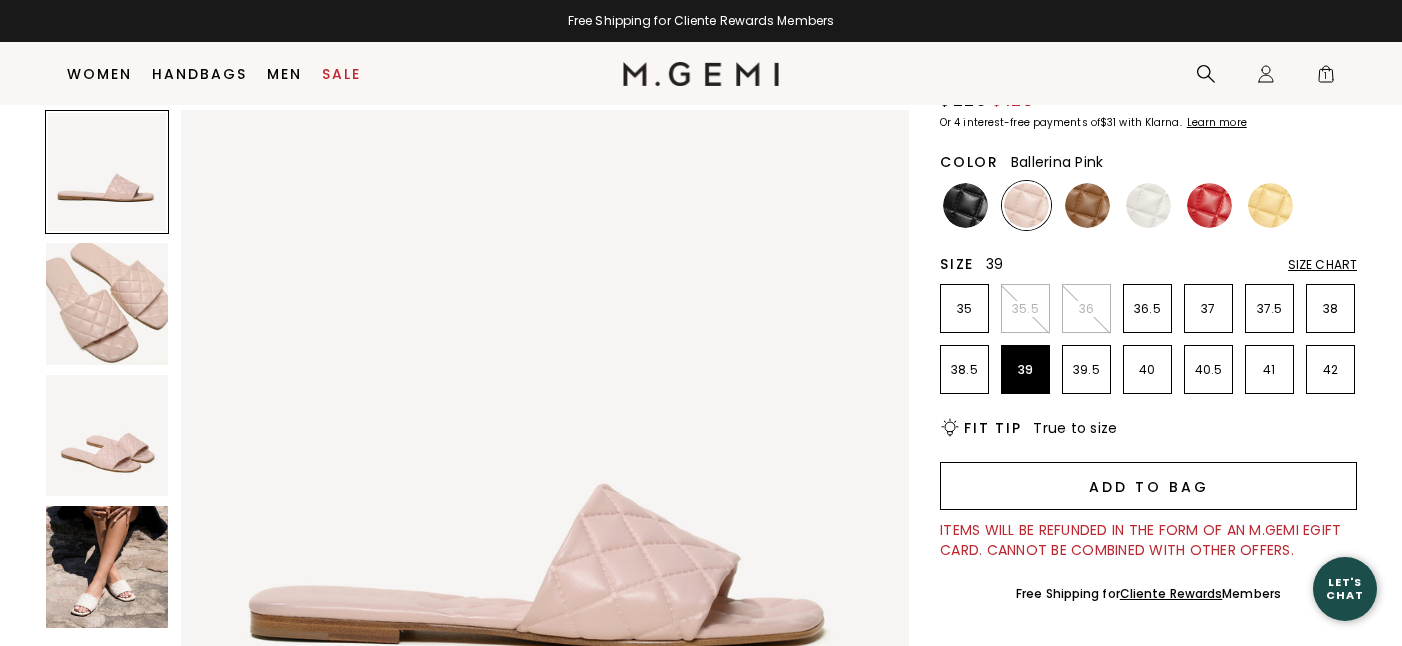 click on "Add to Bag" at bounding box center [1148, 486] 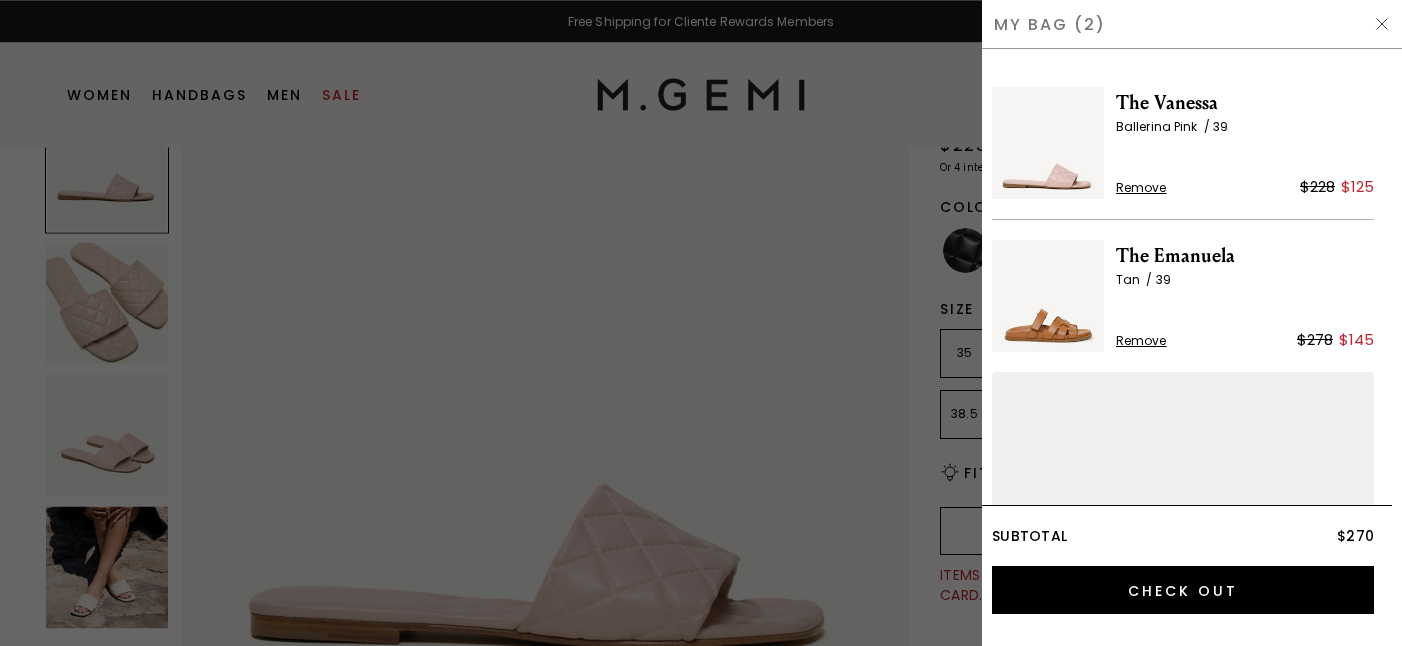 scroll, scrollTop: 0, scrollLeft: 0, axis: both 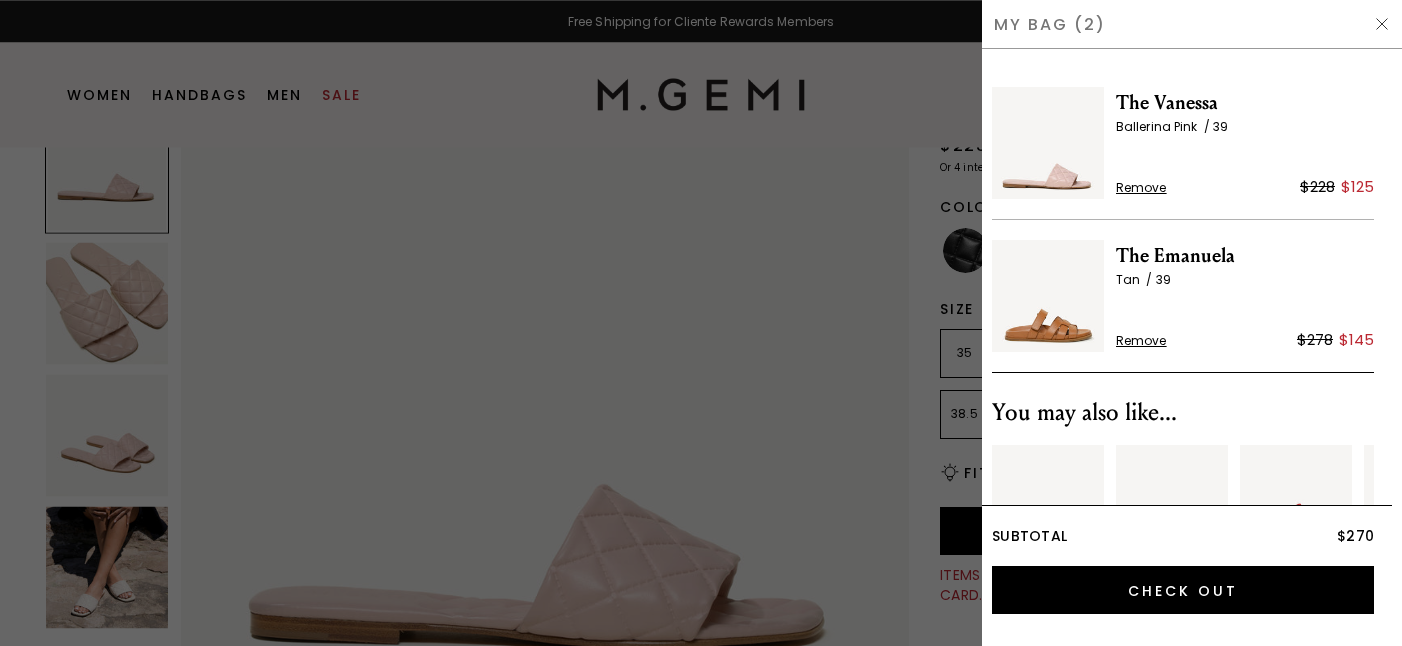 click on "Remove" at bounding box center (1141, 341) 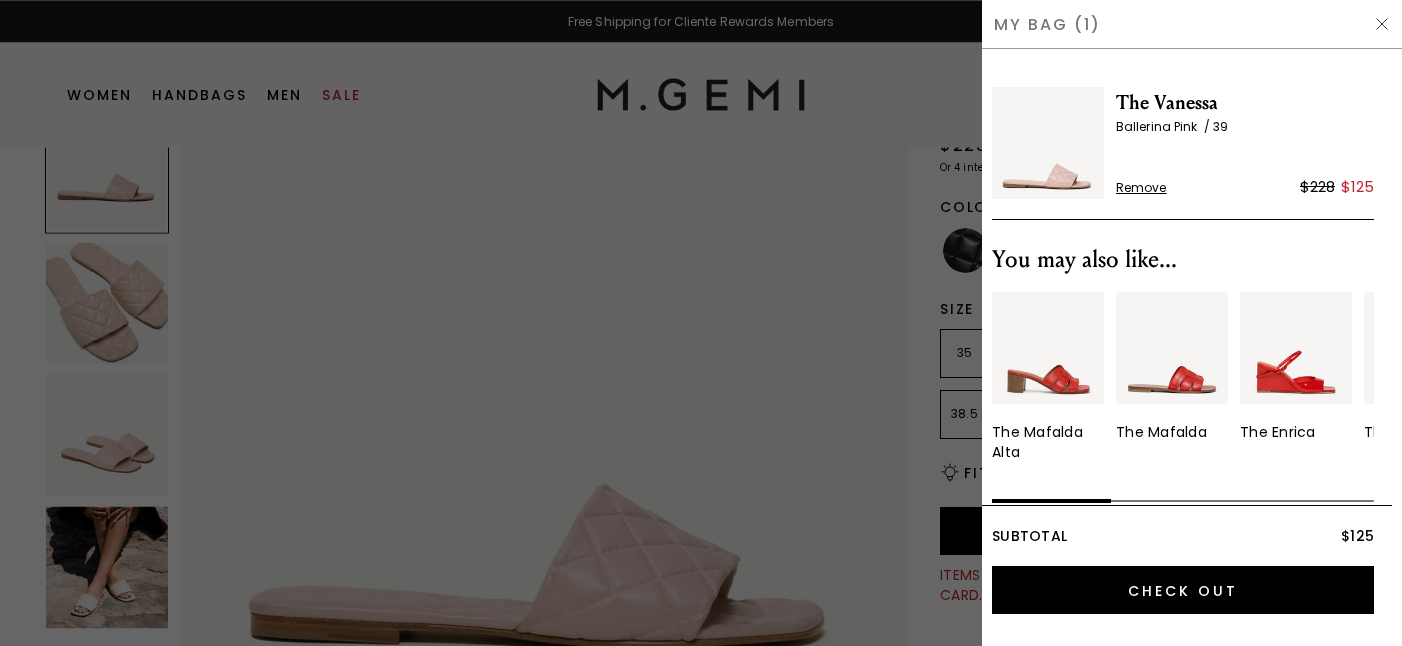 click at bounding box center [701, 323] 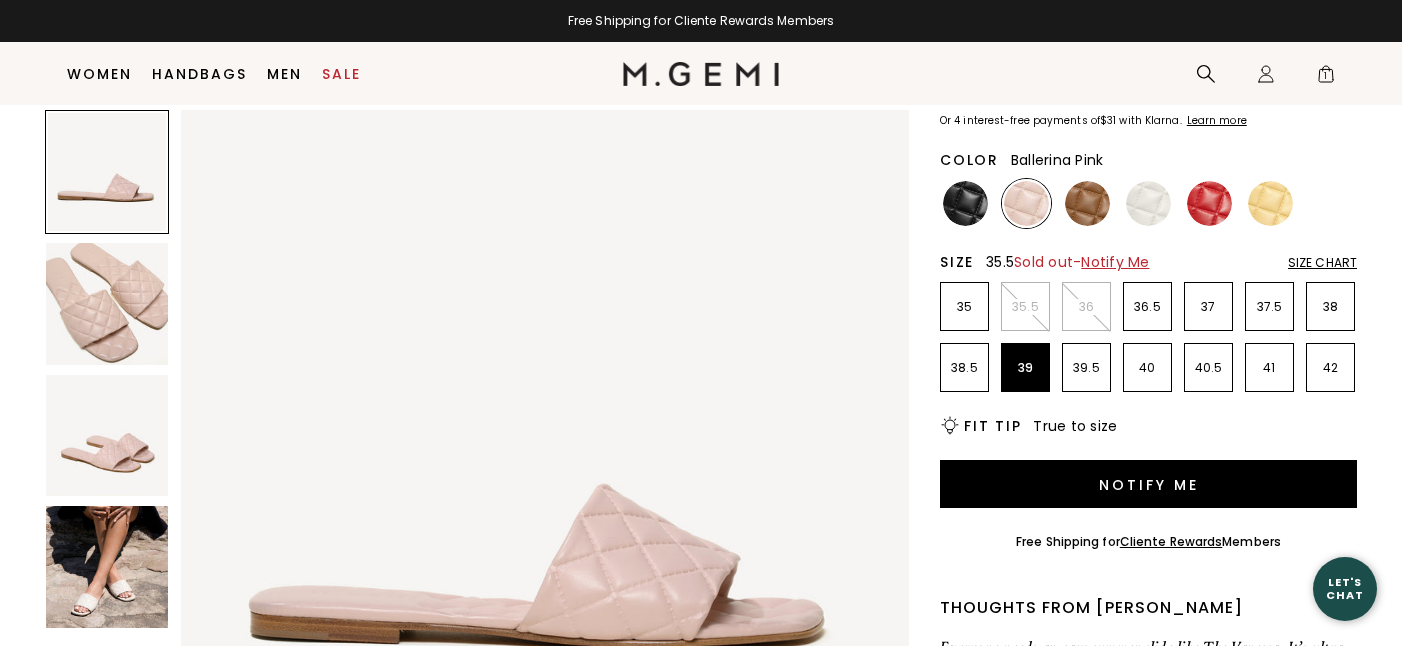 scroll, scrollTop: 178, scrollLeft: 0, axis: vertical 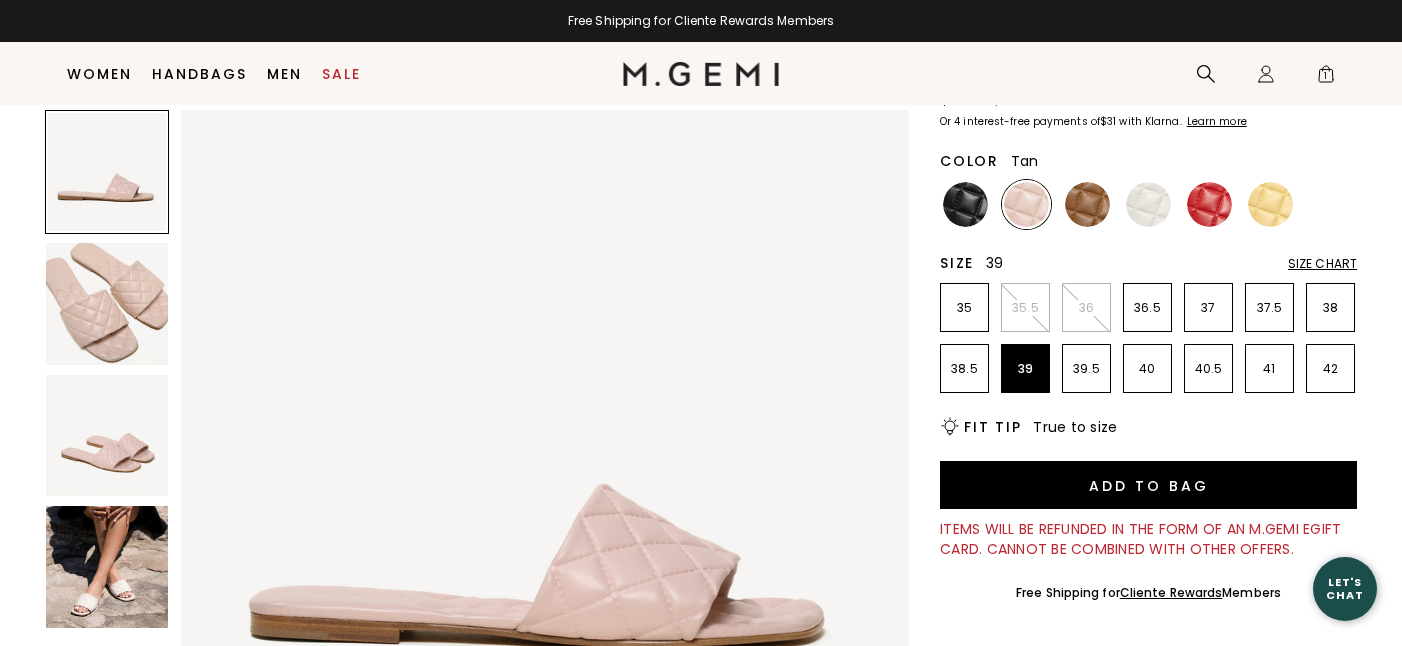 click at bounding box center [1087, 204] 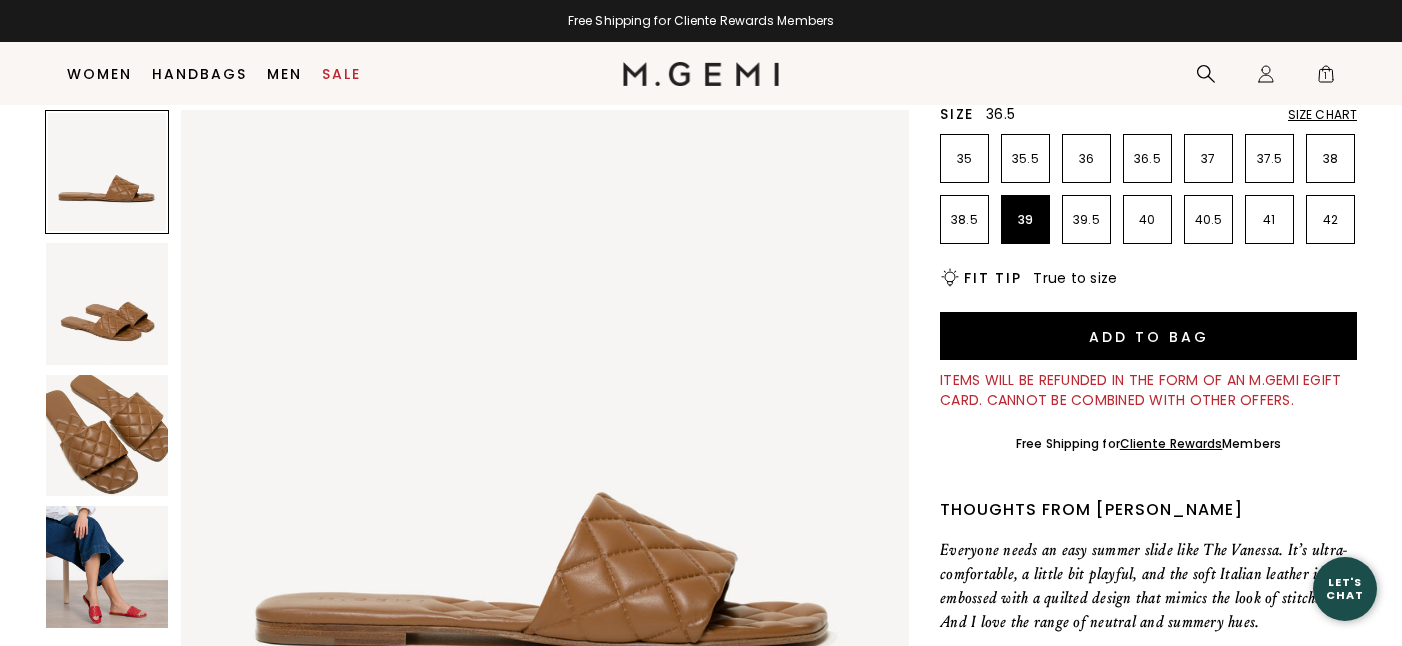 scroll, scrollTop: 329, scrollLeft: 0, axis: vertical 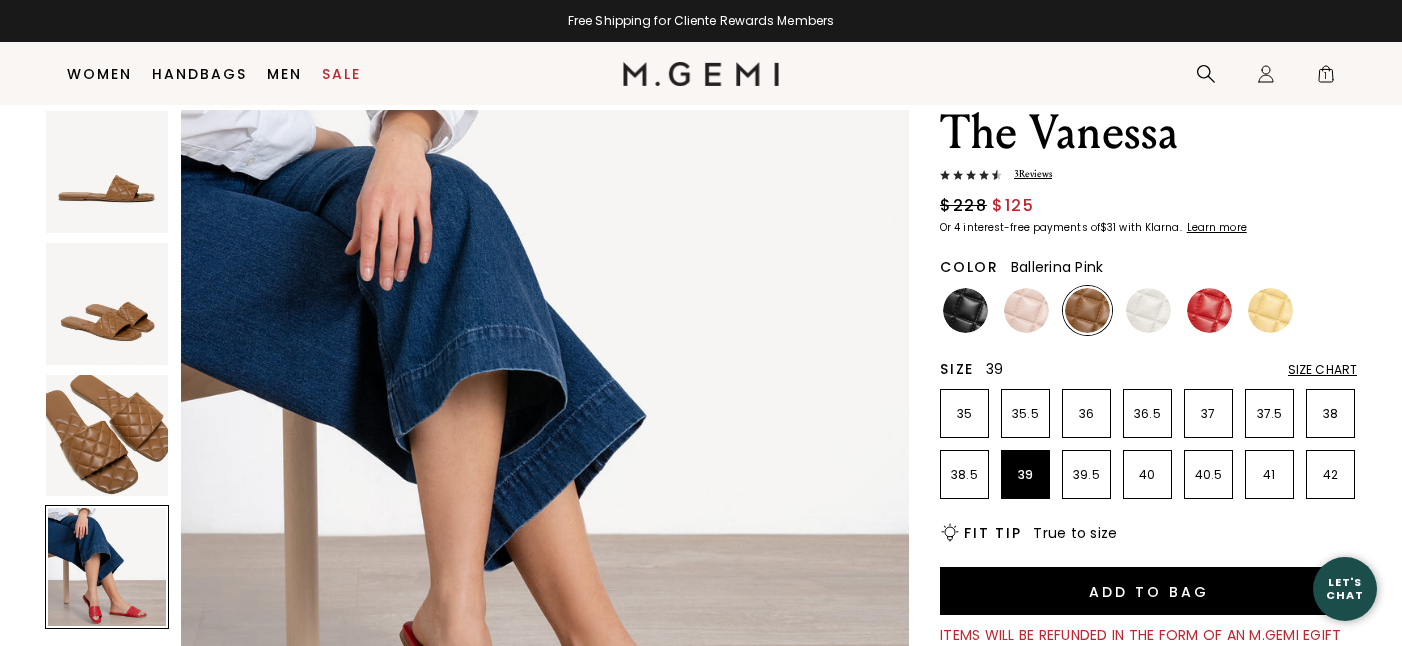 click at bounding box center (1026, 310) 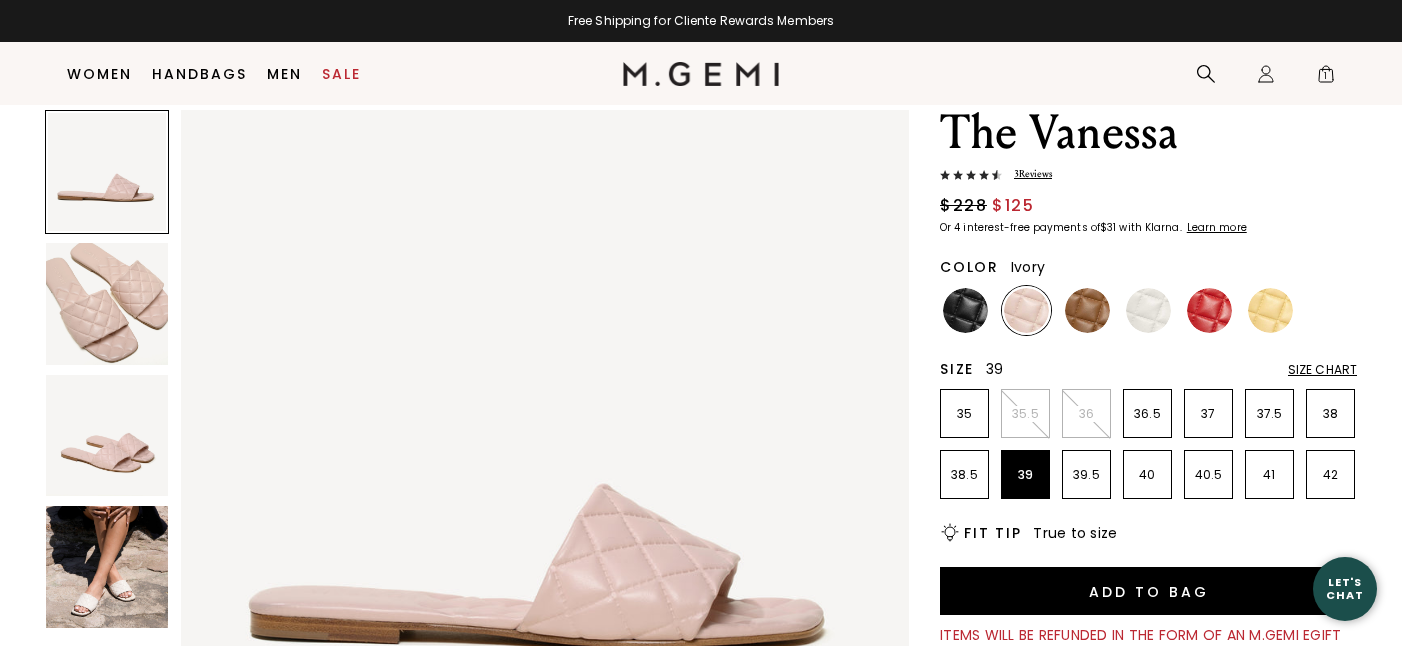 click at bounding box center [1148, 310] 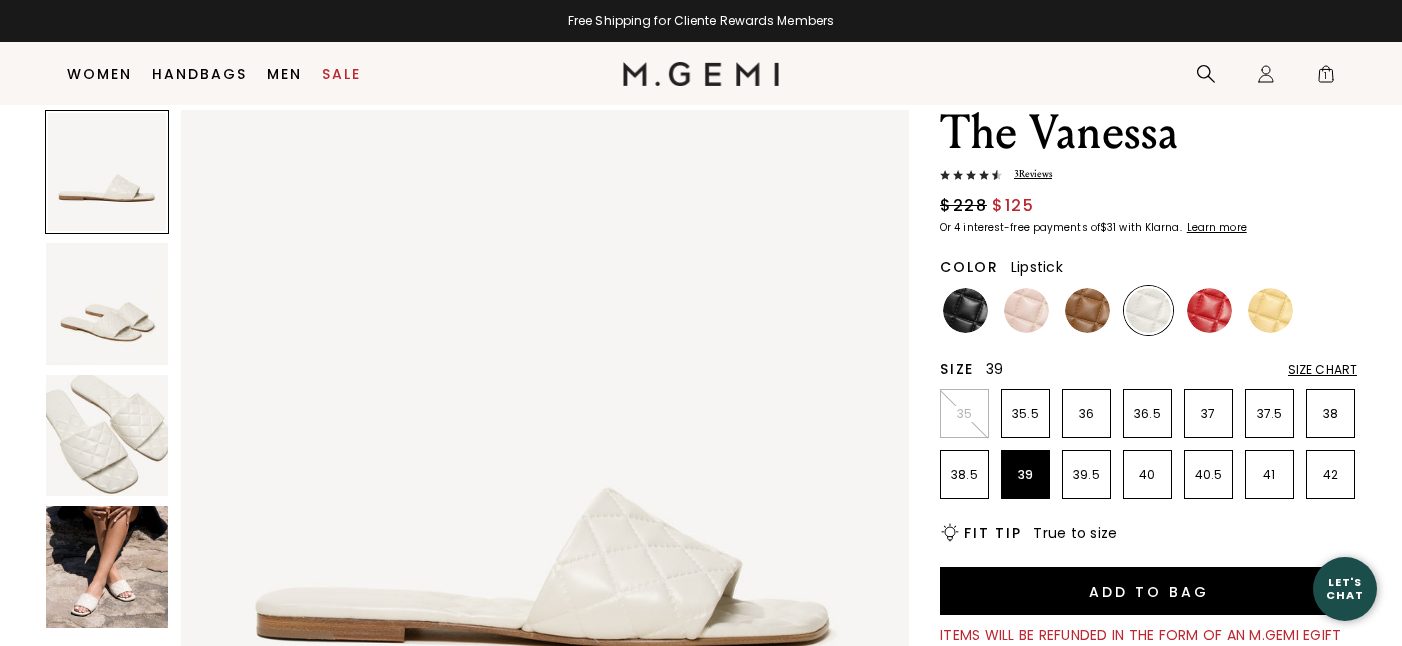 click at bounding box center (1209, 310) 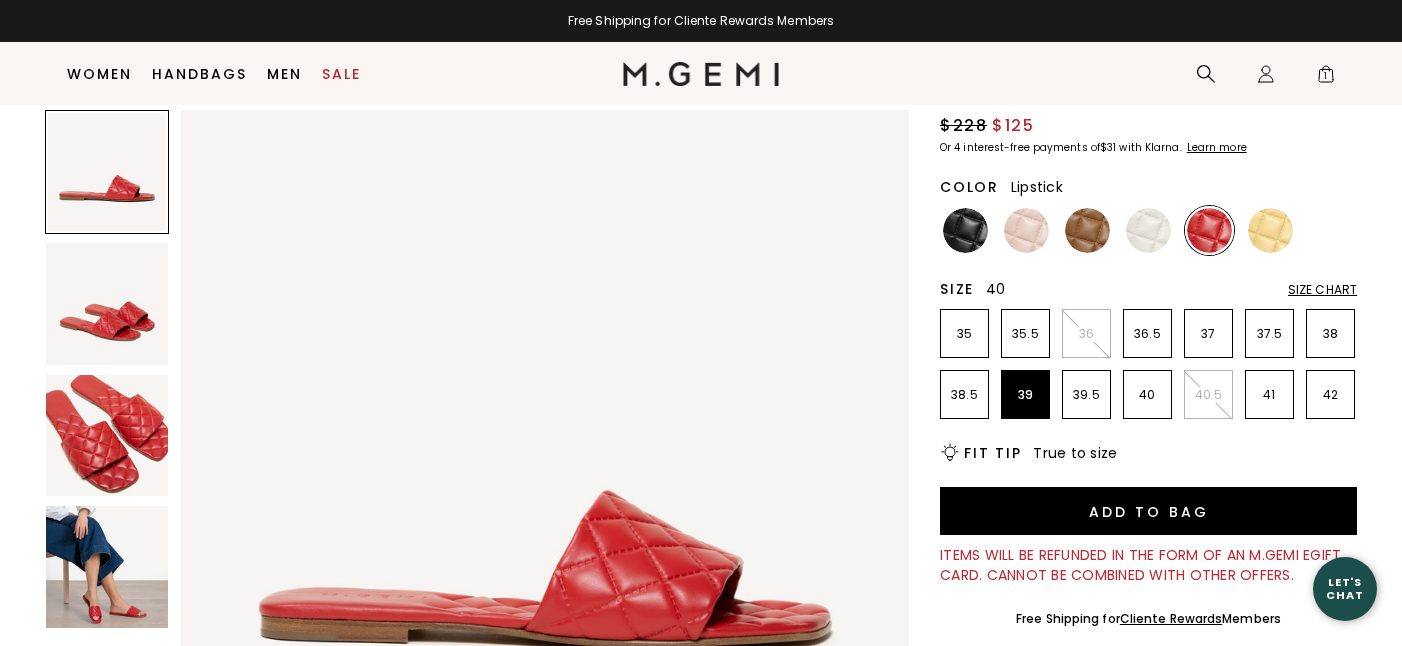 scroll, scrollTop: 211, scrollLeft: 0, axis: vertical 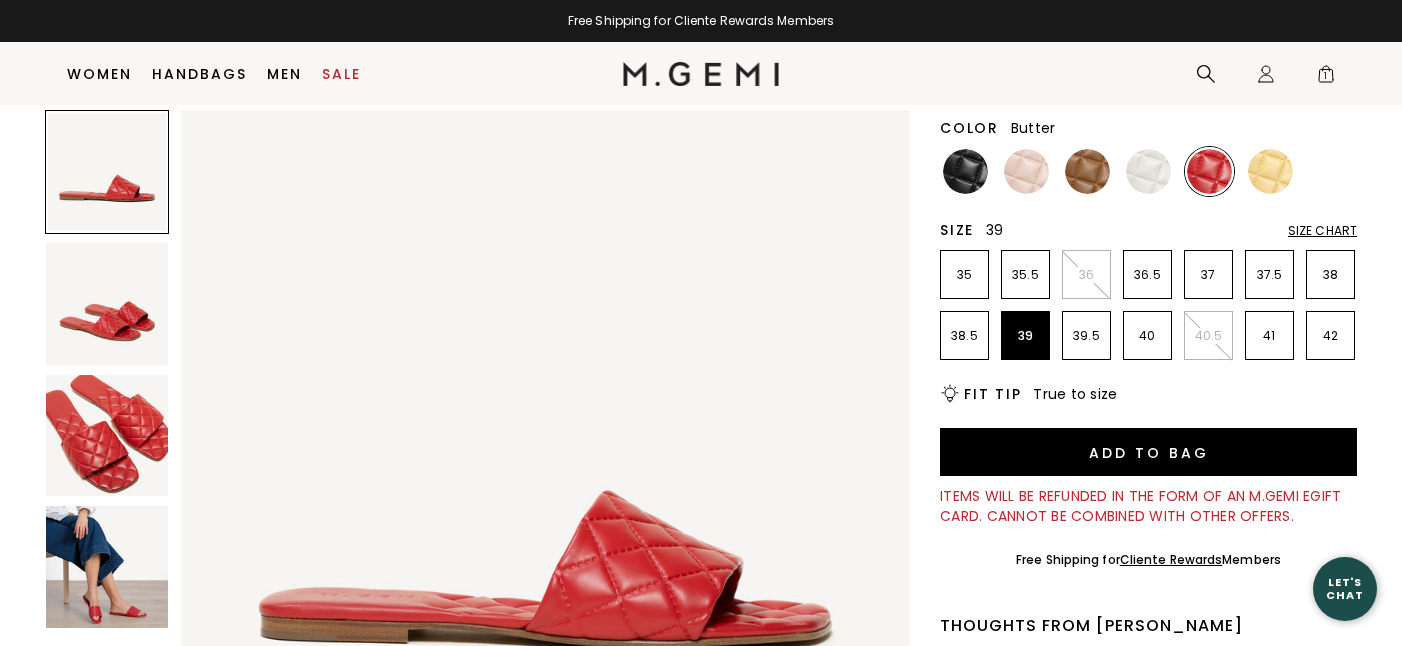 click at bounding box center (1270, 171) 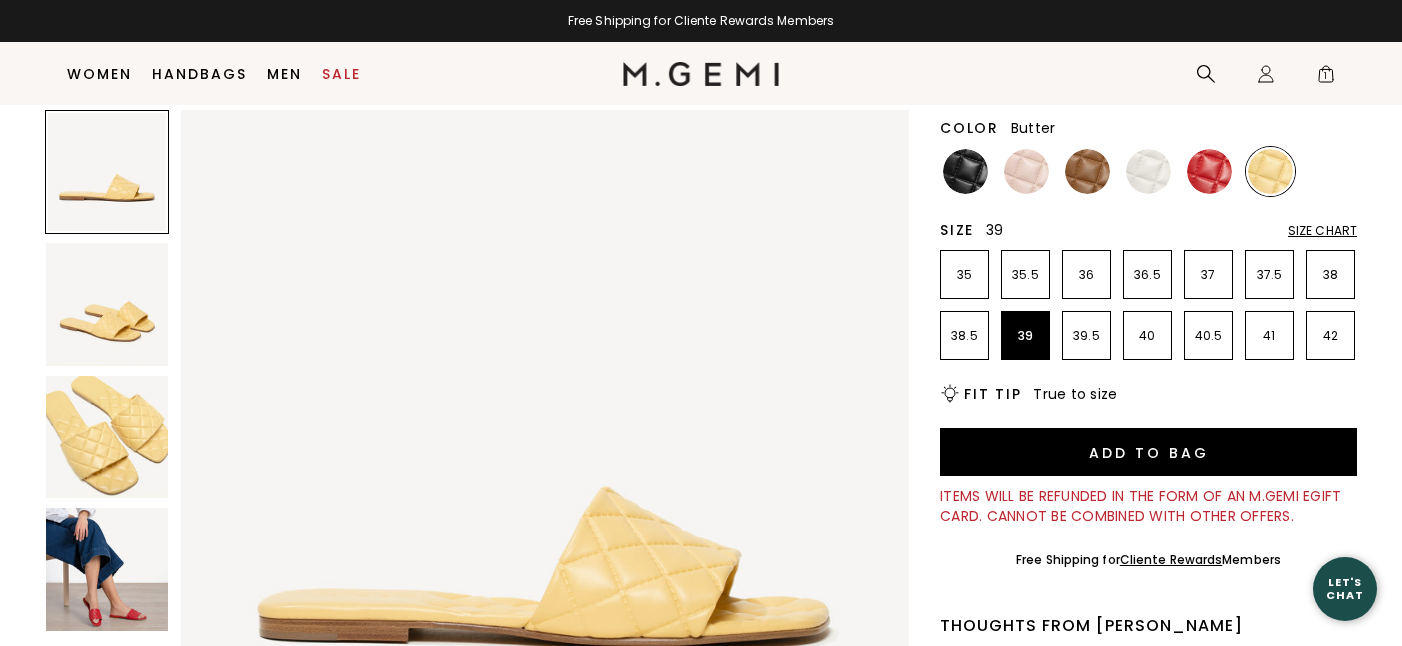 scroll, scrollTop: 0, scrollLeft: 0, axis: both 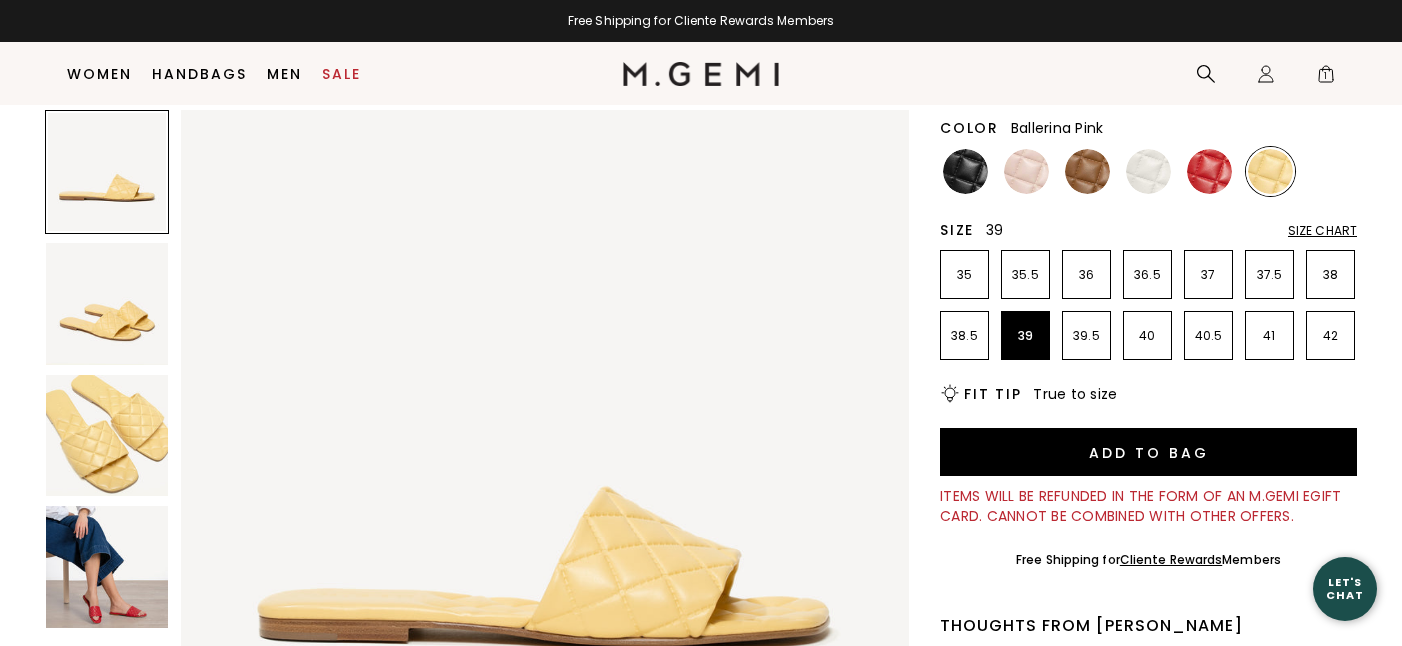 click at bounding box center [1026, 171] 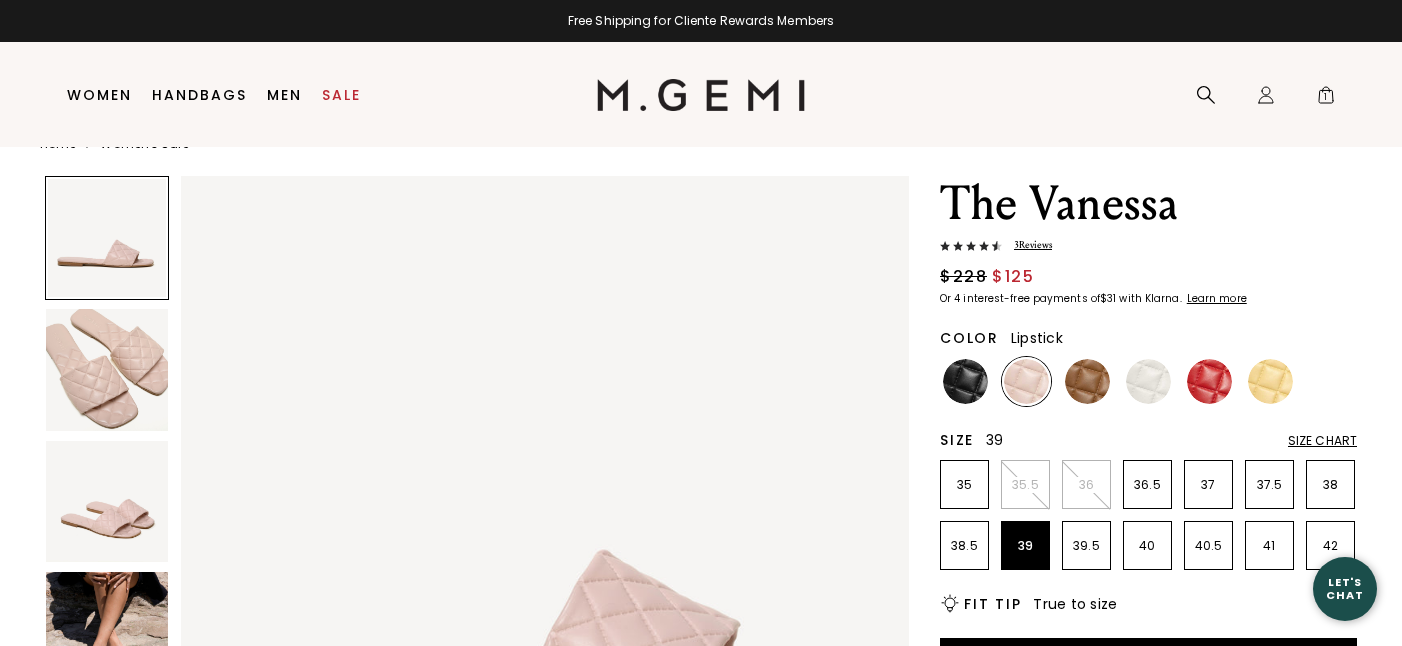scroll, scrollTop: 43, scrollLeft: 0, axis: vertical 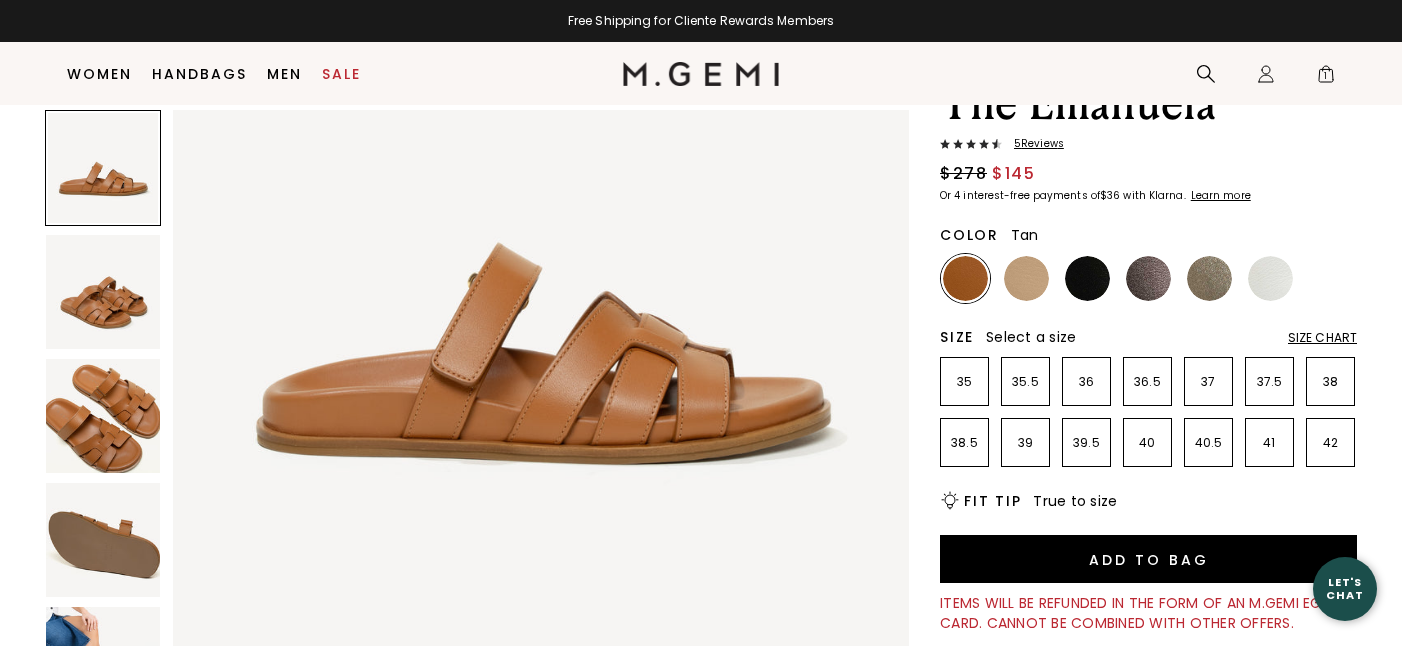 click at bounding box center [103, 416] 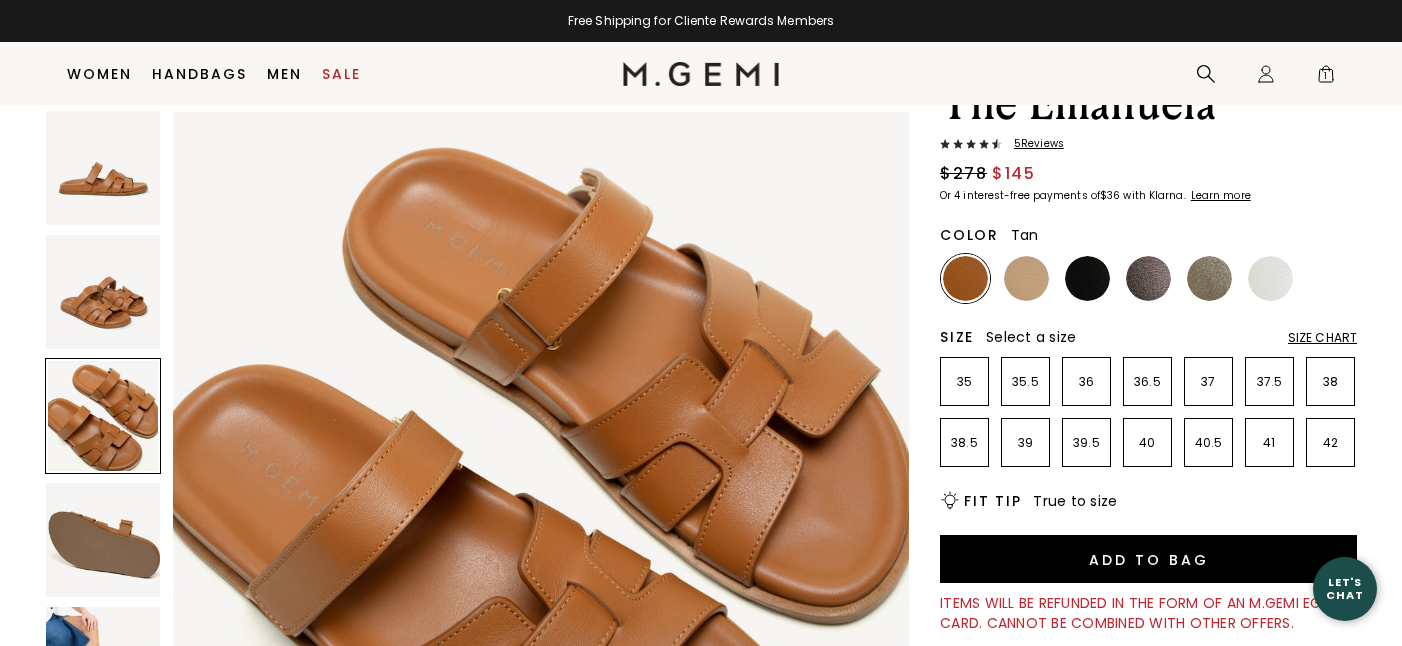 scroll, scrollTop: 1512, scrollLeft: 0, axis: vertical 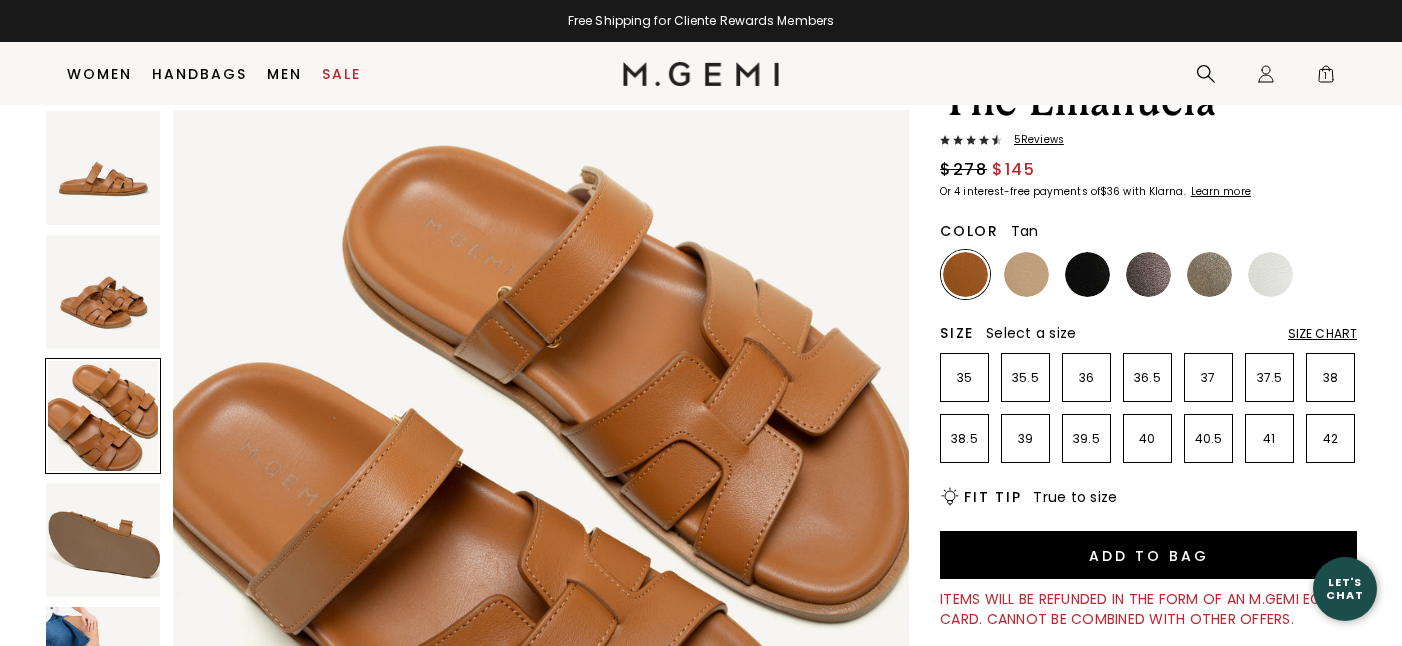 click on "Size Chart" at bounding box center (1322, 334) 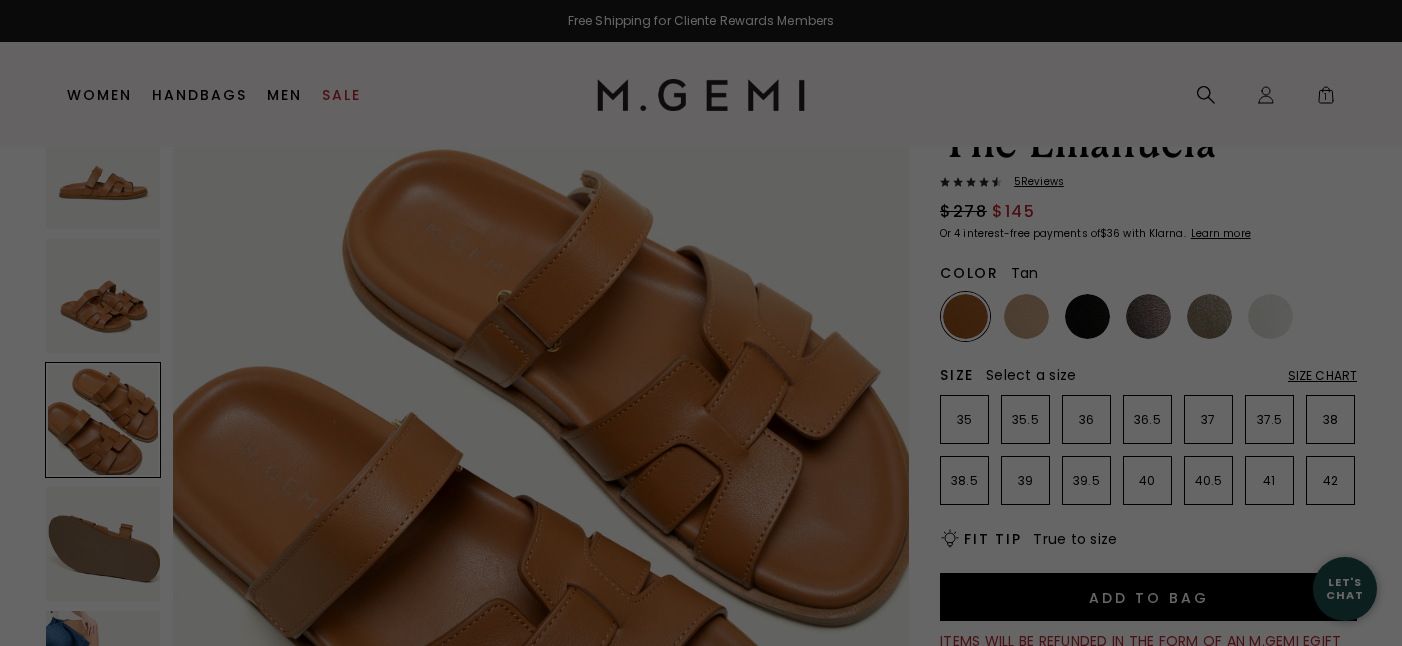 scroll, scrollTop: 0, scrollLeft: 0, axis: both 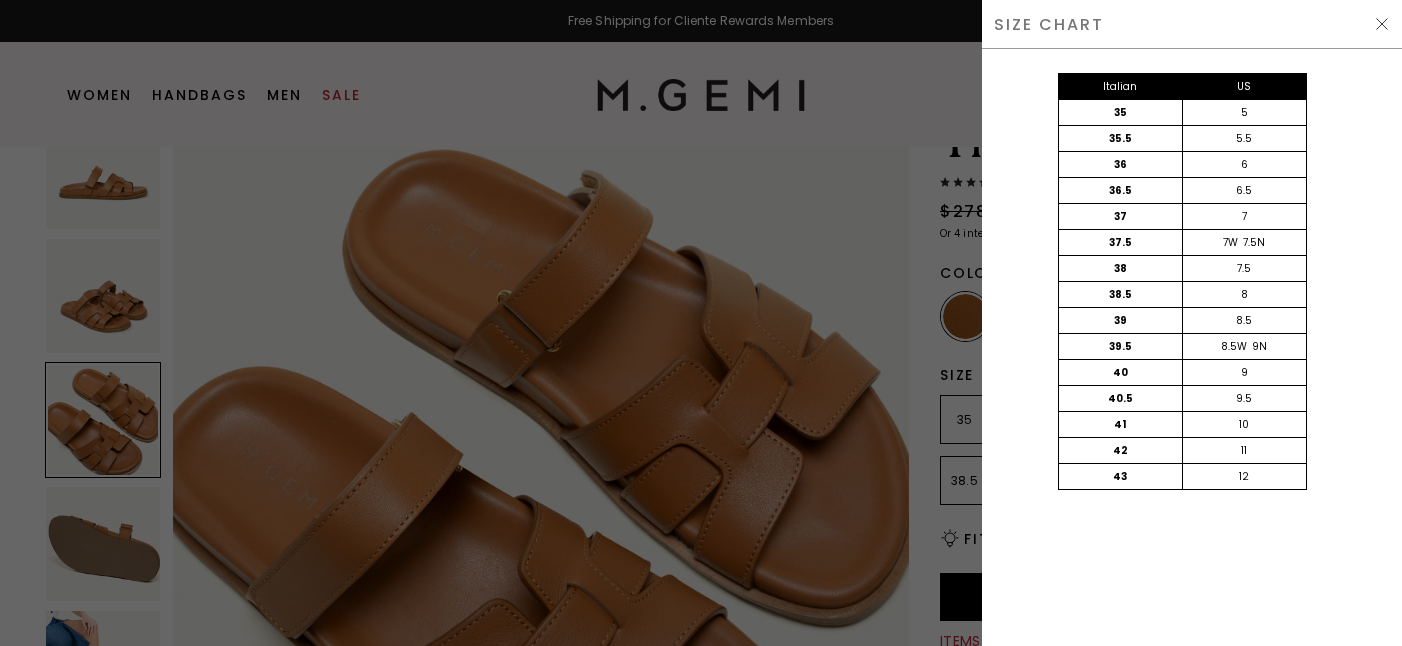 click at bounding box center [1382, 24] 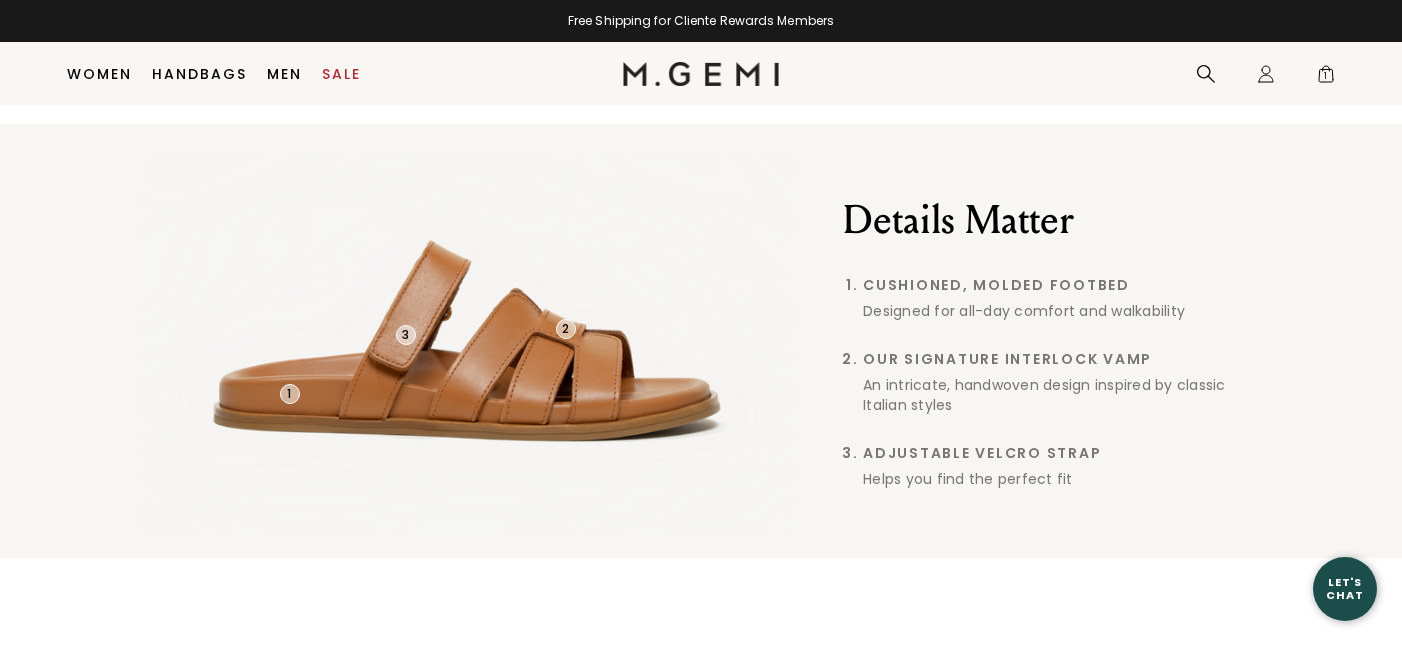 scroll, scrollTop: 1630, scrollLeft: 0, axis: vertical 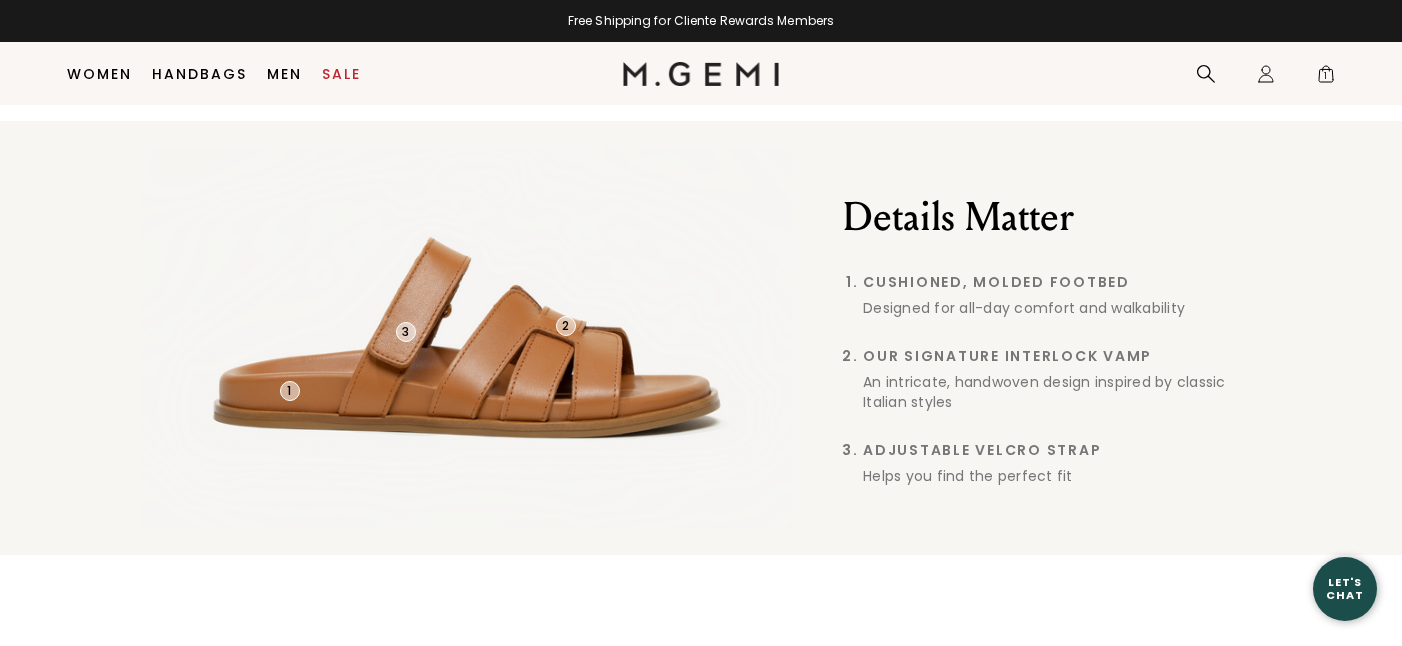 click on "Let's Chat" at bounding box center [1345, 588] 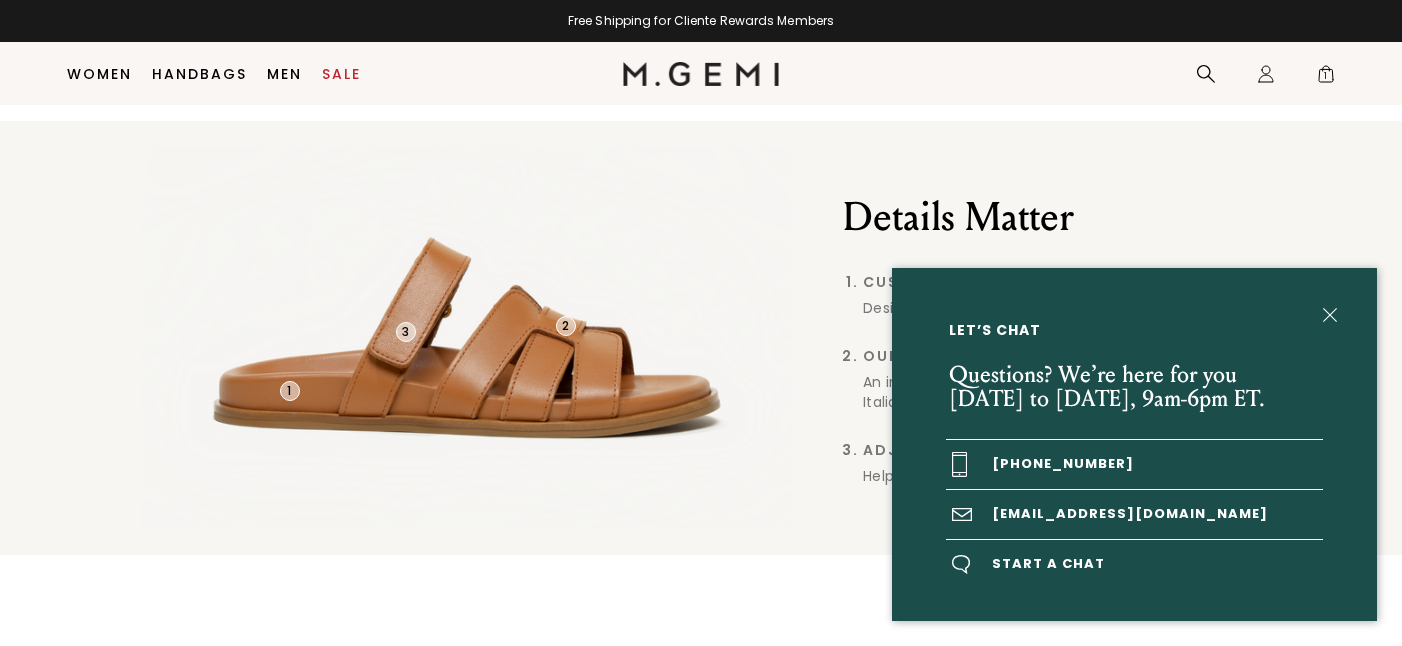 click at bounding box center (1330, 315) 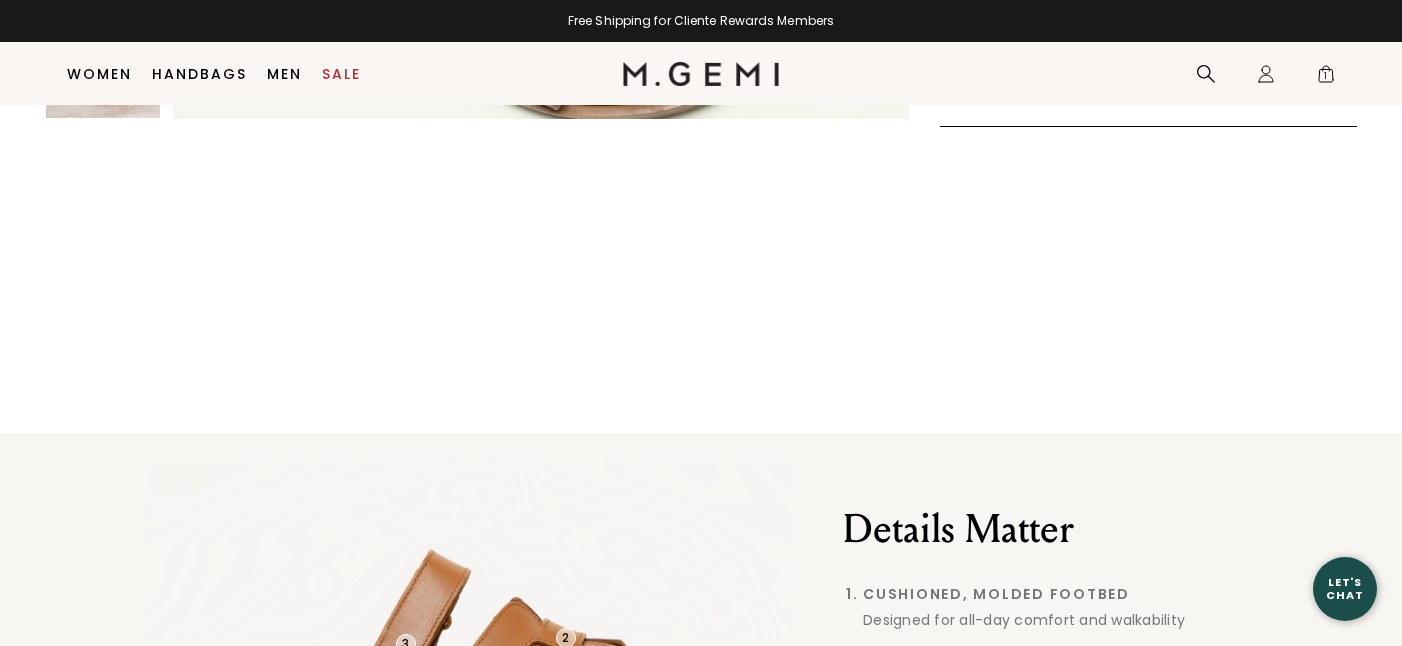 scroll, scrollTop: 868, scrollLeft: 0, axis: vertical 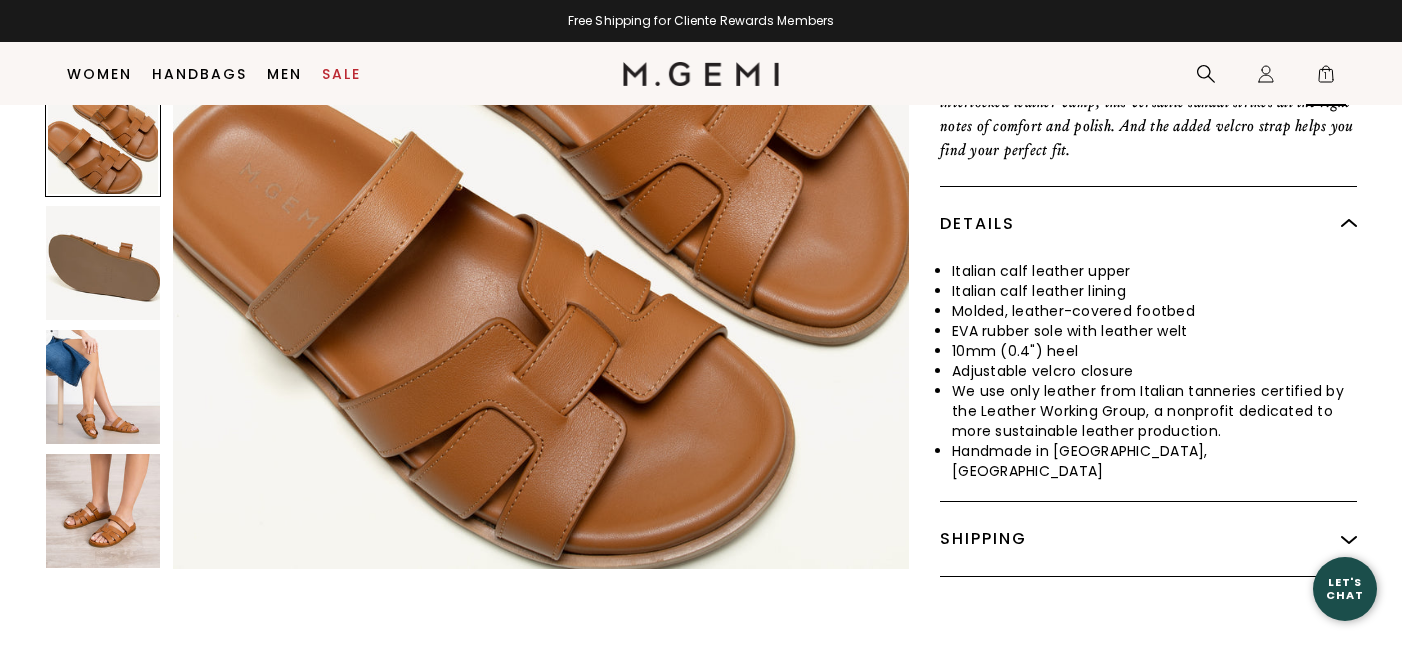 click on "1" at bounding box center (1326, 78) 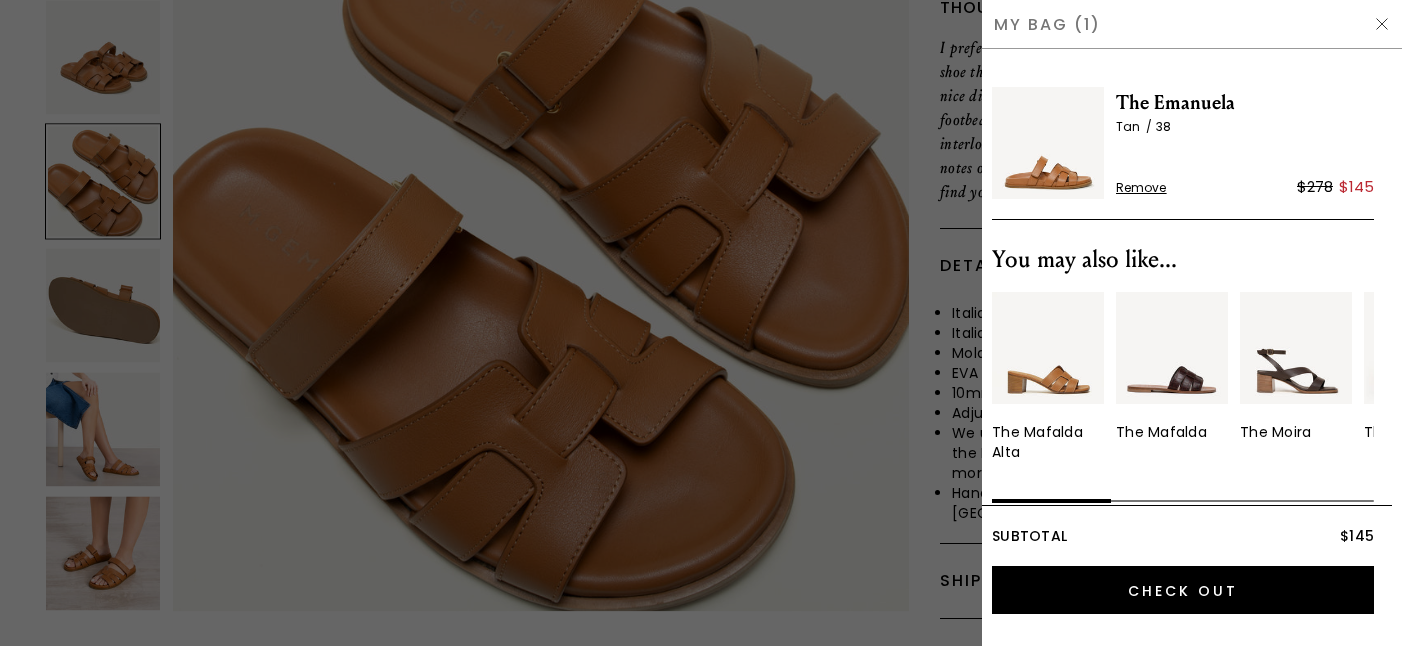 click on "Remove" at bounding box center (1141, 188) 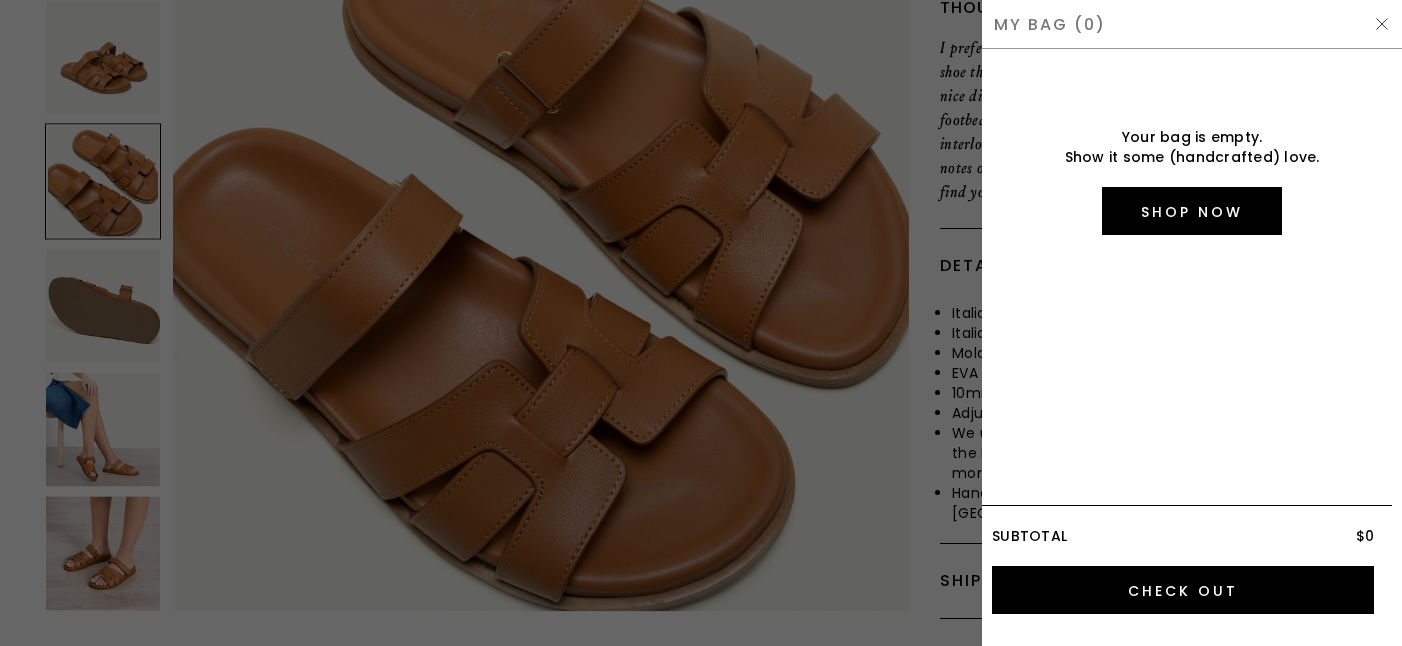 click at bounding box center [1382, 24] 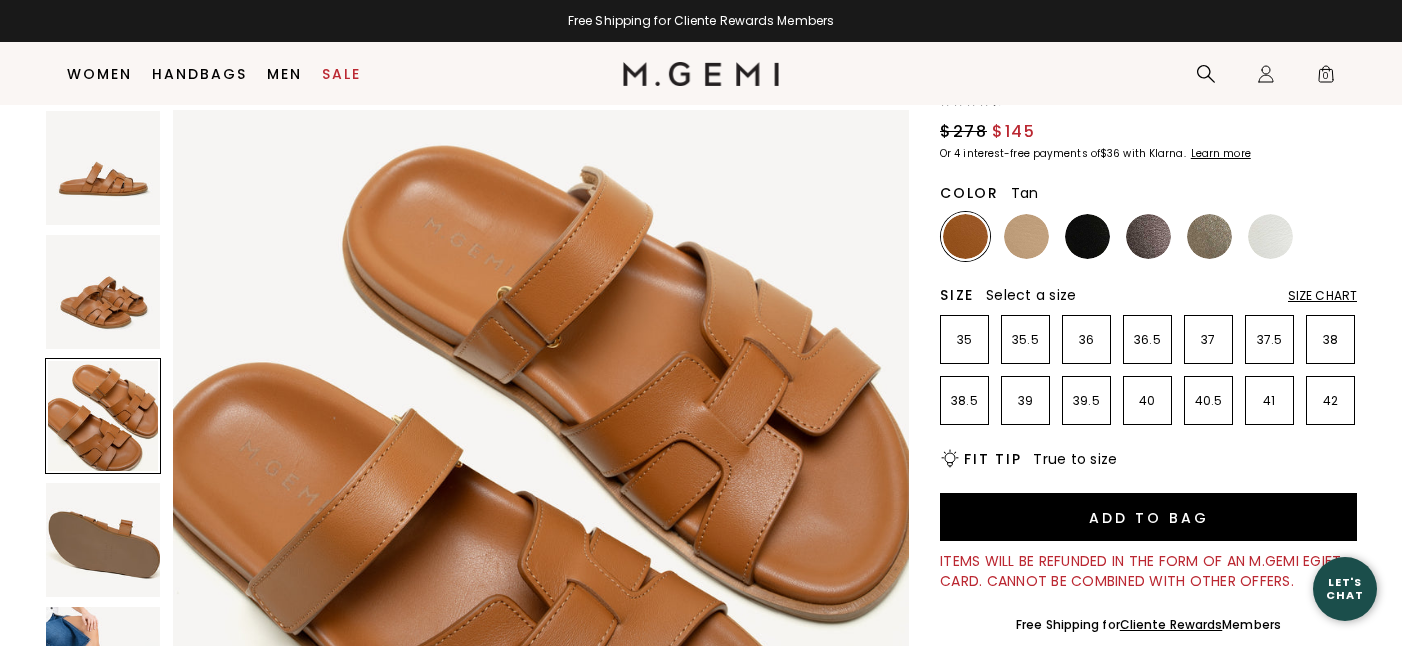 scroll, scrollTop: 117, scrollLeft: 0, axis: vertical 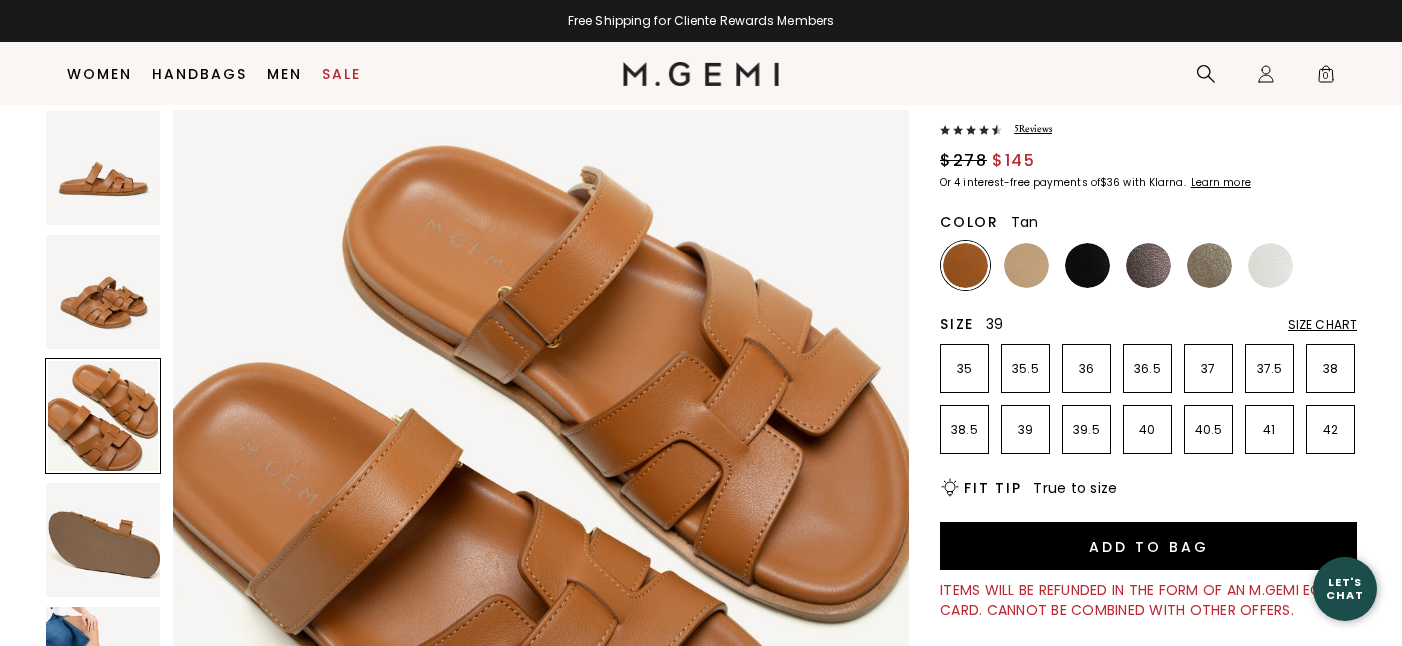 click on "39" at bounding box center [1025, 430] 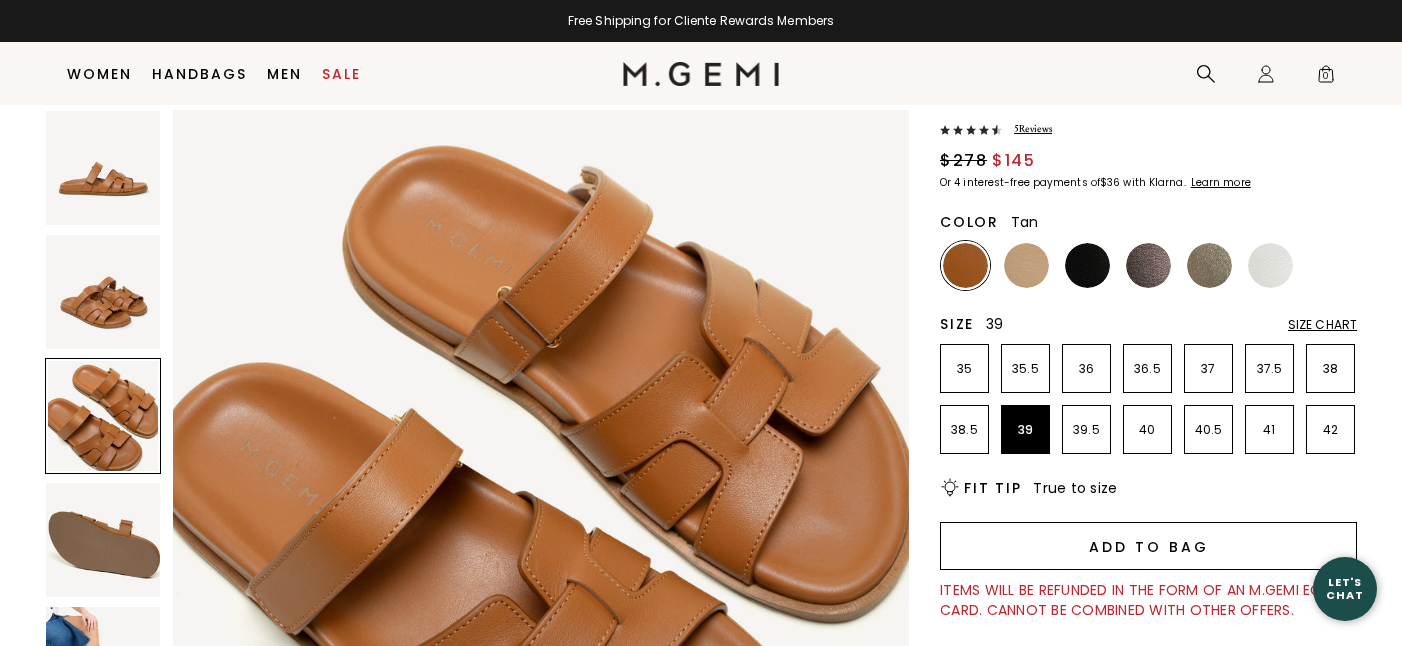 click on "Add to Bag" at bounding box center [1148, 546] 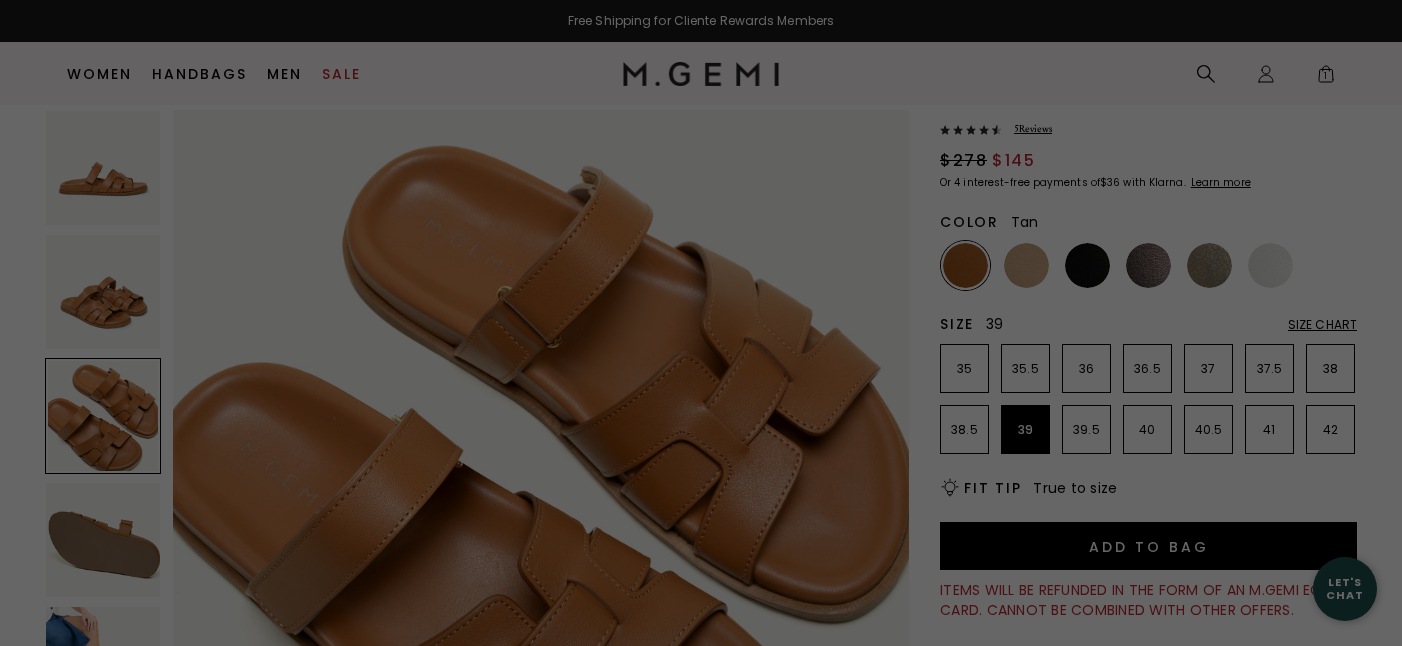 scroll, scrollTop: 0, scrollLeft: 0, axis: both 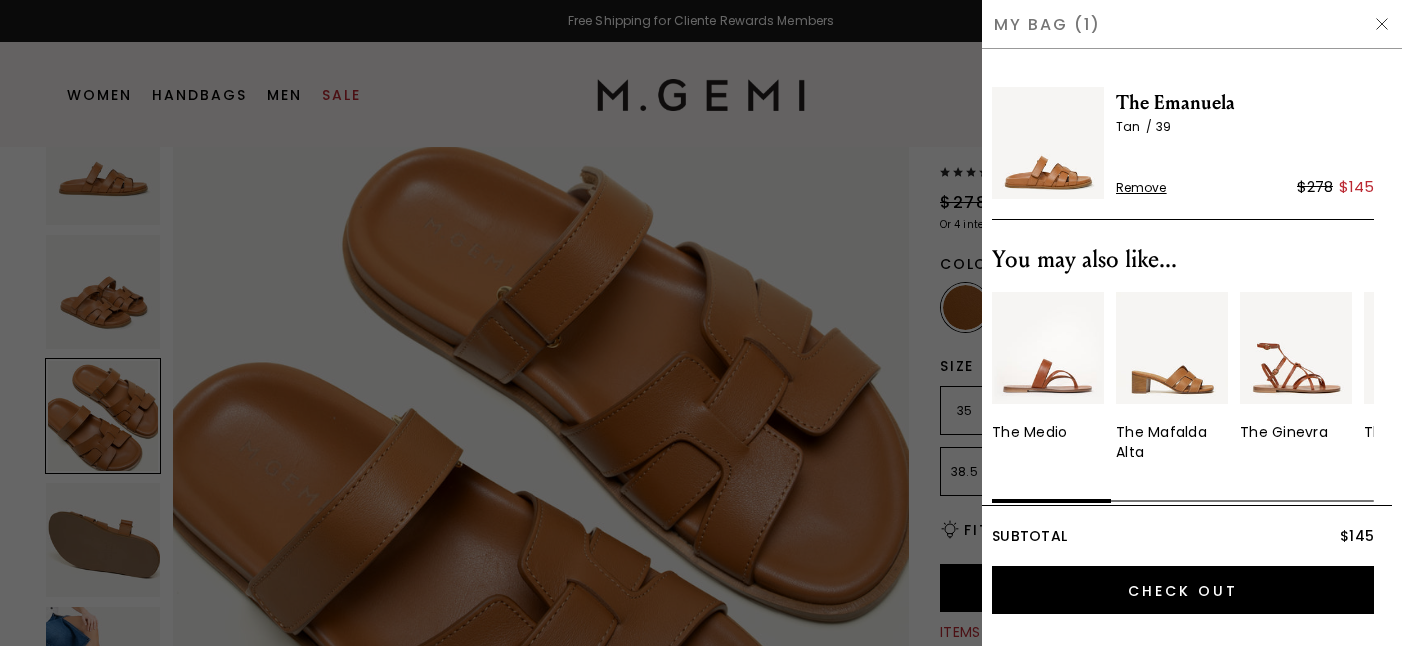 click at bounding box center (1382, 24) 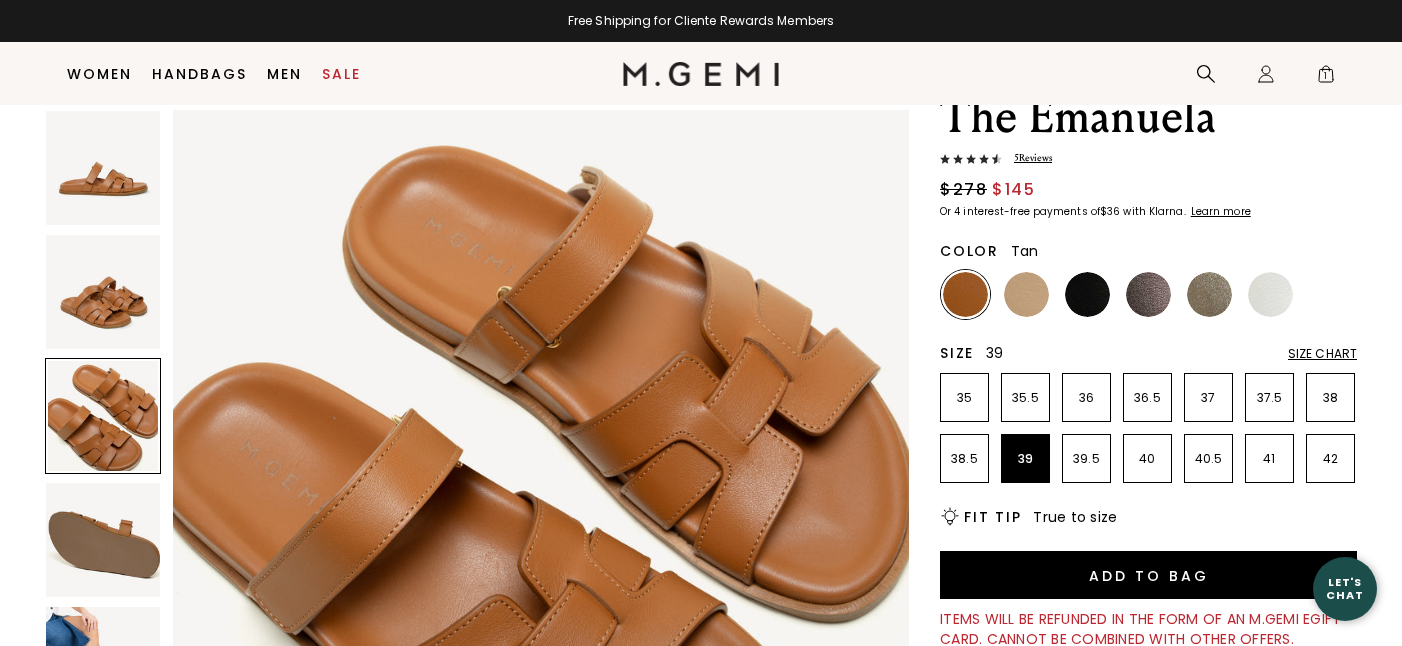 scroll, scrollTop: 75, scrollLeft: 0, axis: vertical 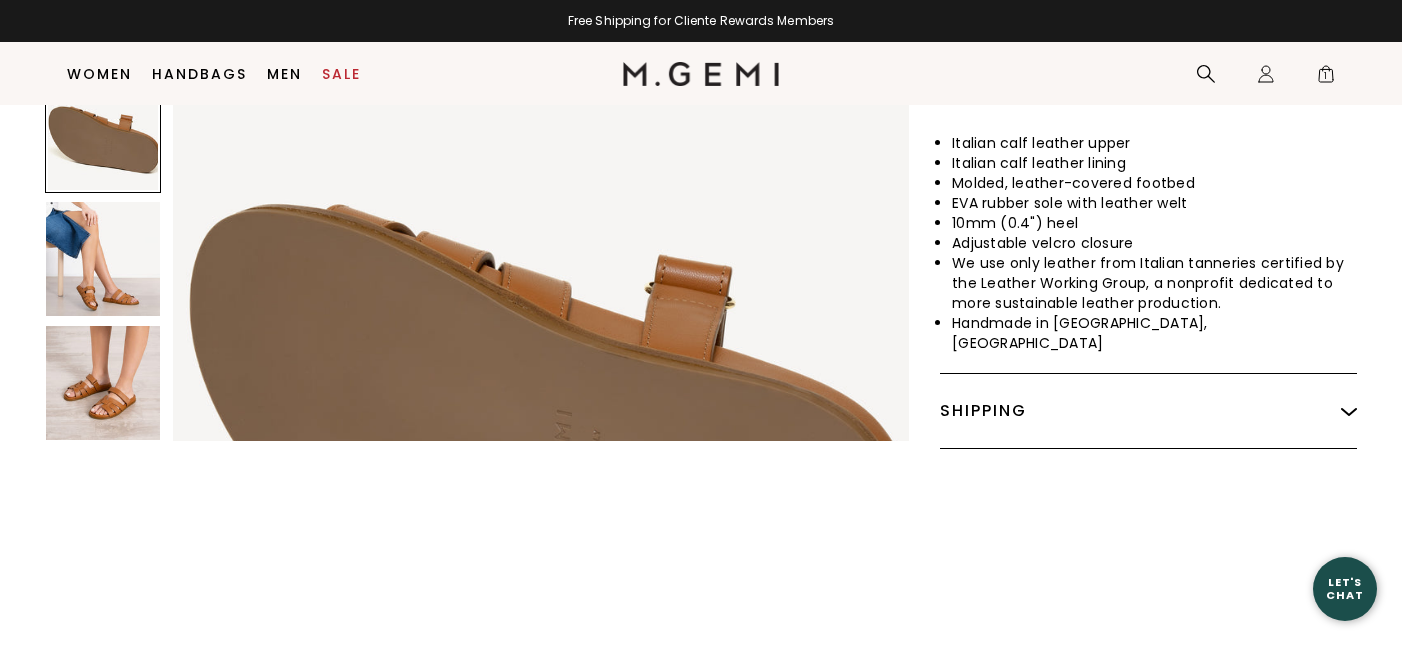 click at bounding box center (103, 383) 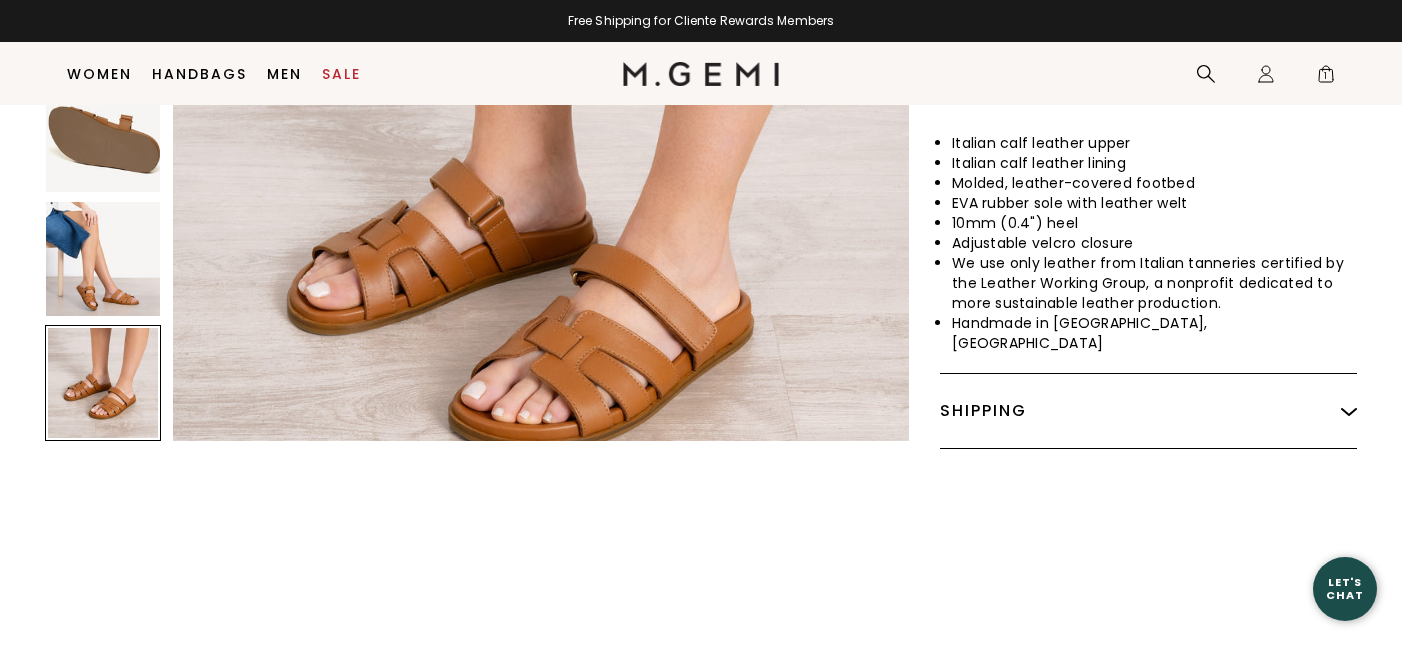 scroll, scrollTop: 3633, scrollLeft: 0, axis: vertical 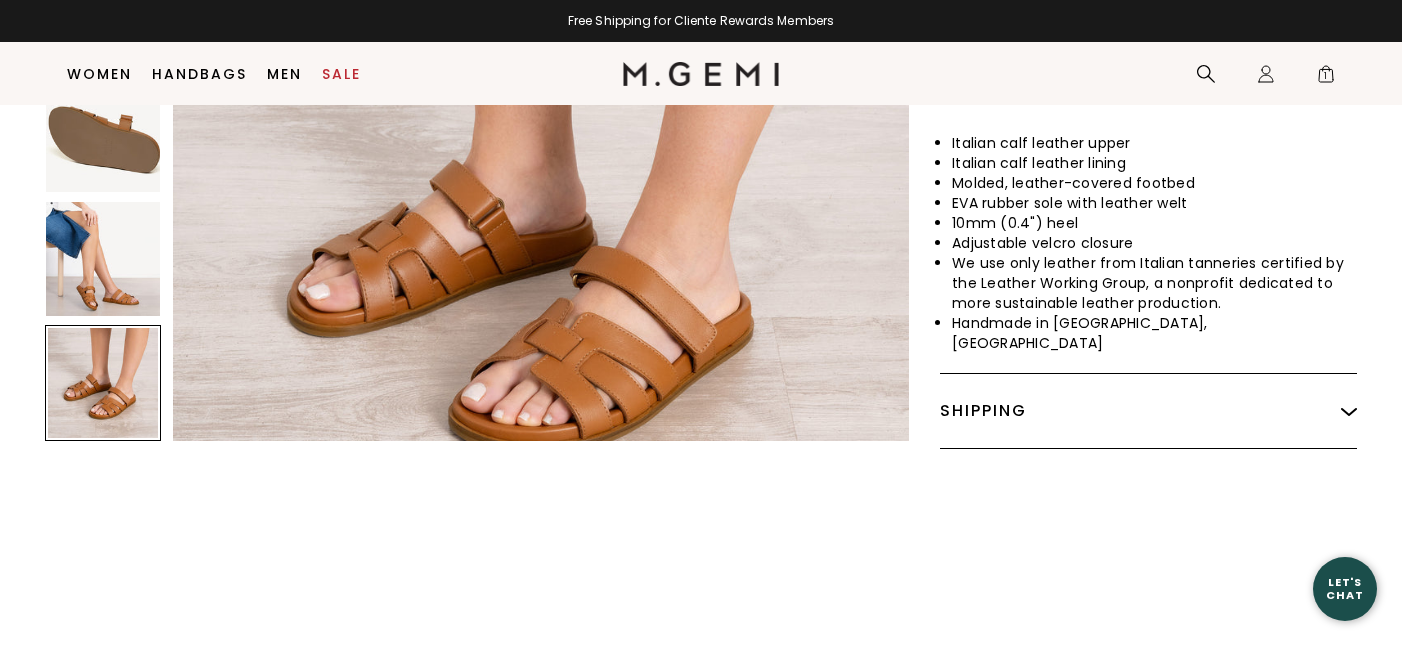 click on "Let's Chat" at bounding box center (1345, 589) 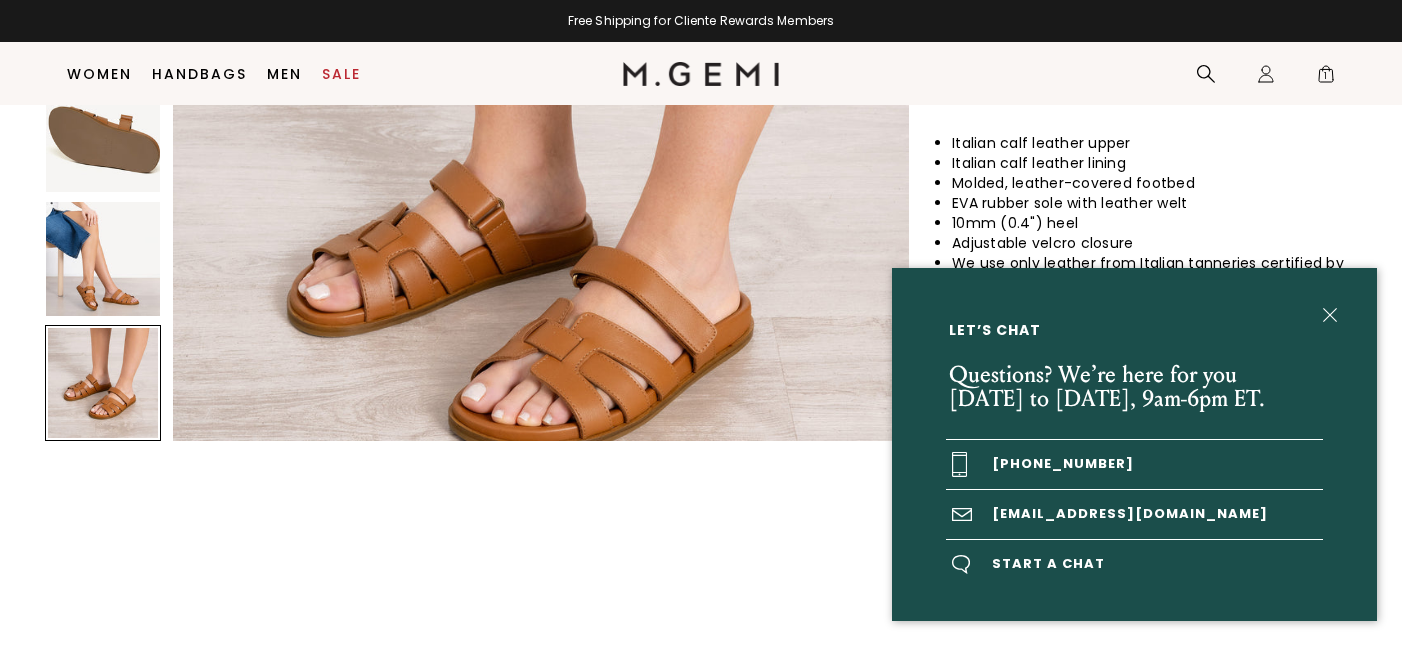 click on "Start a chat" at bounding box center (1134, 564) 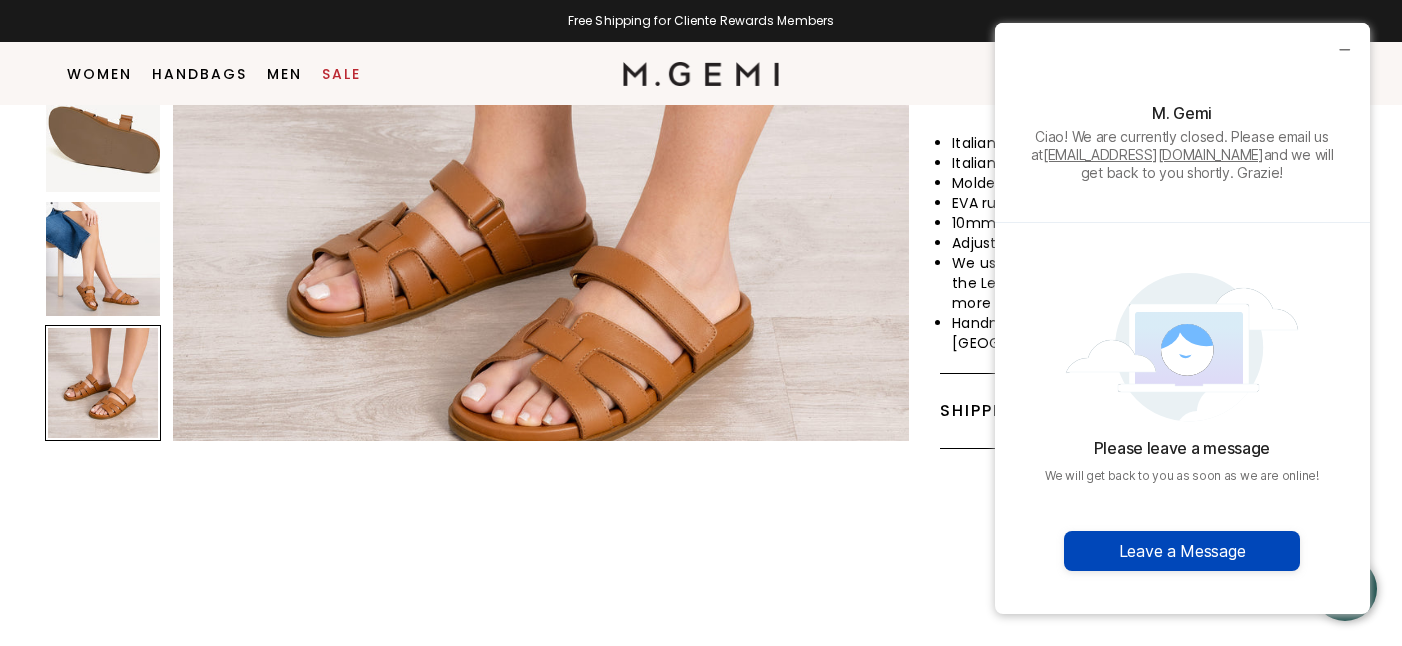 click on "Leave a Message" at bounding box center [1182, 551] 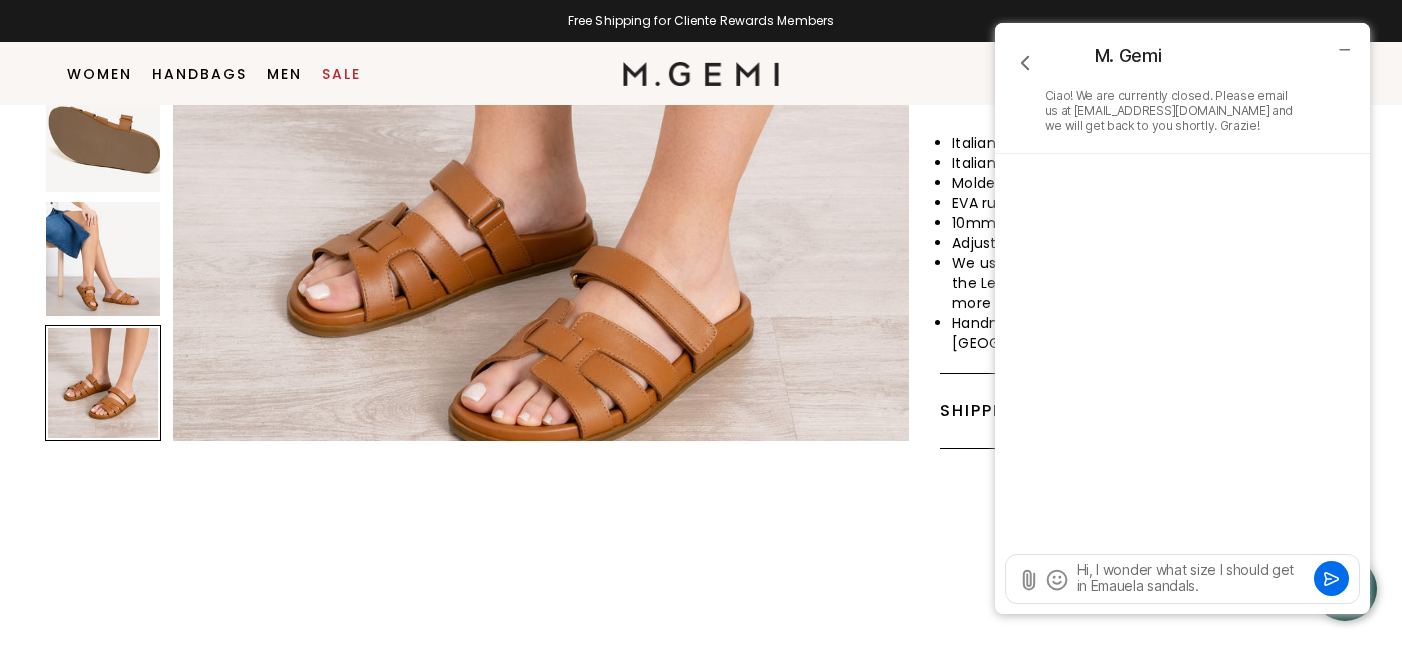 click on "Hi, I wonder what size I should get in Emauela sandals." at bounding box center (1192, 579) 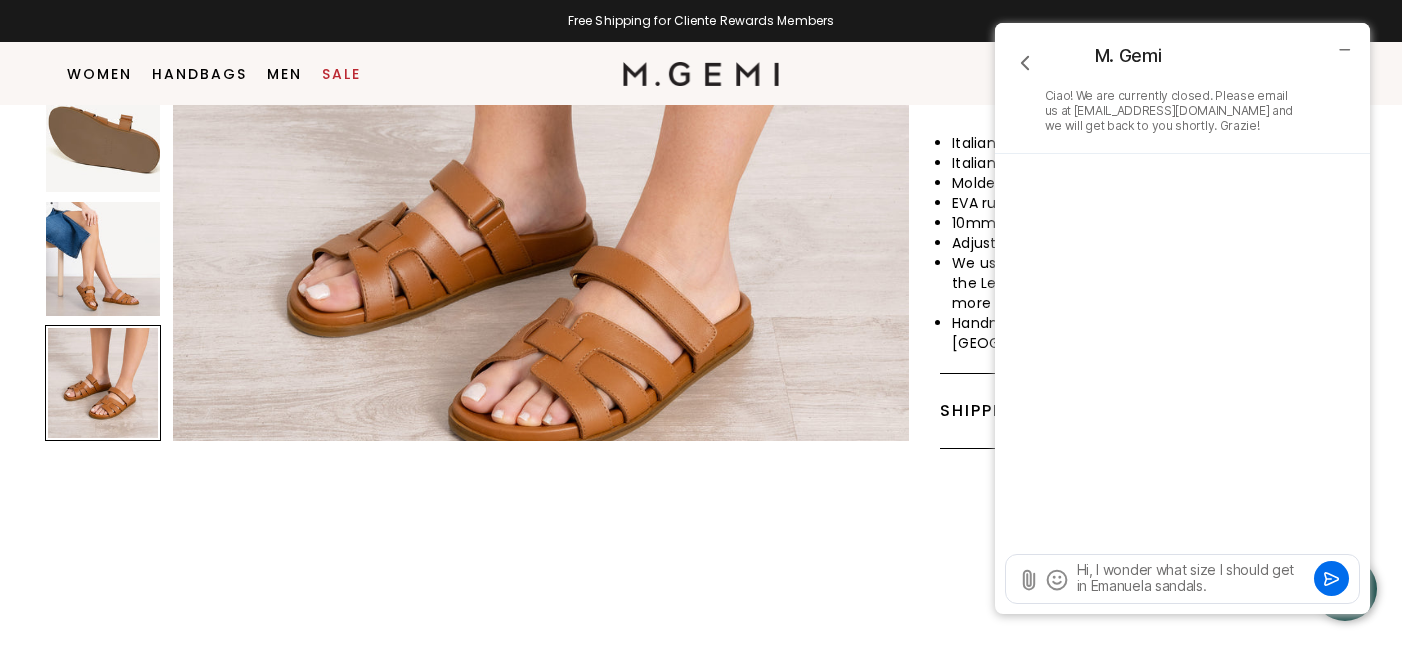 click on "Hi, I wonder what size I should get in Emanuela sandals." at bounding box center (1192, 579) 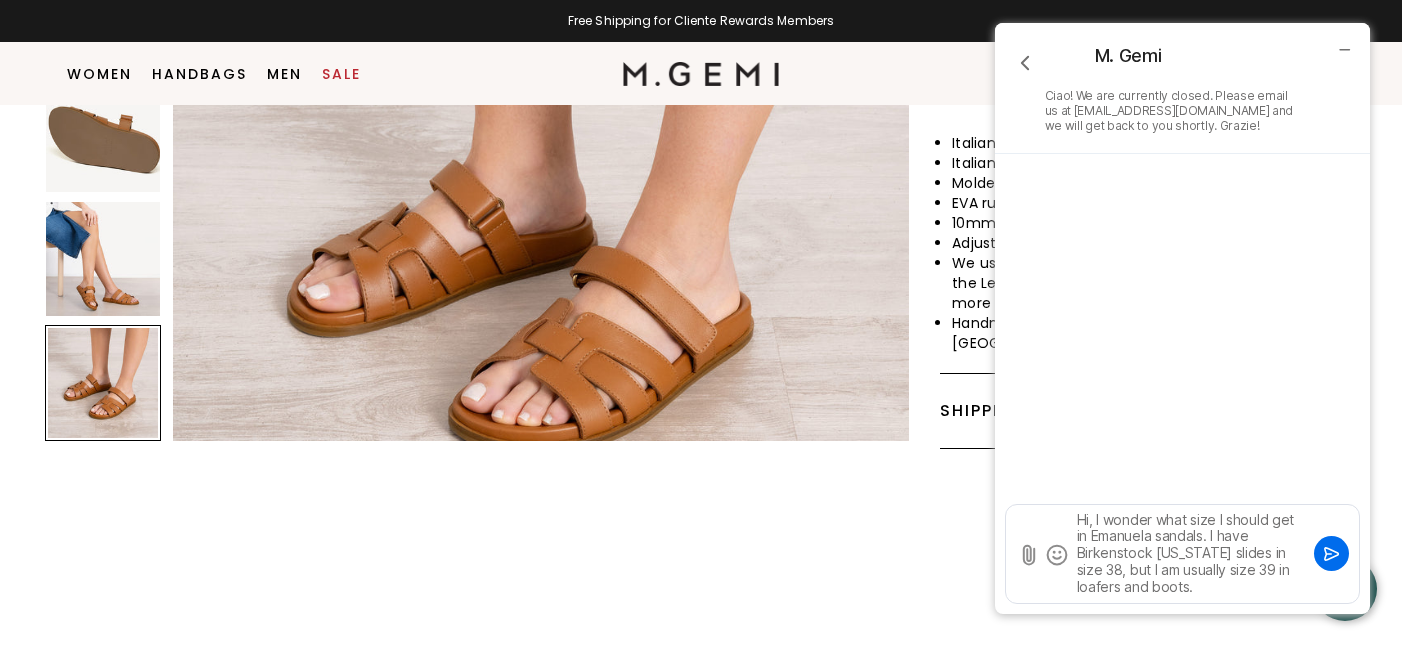 click on "Hi, I wonder what size I should get in Emanuela sandals. I have Birkenstock Arizona slides in size 38, but I am usually size 39 in loafers and boots." at bounding box center [1192, 554] 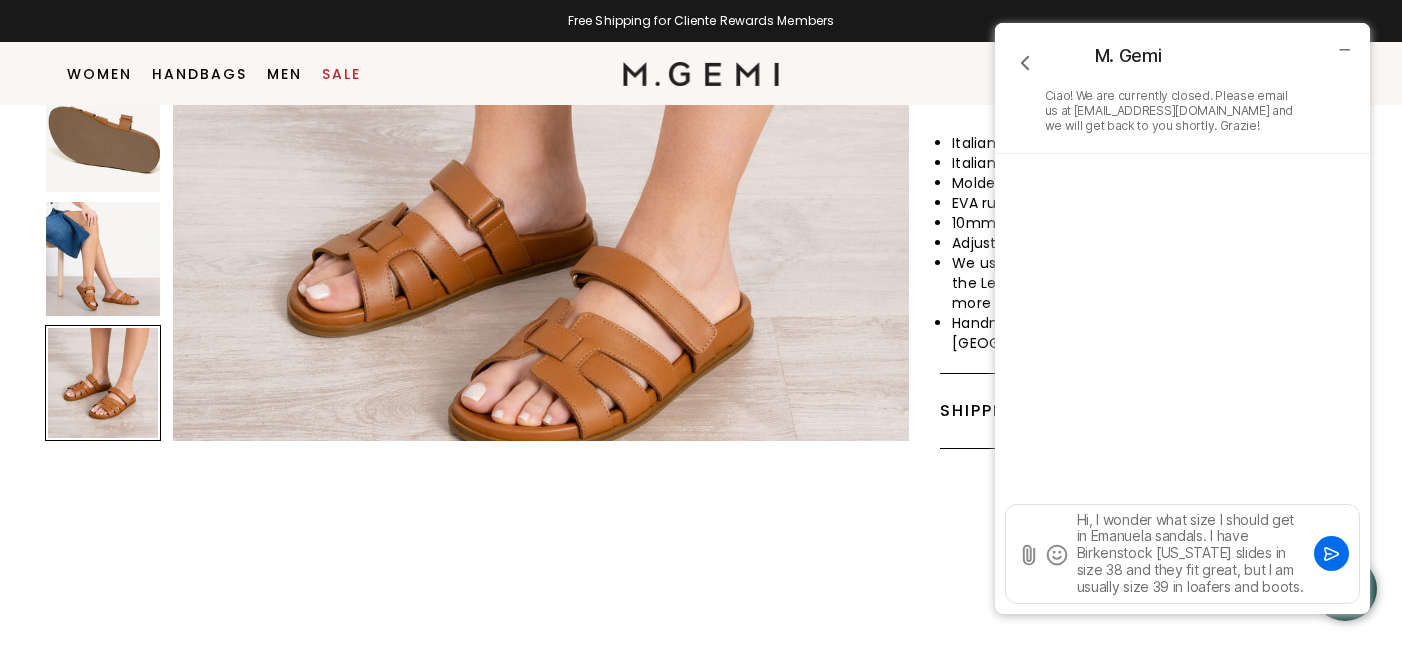 click on "Hi, I wonder what size I should get in Emanuela sandals. I have Birkenstock Arizona slides in size 38 and they fit great, but I am usually size 39 in loafers and boots." at bounding box center [1192, 554] 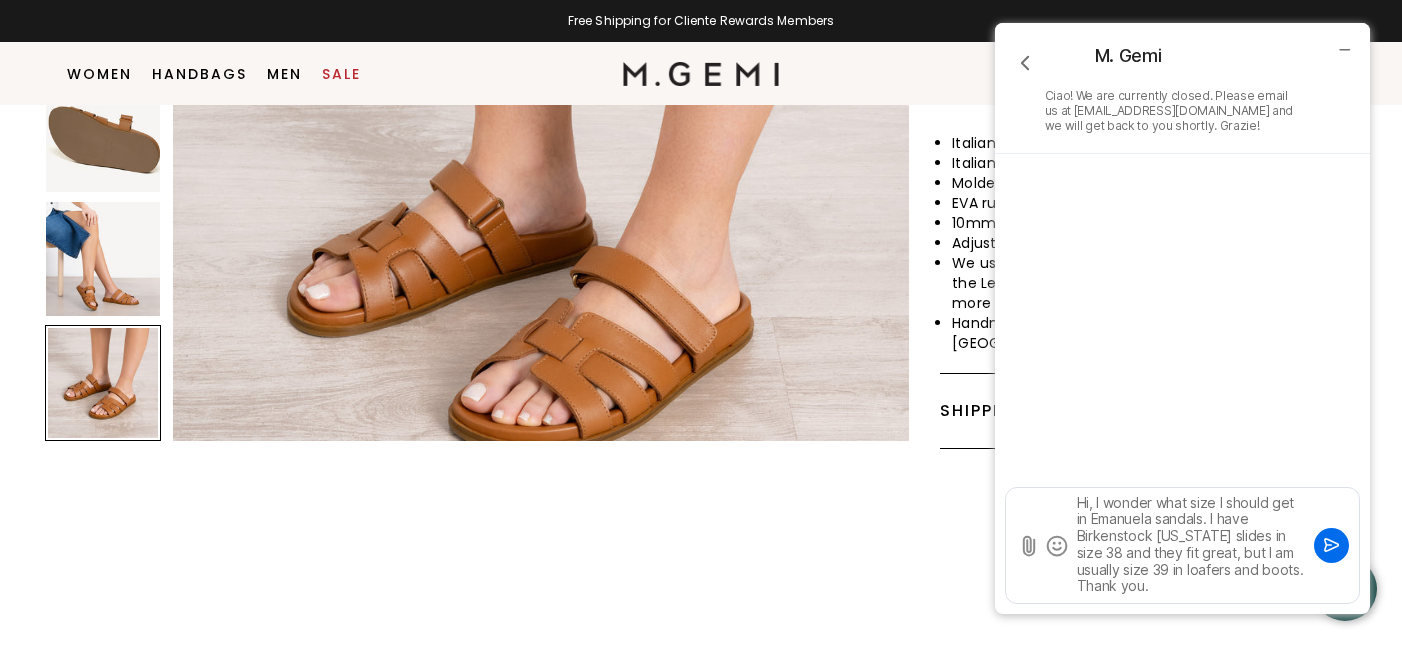 drag, startPoint x: 1125, startPoint y: 585, endPoint x: 1065, endPoint y: 499, distance: 104.86182 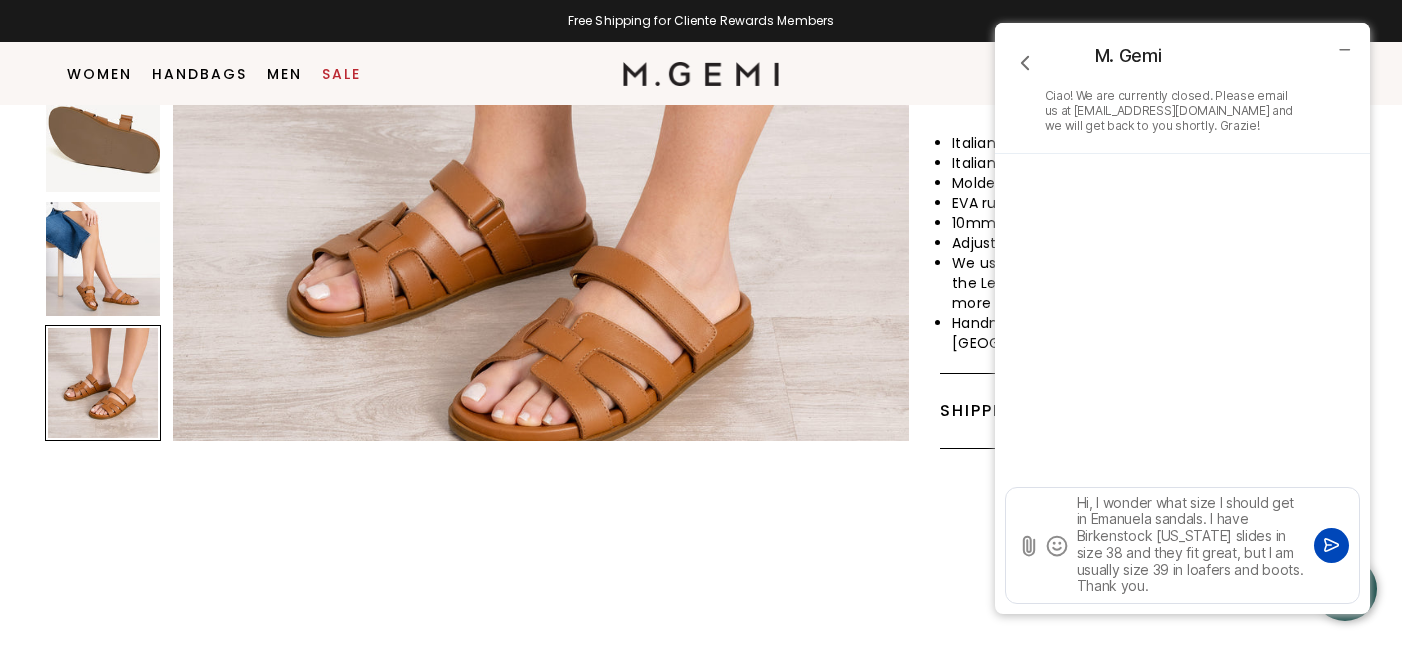 type on "Hi, I wonder what size I should get in Emanuela sandals. I have Birkenstock Arizona slides in size 38 and they fit great, but I am usually size 39 in loafers and boots. Thank you." 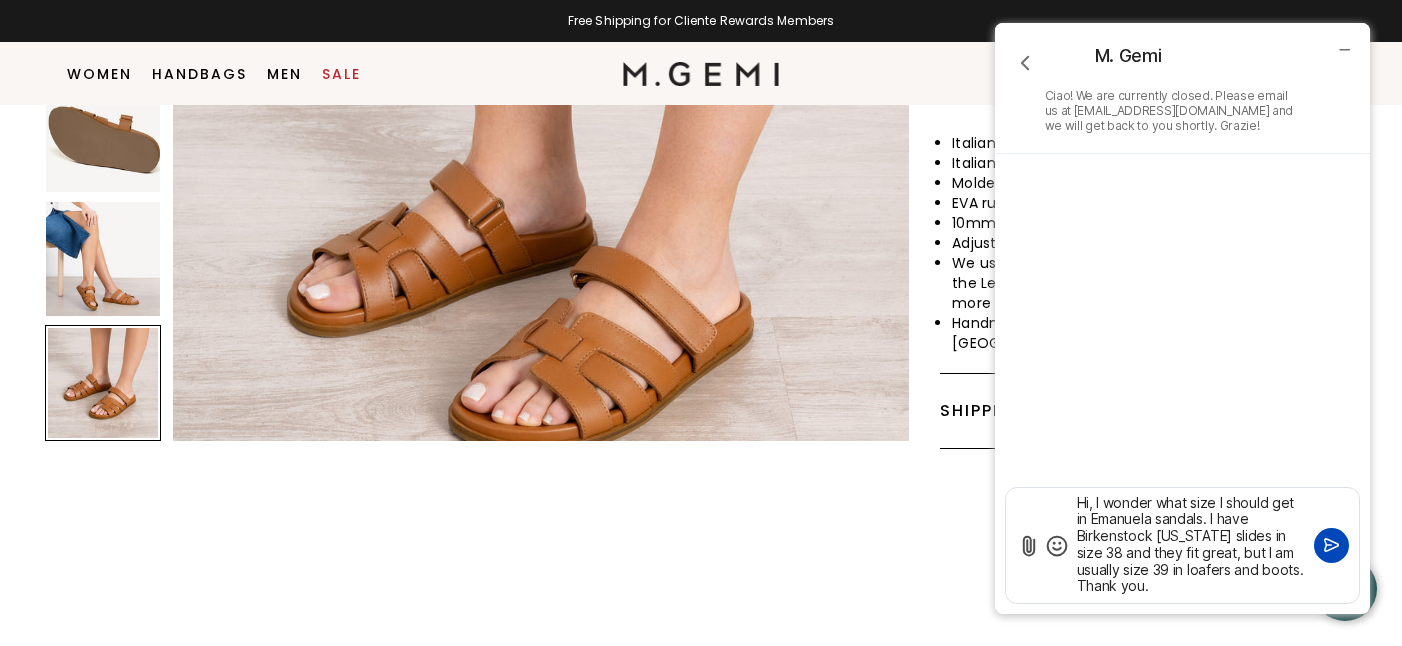 click 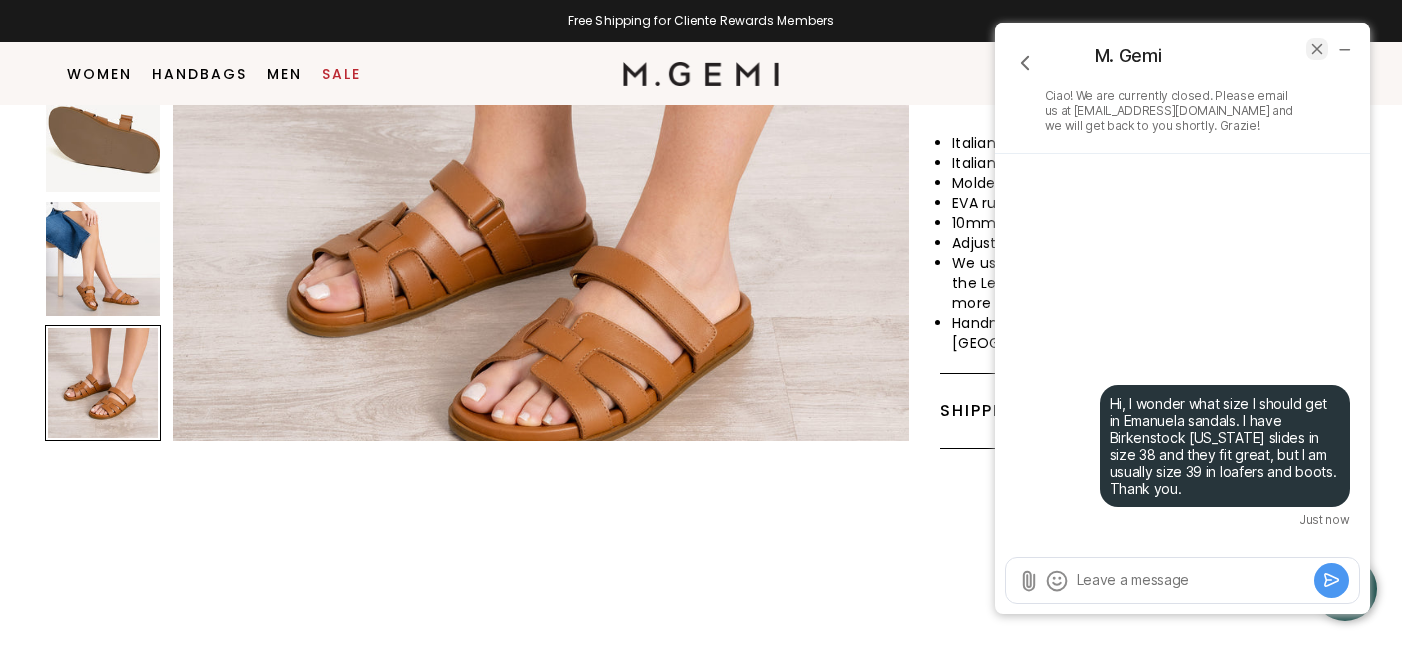 click 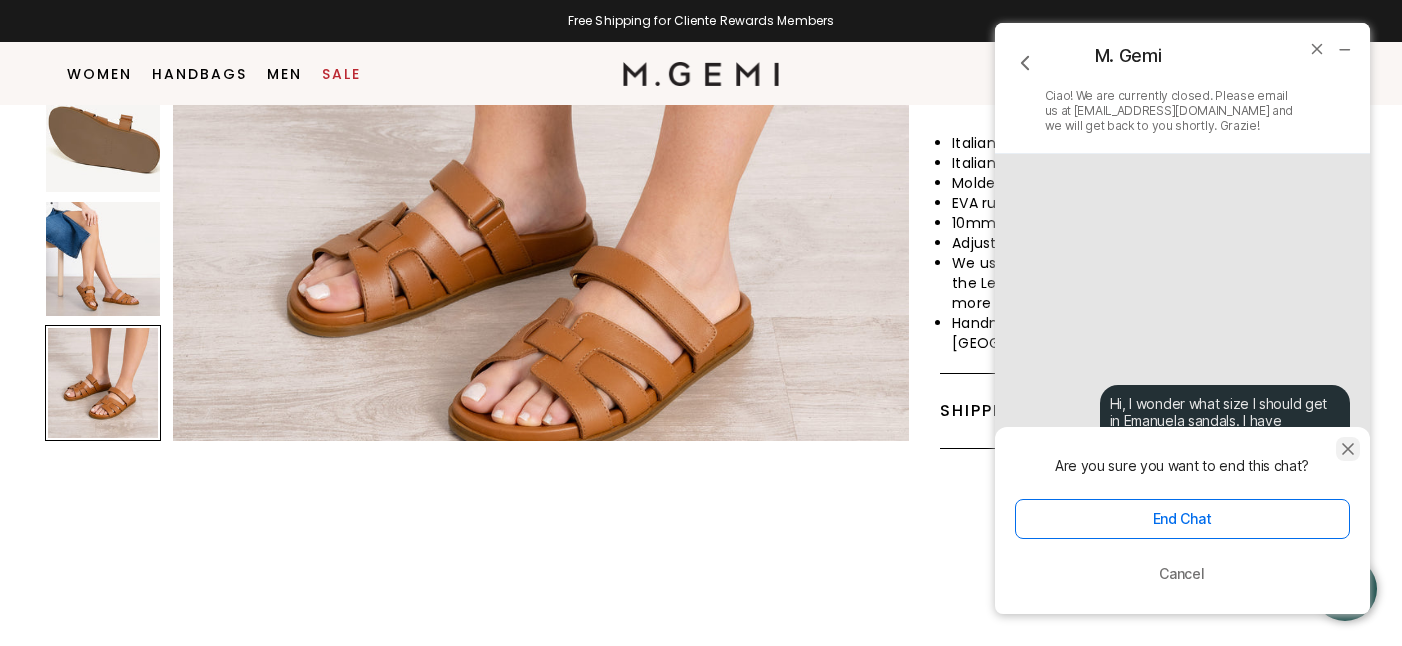 click 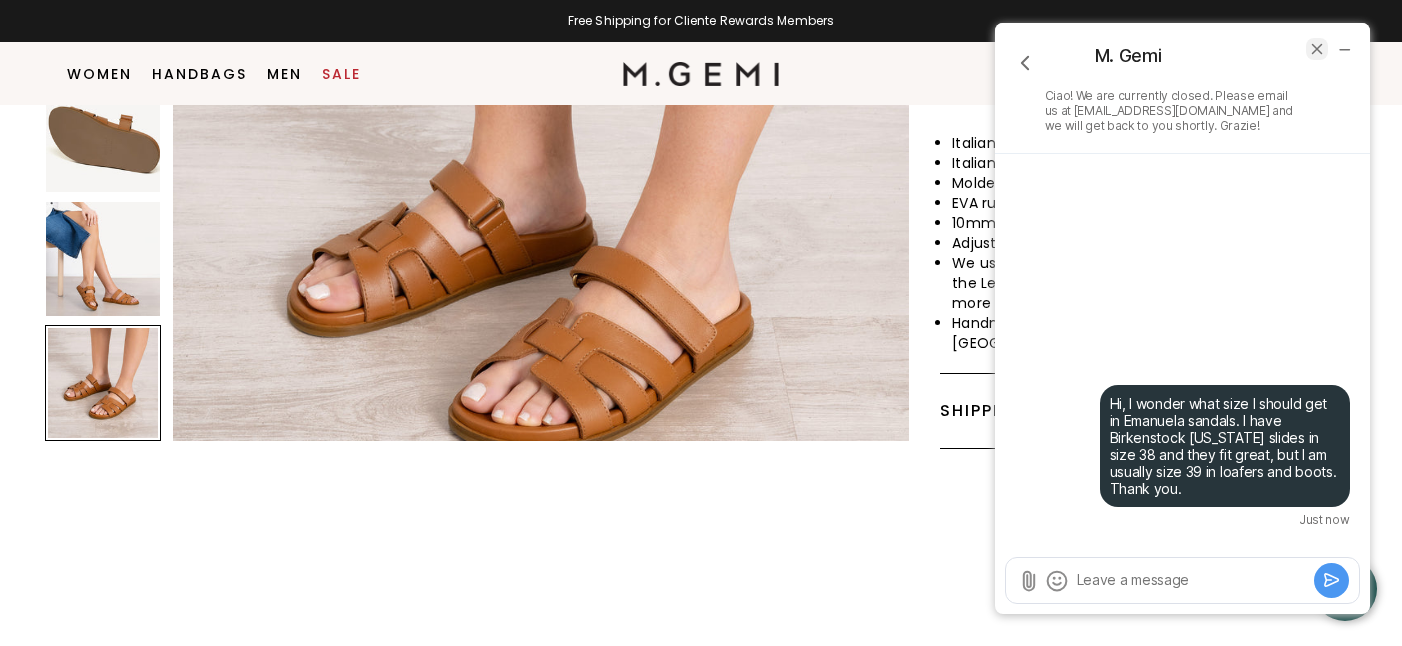 click 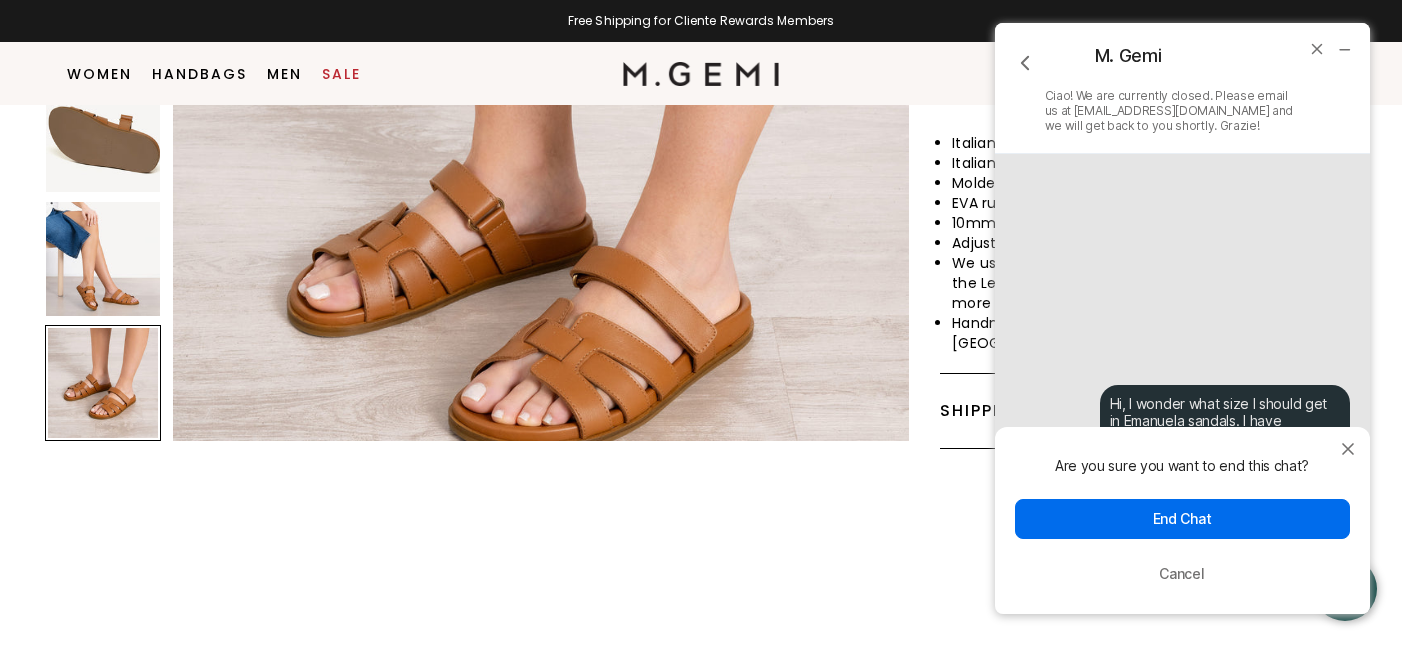 click on "End Chat" at bounding box center [1182, 519] 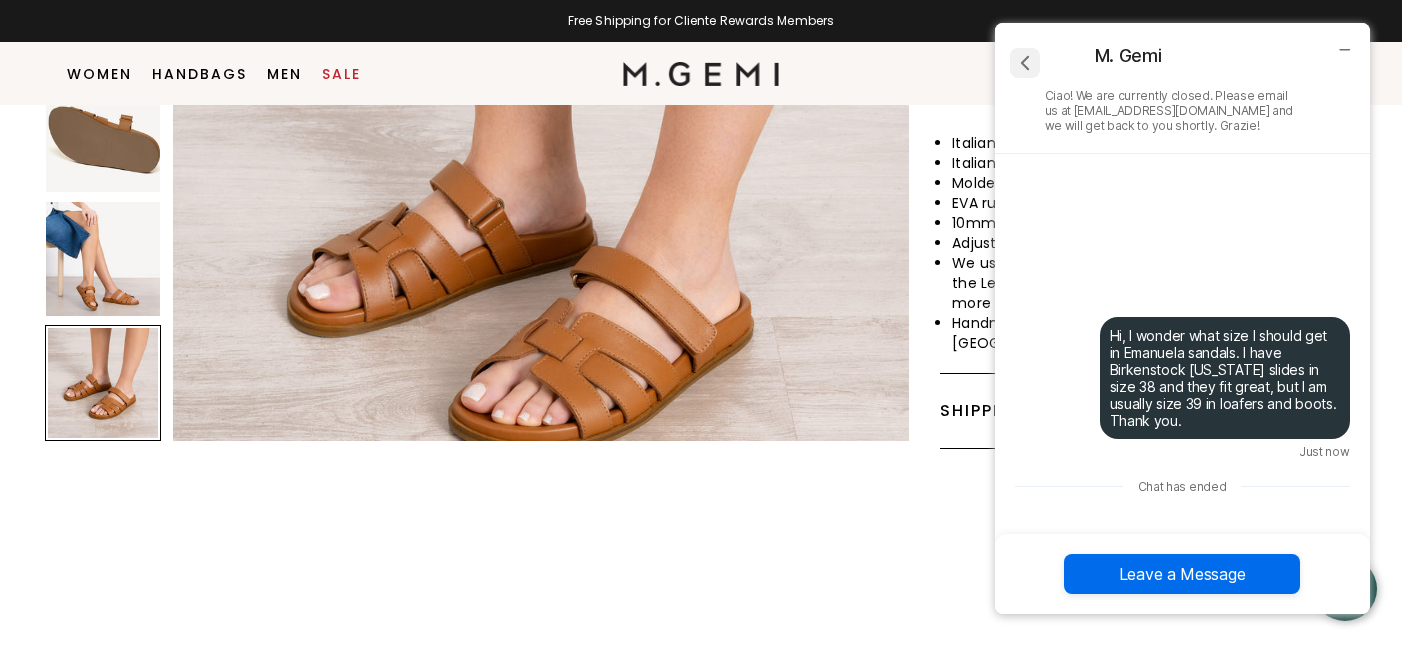 click 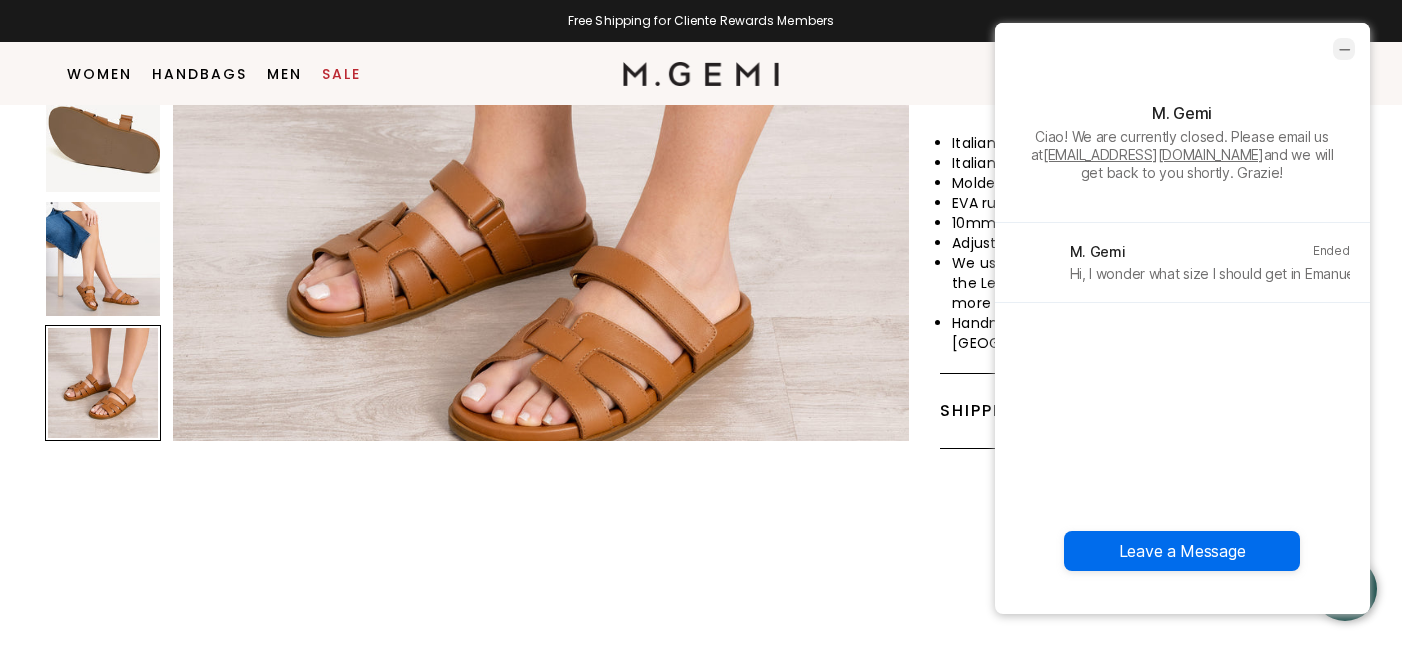 click 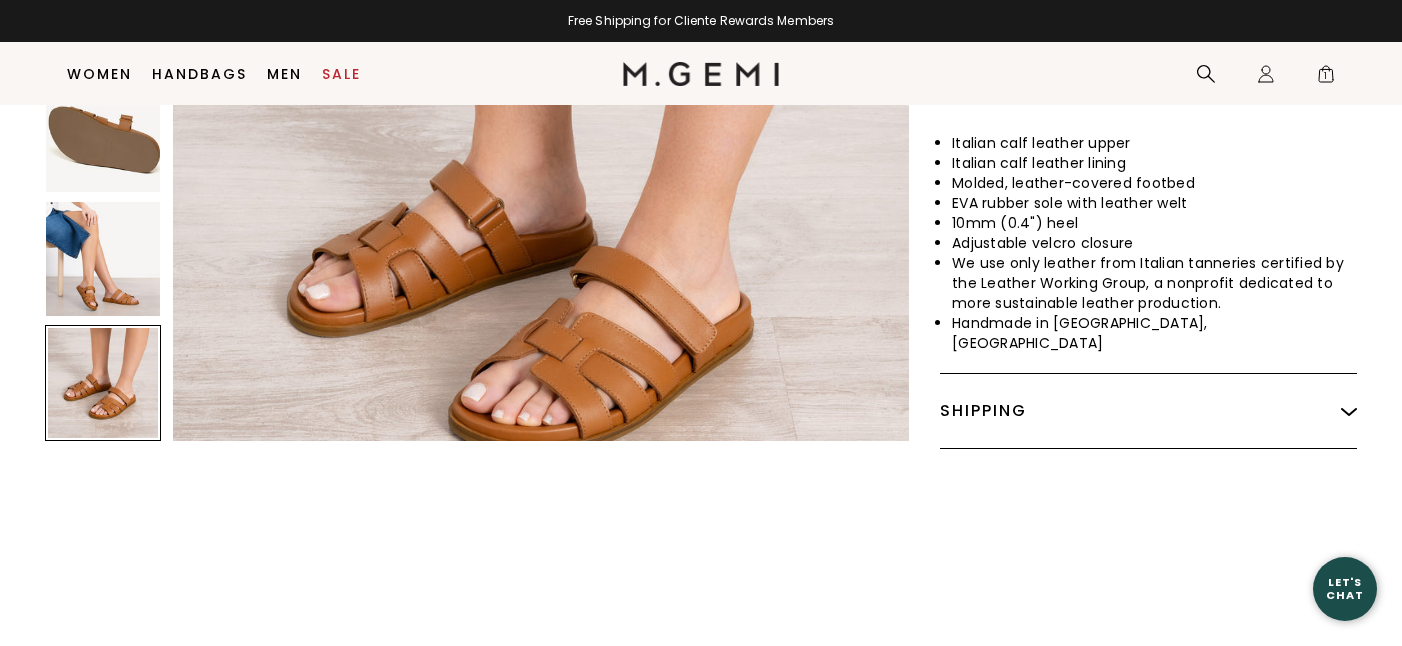 click on "Let's Chat" at bounding box center [1345, 588] 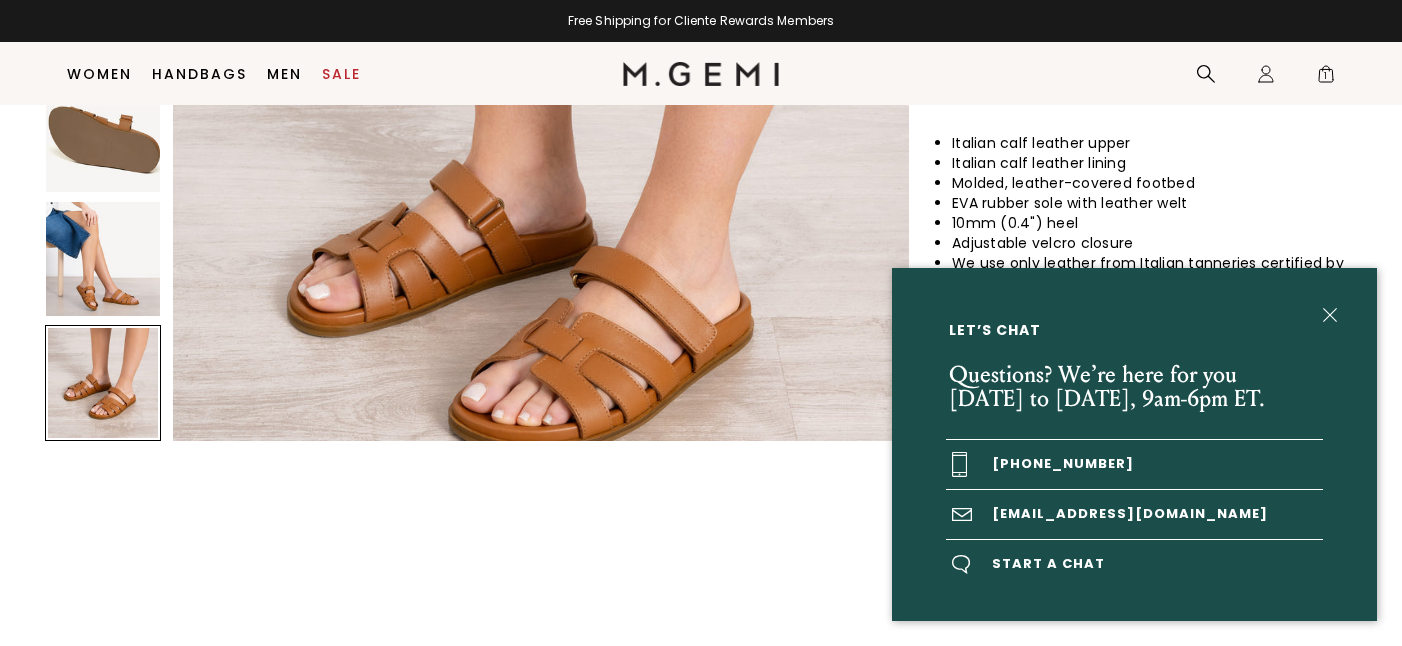 click on "[EMAIL_ADDRESS][DOMAIN_NAME]" at bounding box center [1134, 514] 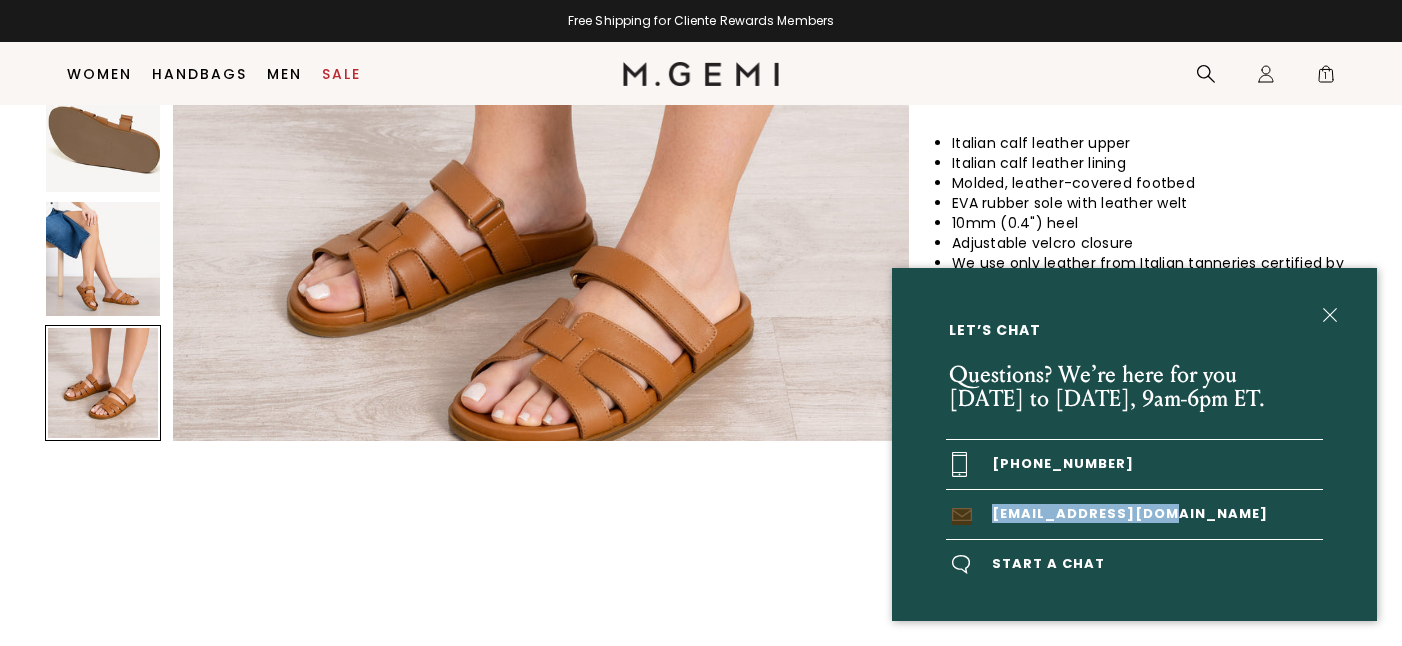click at bounding box center (1330, 315) 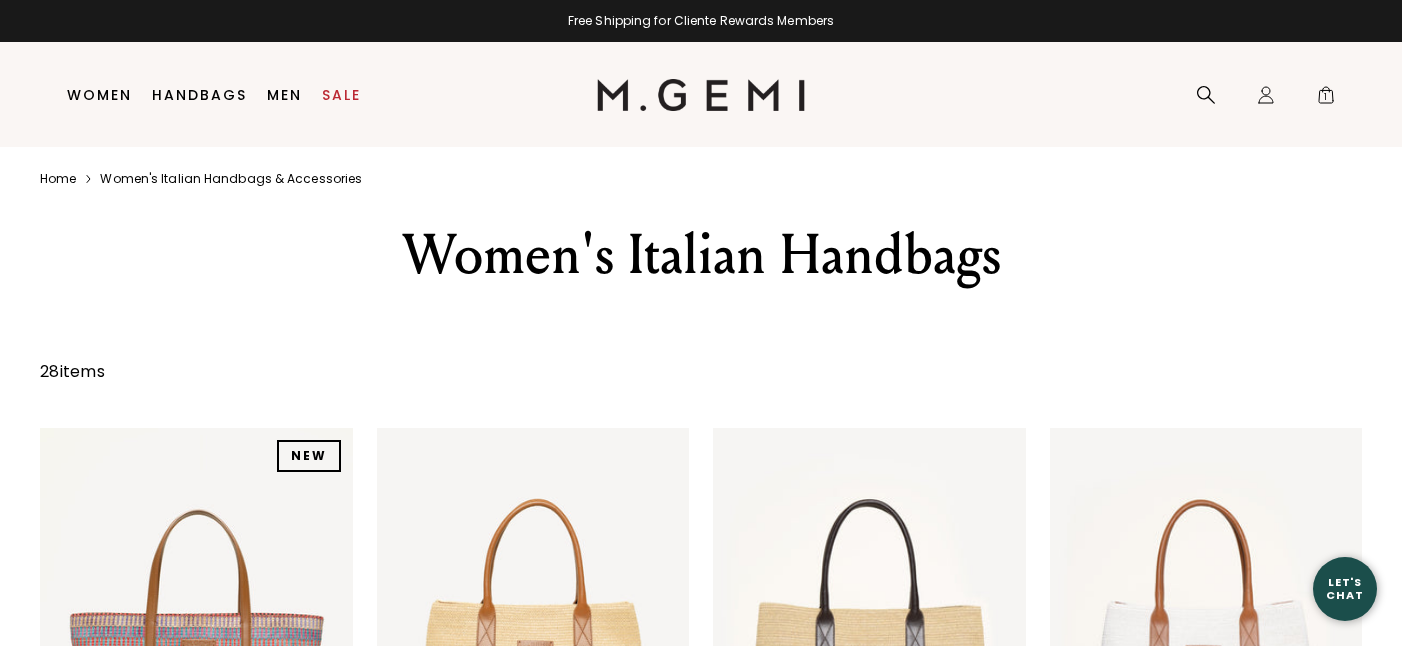 scroll, scrollTop: 0, scrollLeft: 0, axis: both 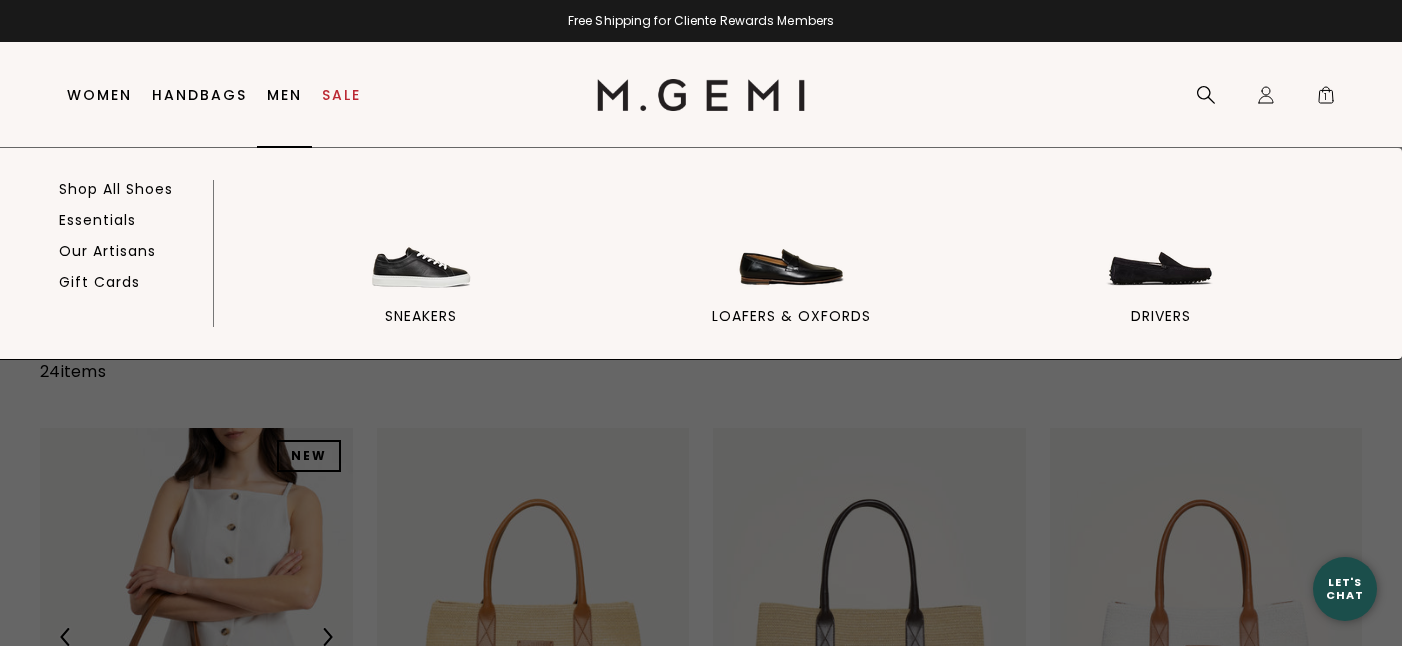 click on "Men" at bounding box center (284, 95) 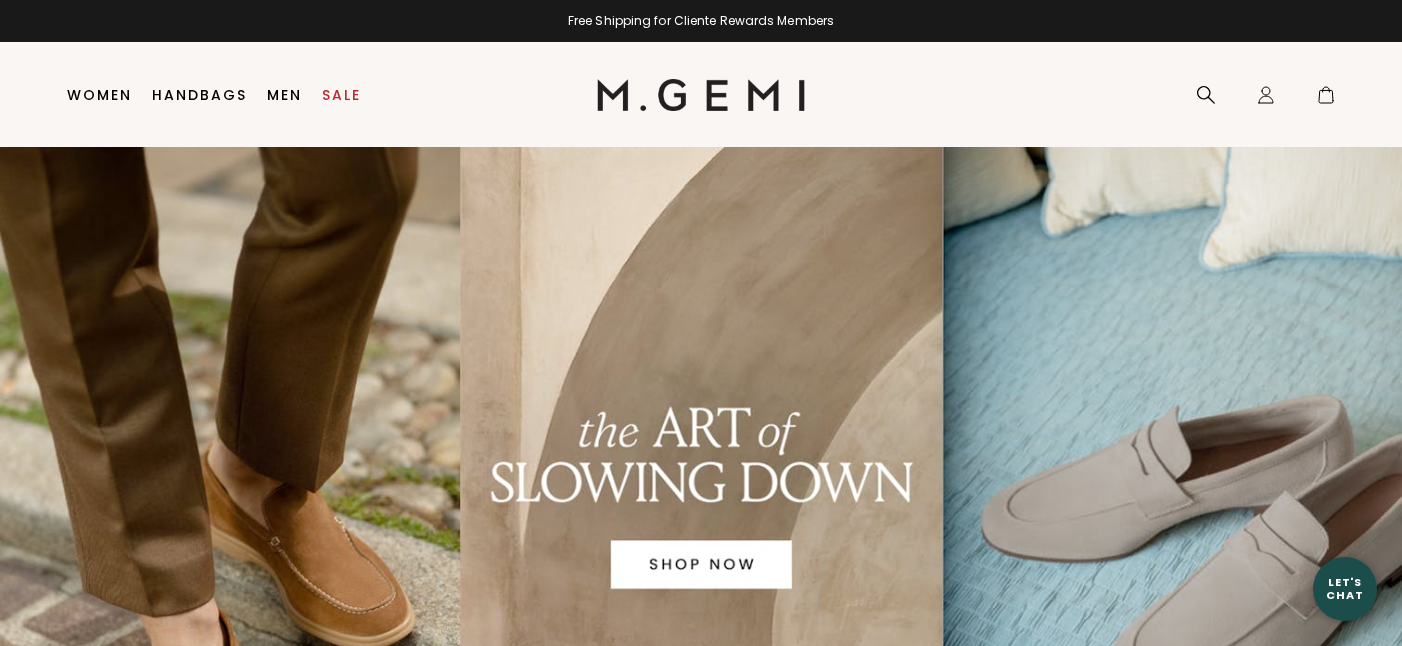 scroll, scrollTop: 0, scrollLeft: 0, axis: both 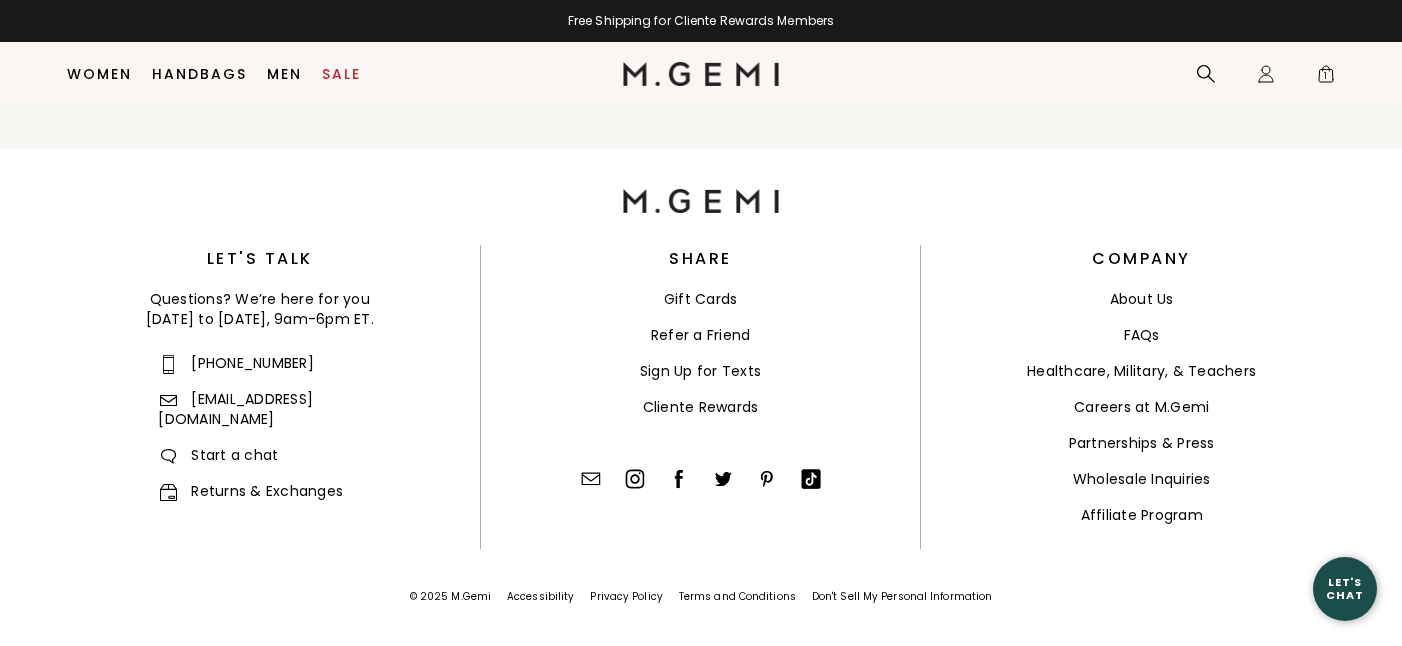 click on "Healthcare, Military, & Teachers" at bounding box center [1141, 371] 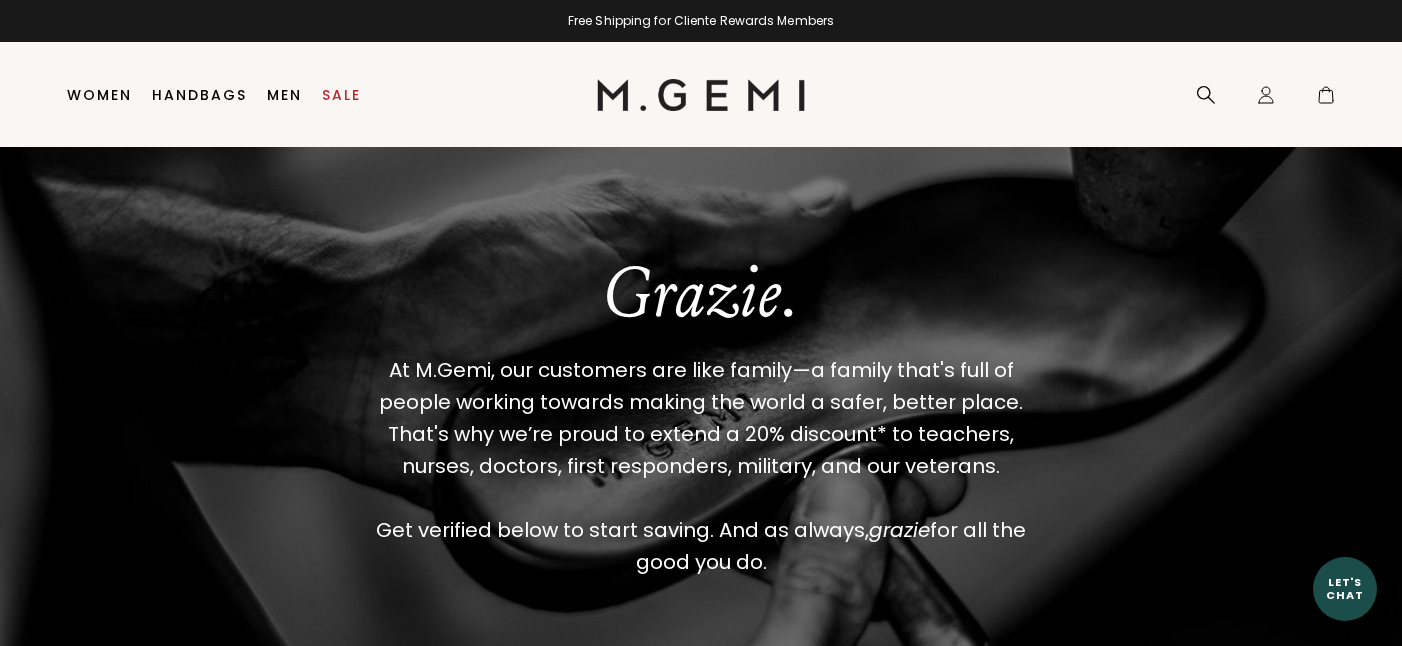 scroll, scrollTop: 0, scrollLeft: 0, axis: both 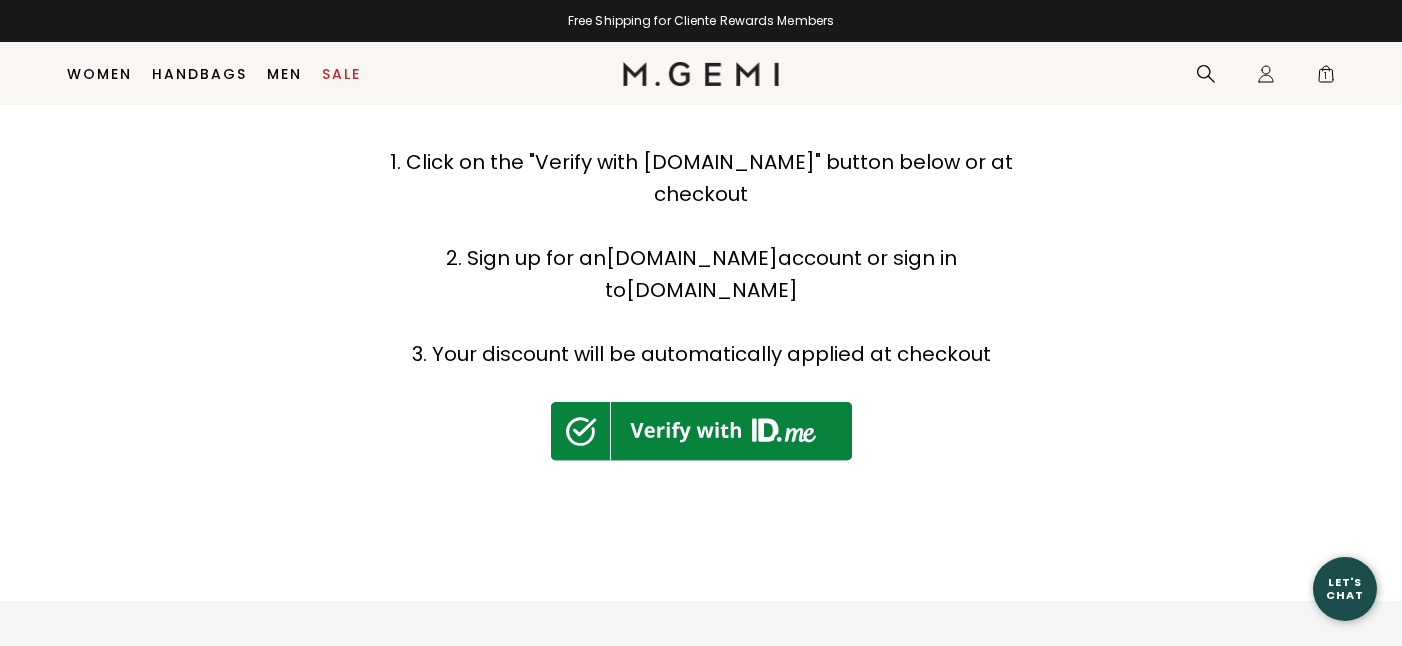 click at bounding box center [701, 431] 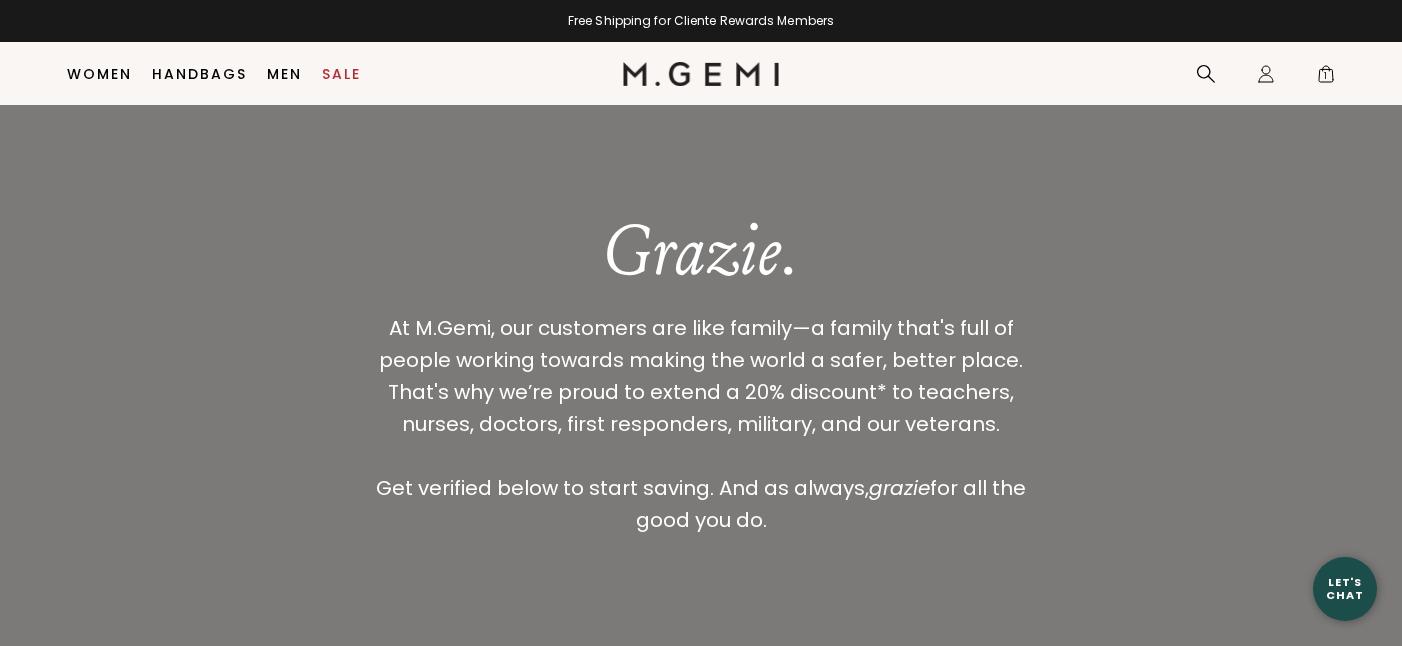 scroll, scrollTop: 664, scrollLeft: 0, axis: vertical 